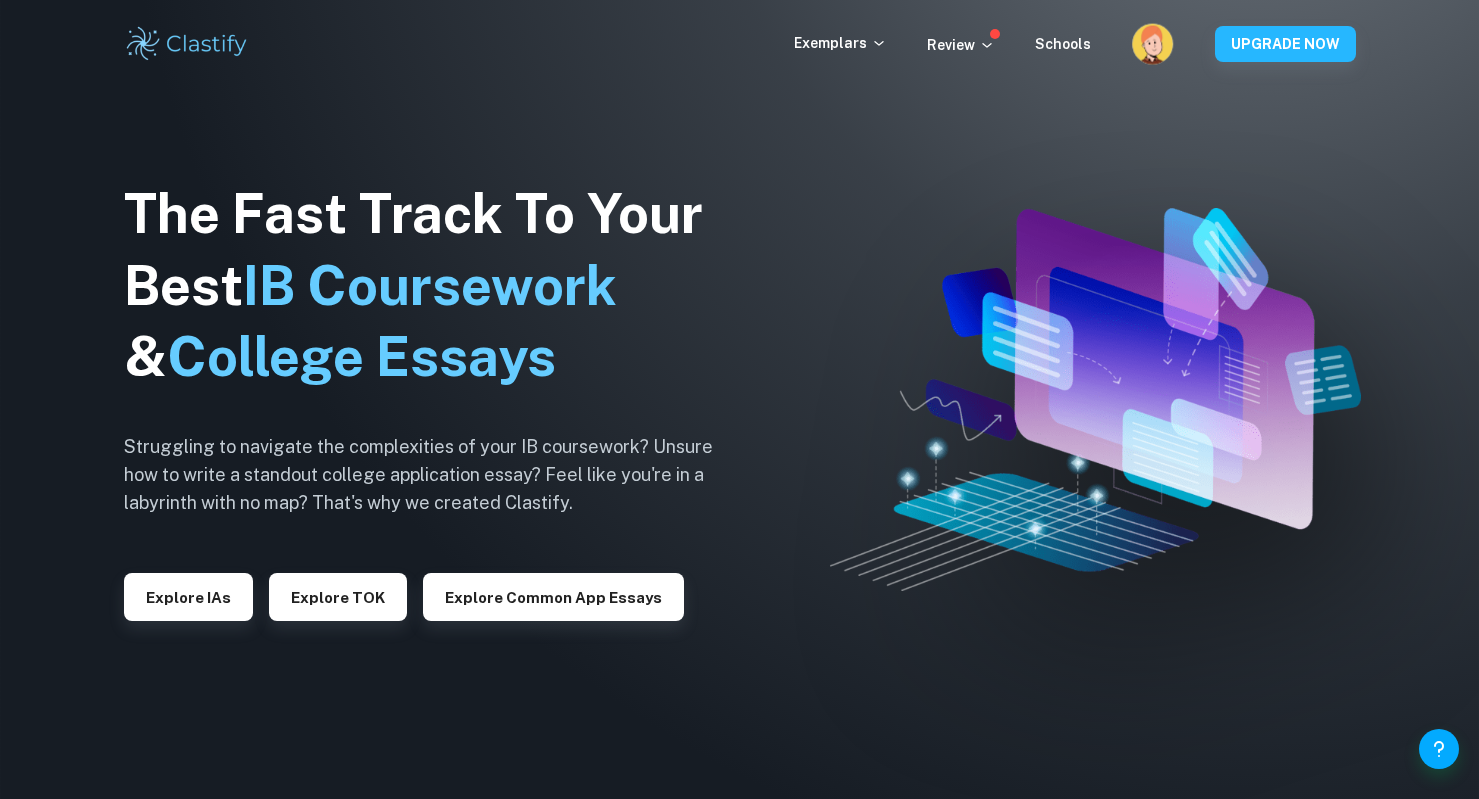 scroll, scrollTop: 0, scrollLeft: 0, axis: both 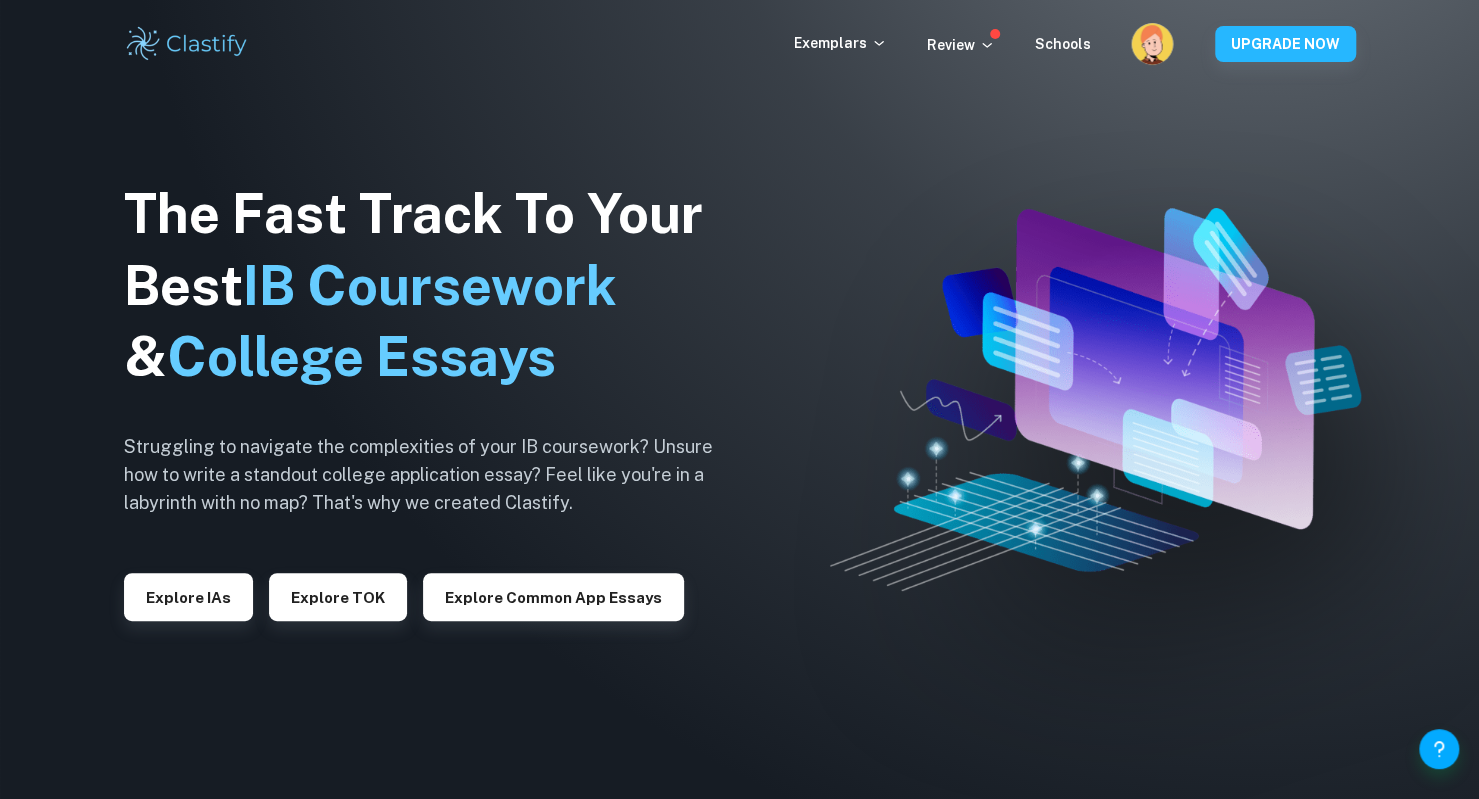 click 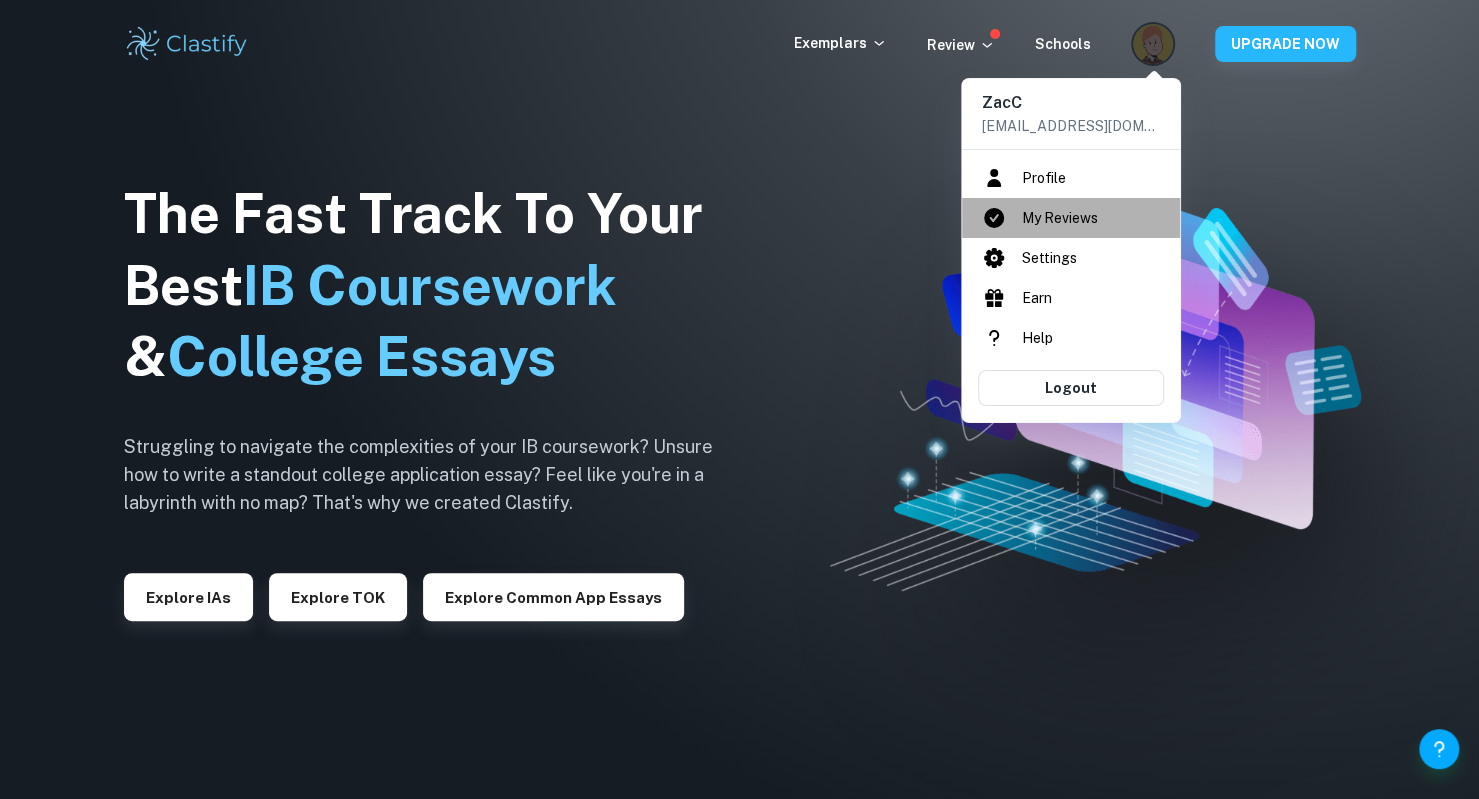 click on "My Reviews" at bounding box center (1071, 218) 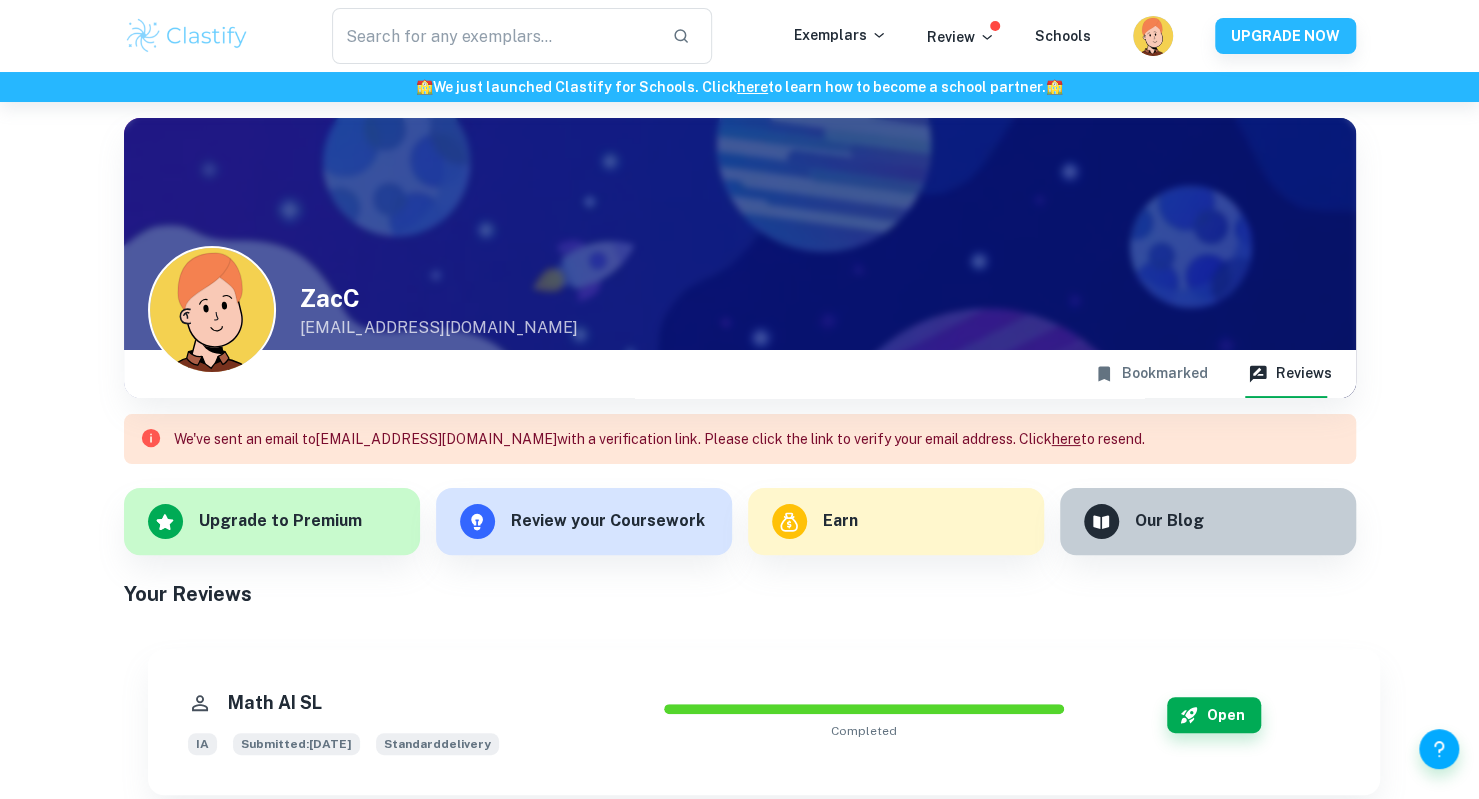 scroll, scrollTop: 150, scrollLeft: 0, axis: vertical 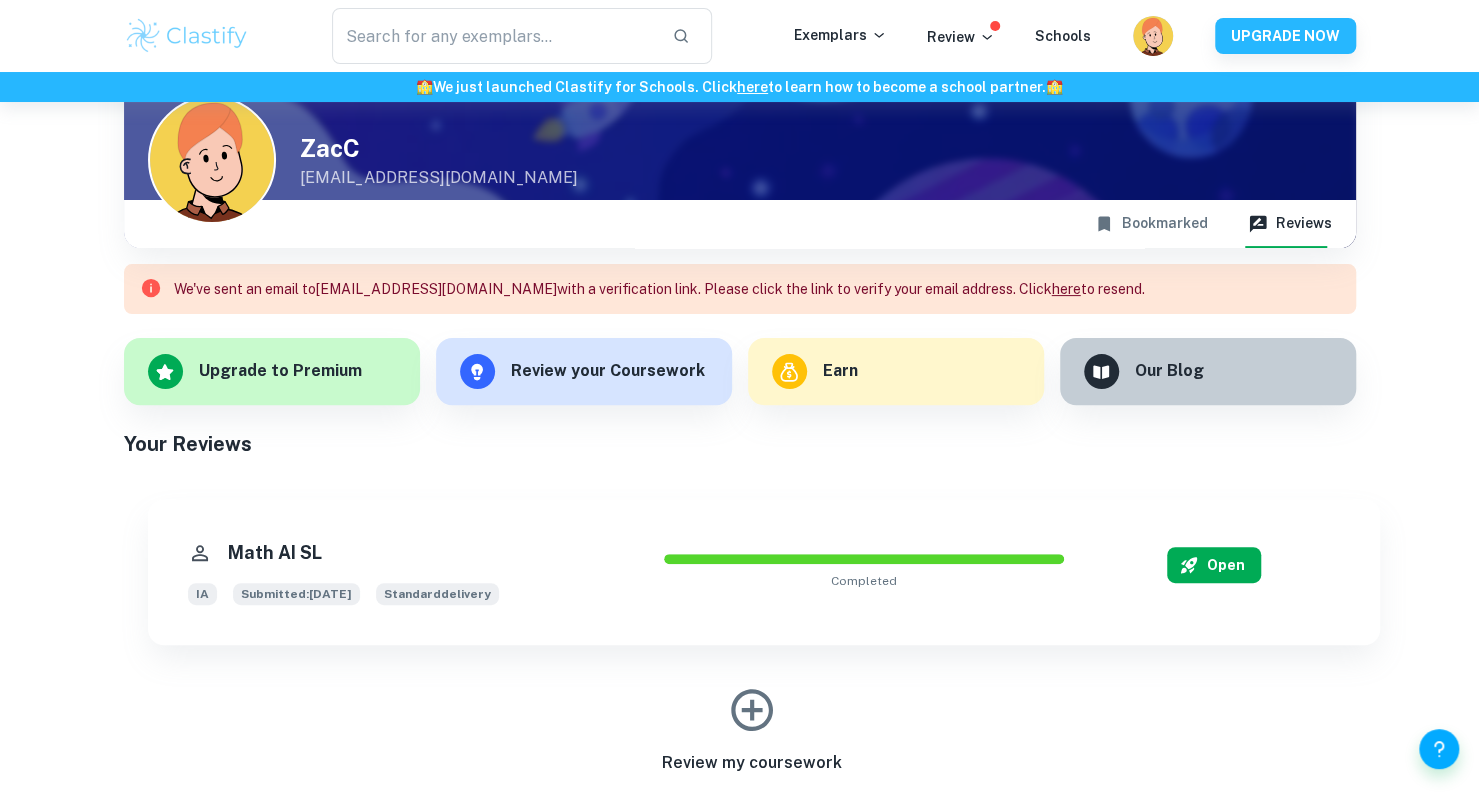 click 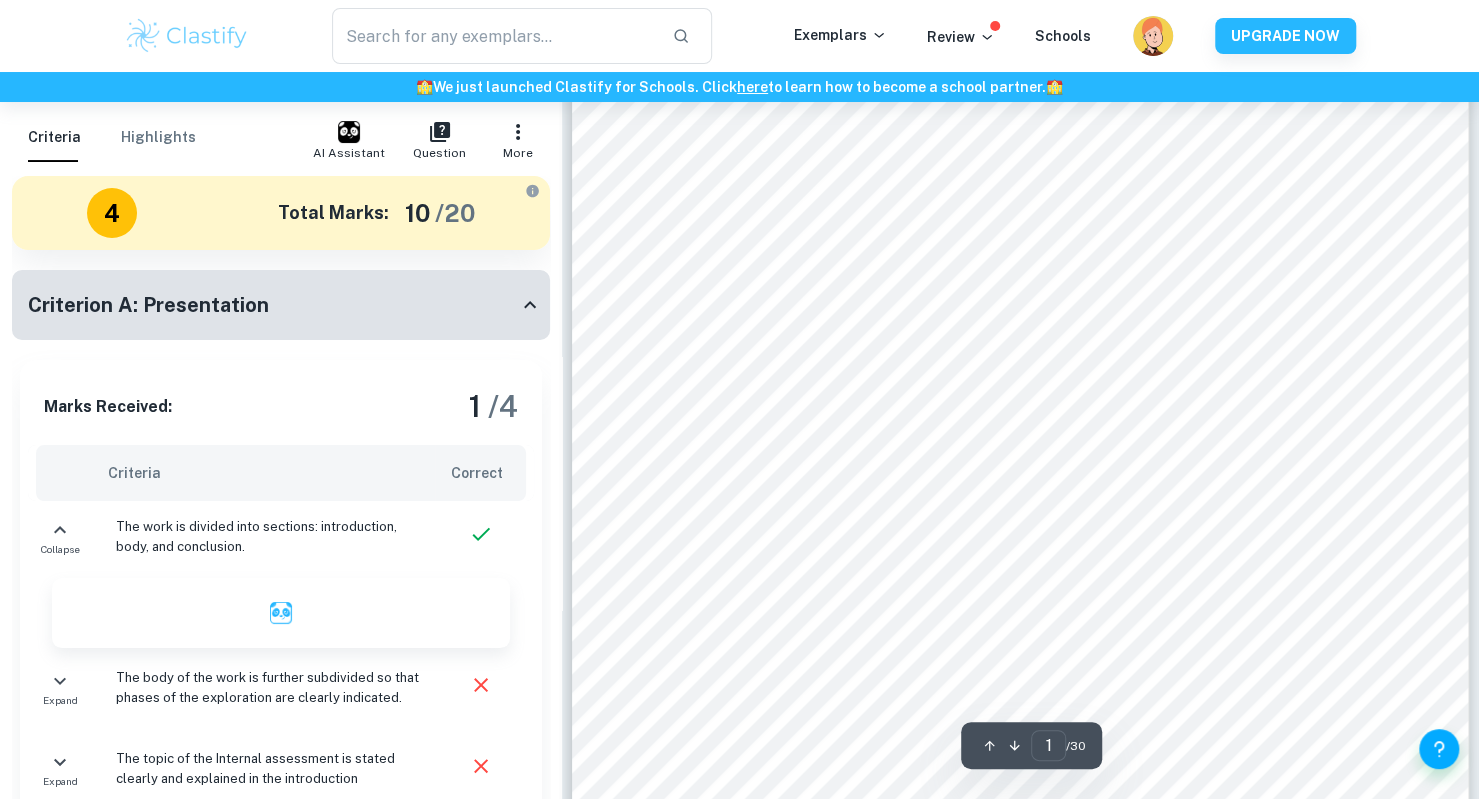 scroll, scrollTop: 182, scrollLeft: 0, axis: vertical 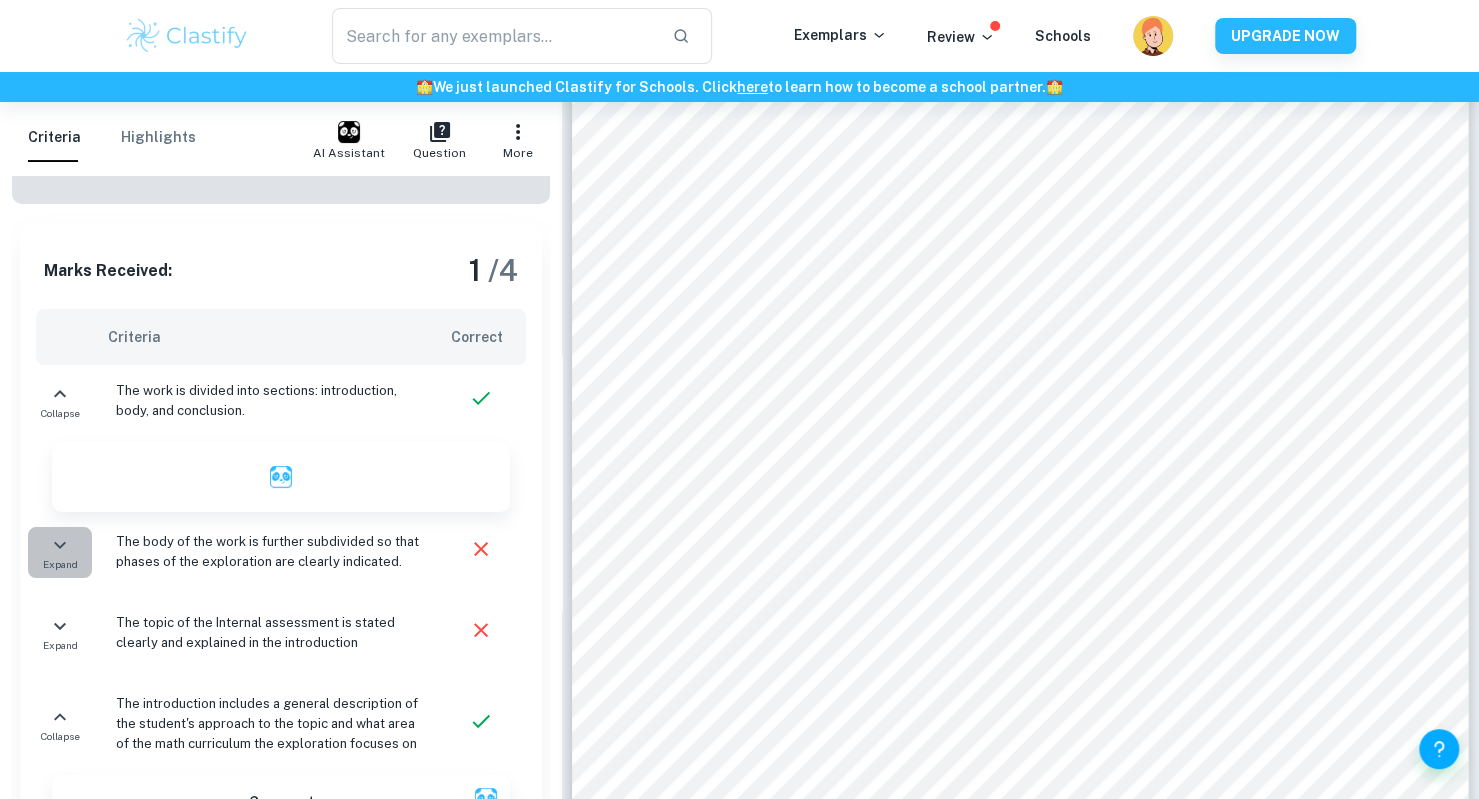 click 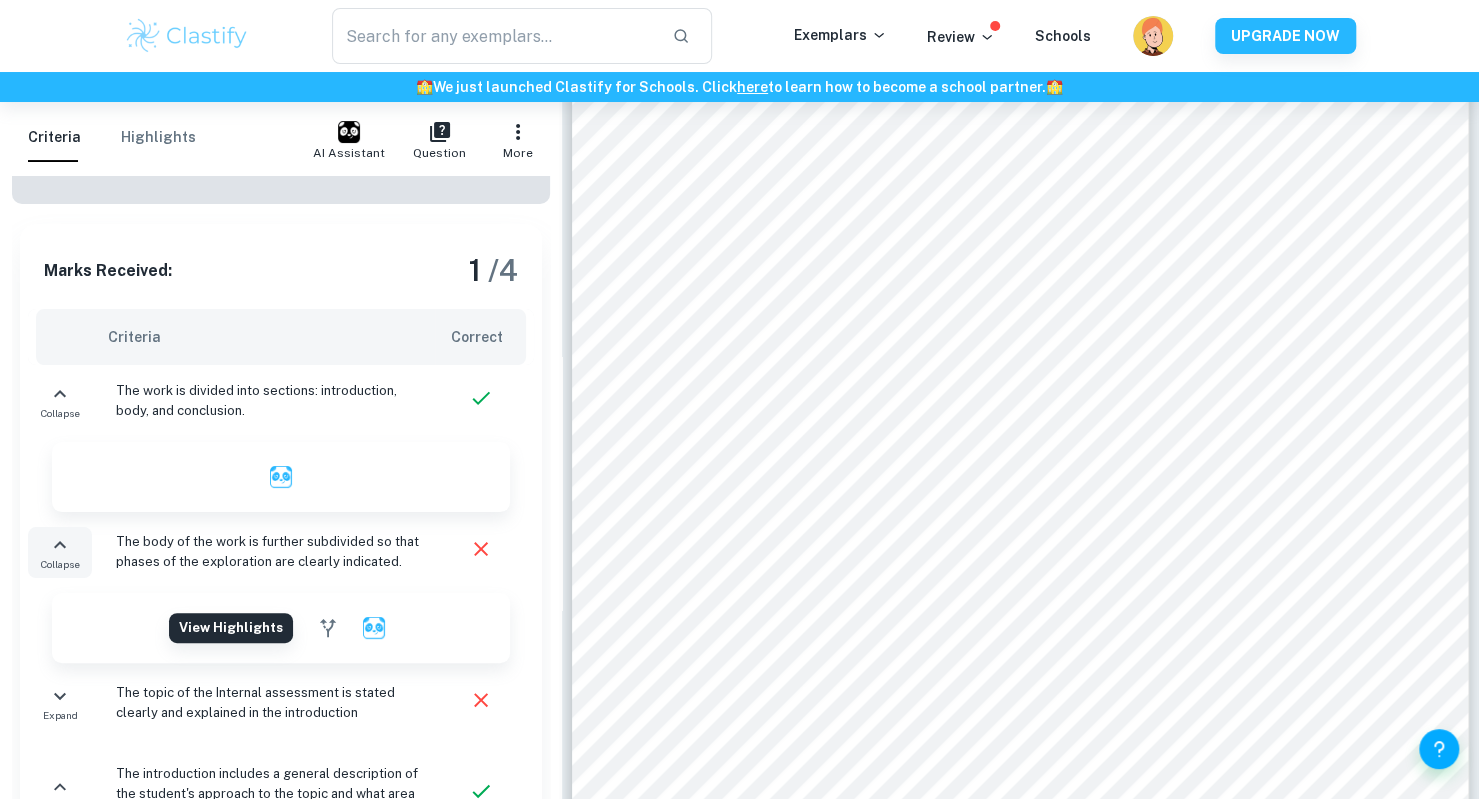 scroll, scrollTop: 256, scrollLeft: 0, axis: vertical 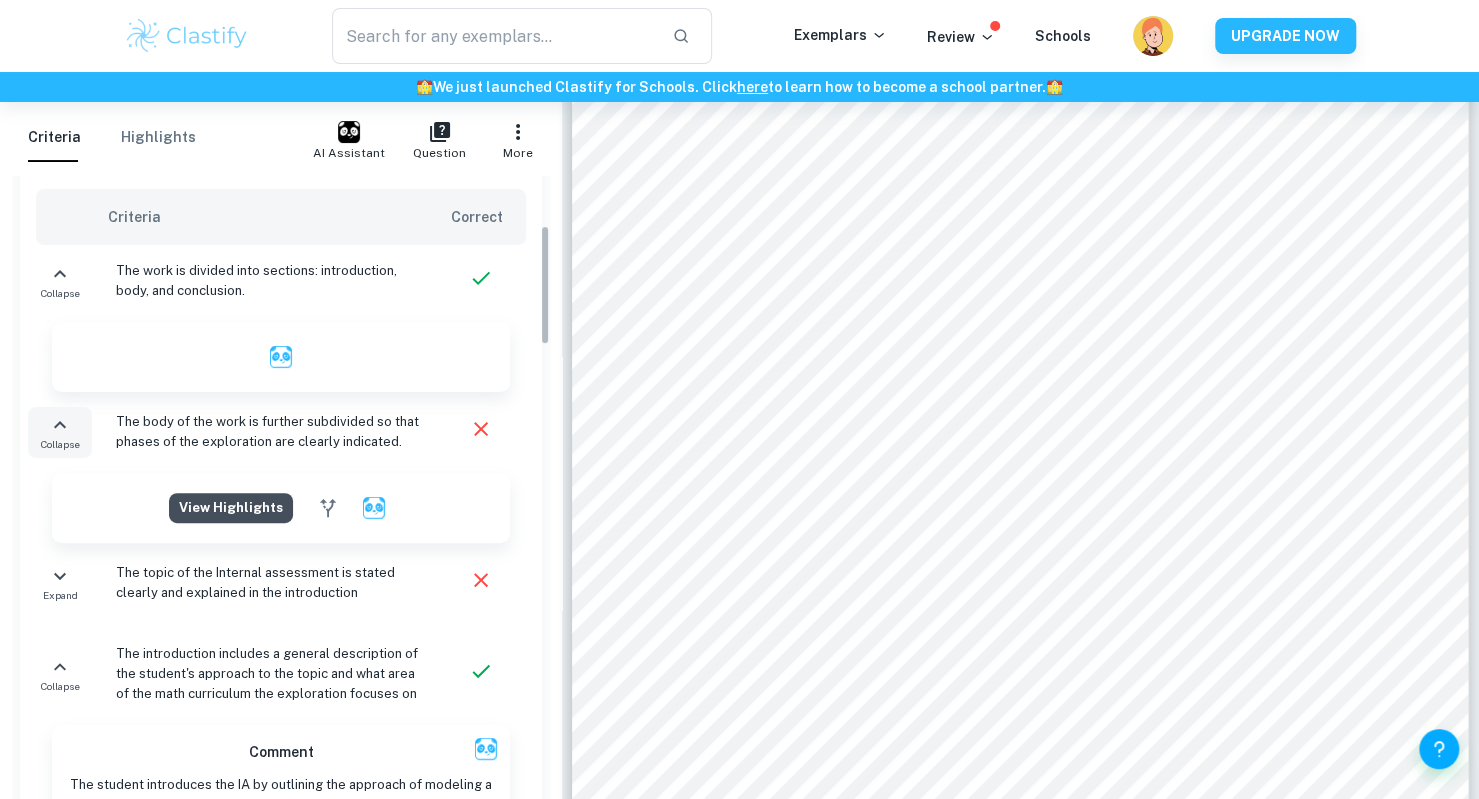 click on "View highlights" at bounding box center [231, 508] 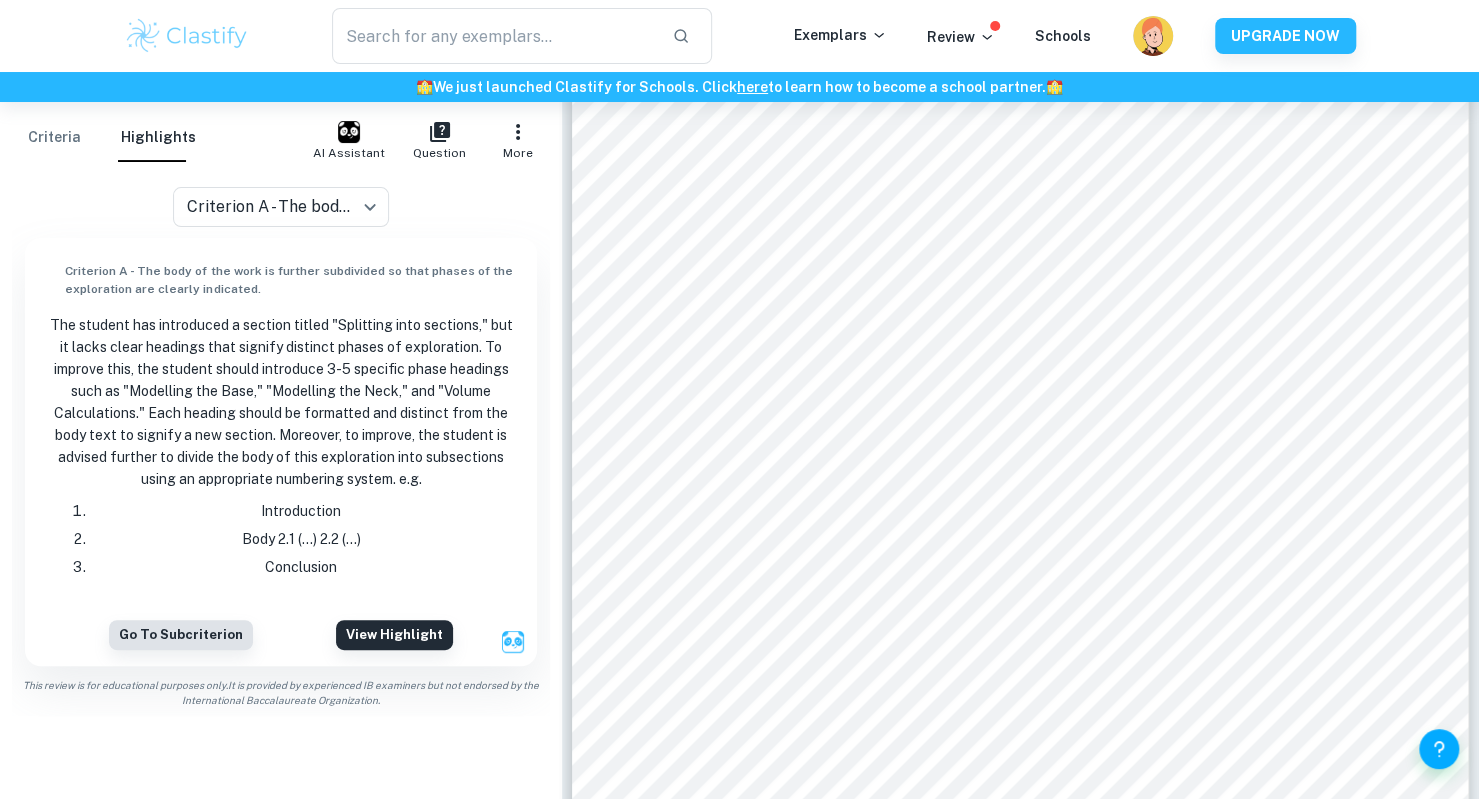 scroll, scrollTop: 0, scrollLeft: 0, axis: both 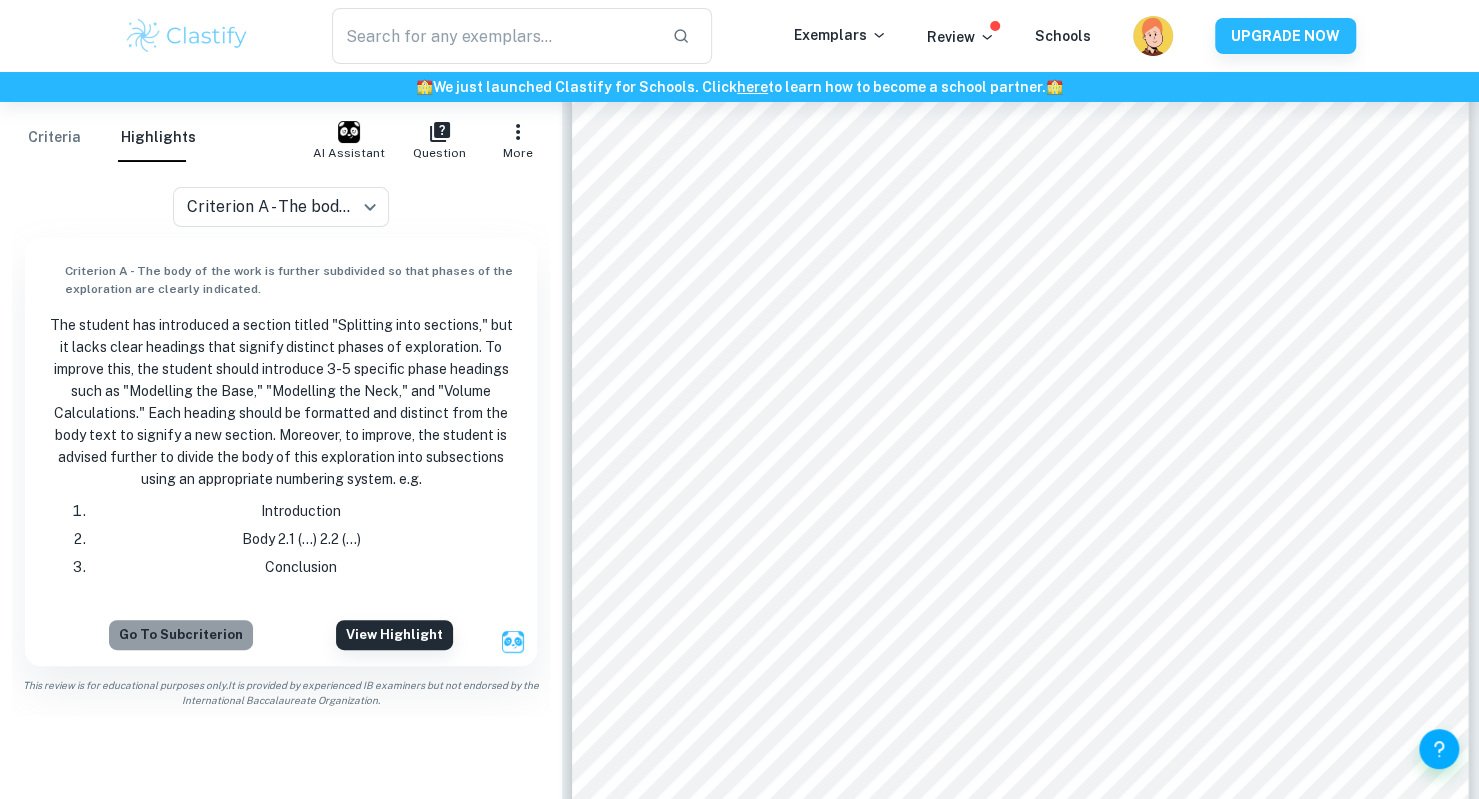 click on "Go to subcriterion" at bounding box center [181, 635] 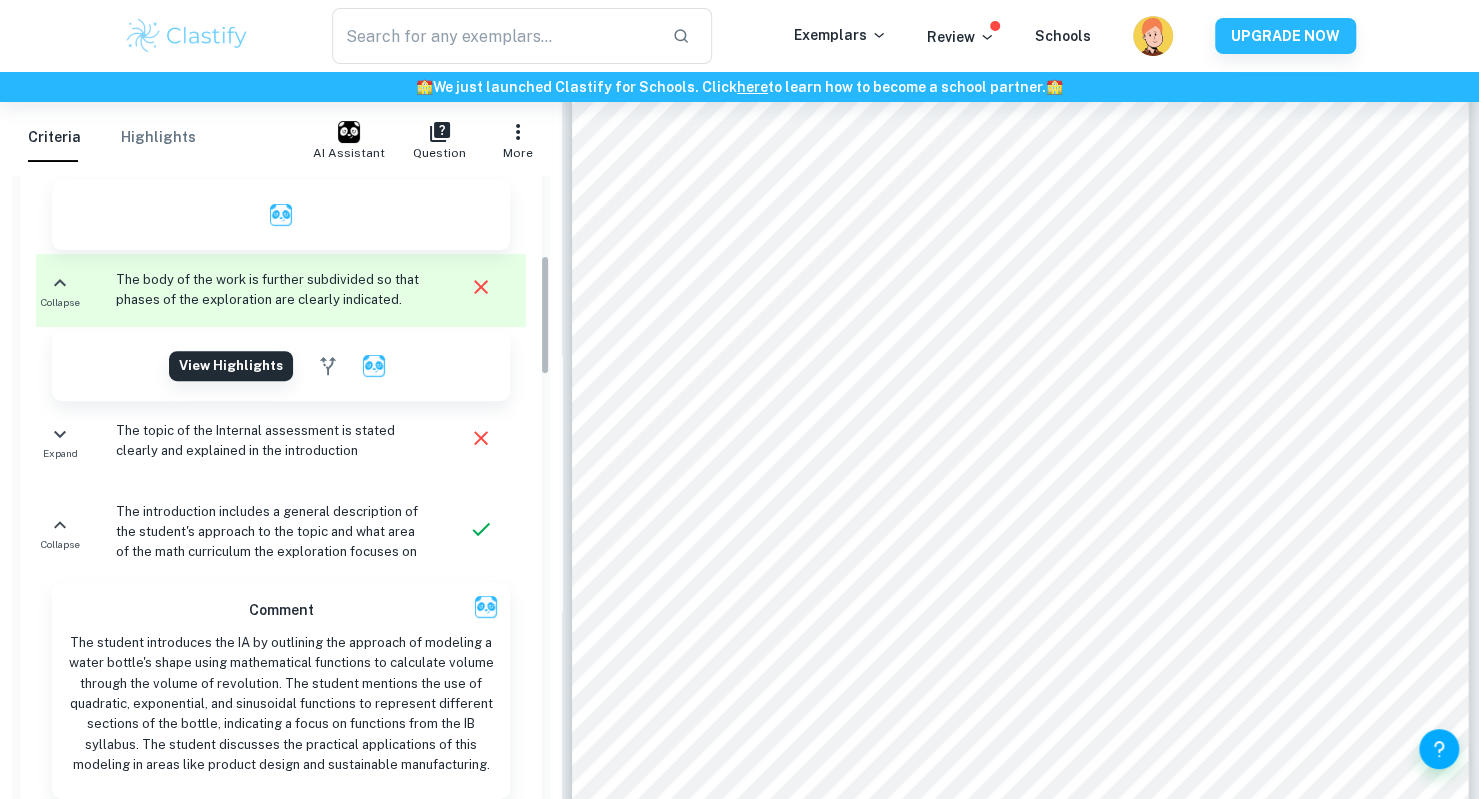 scroll, scrollTop: 414, scrollLeft: 0, axis: vertical 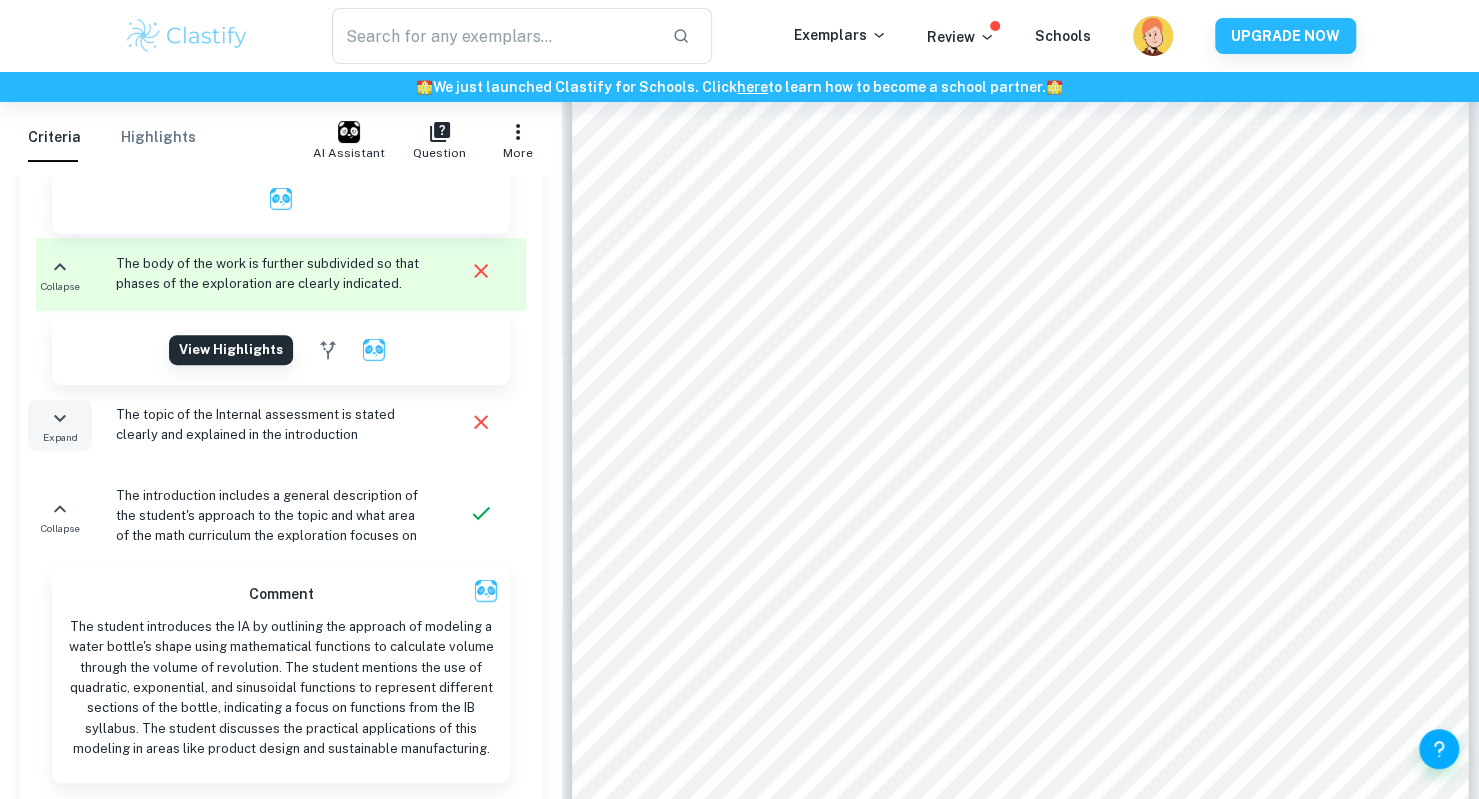 click 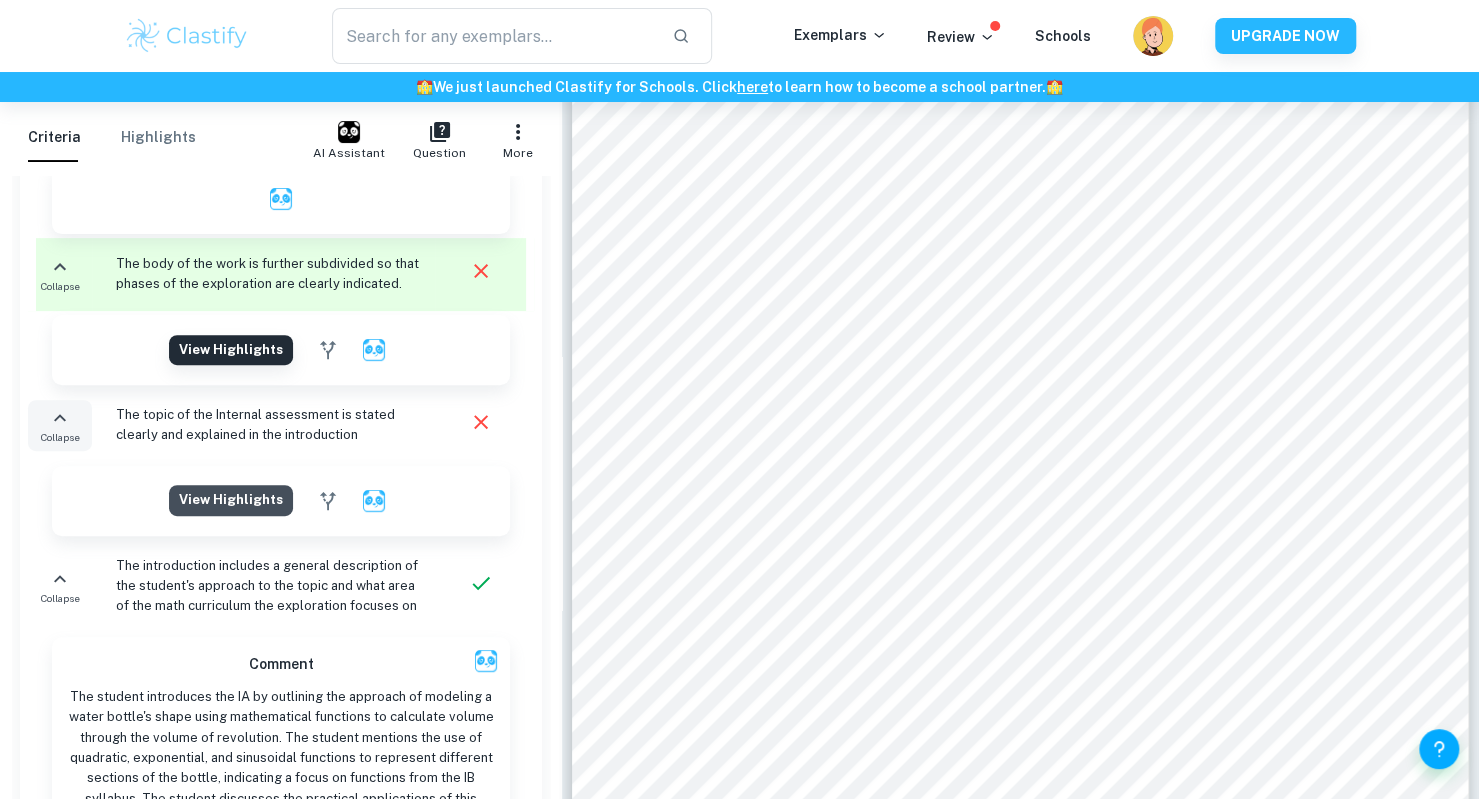 click on "View highlights" at bounding box center [231, 350] 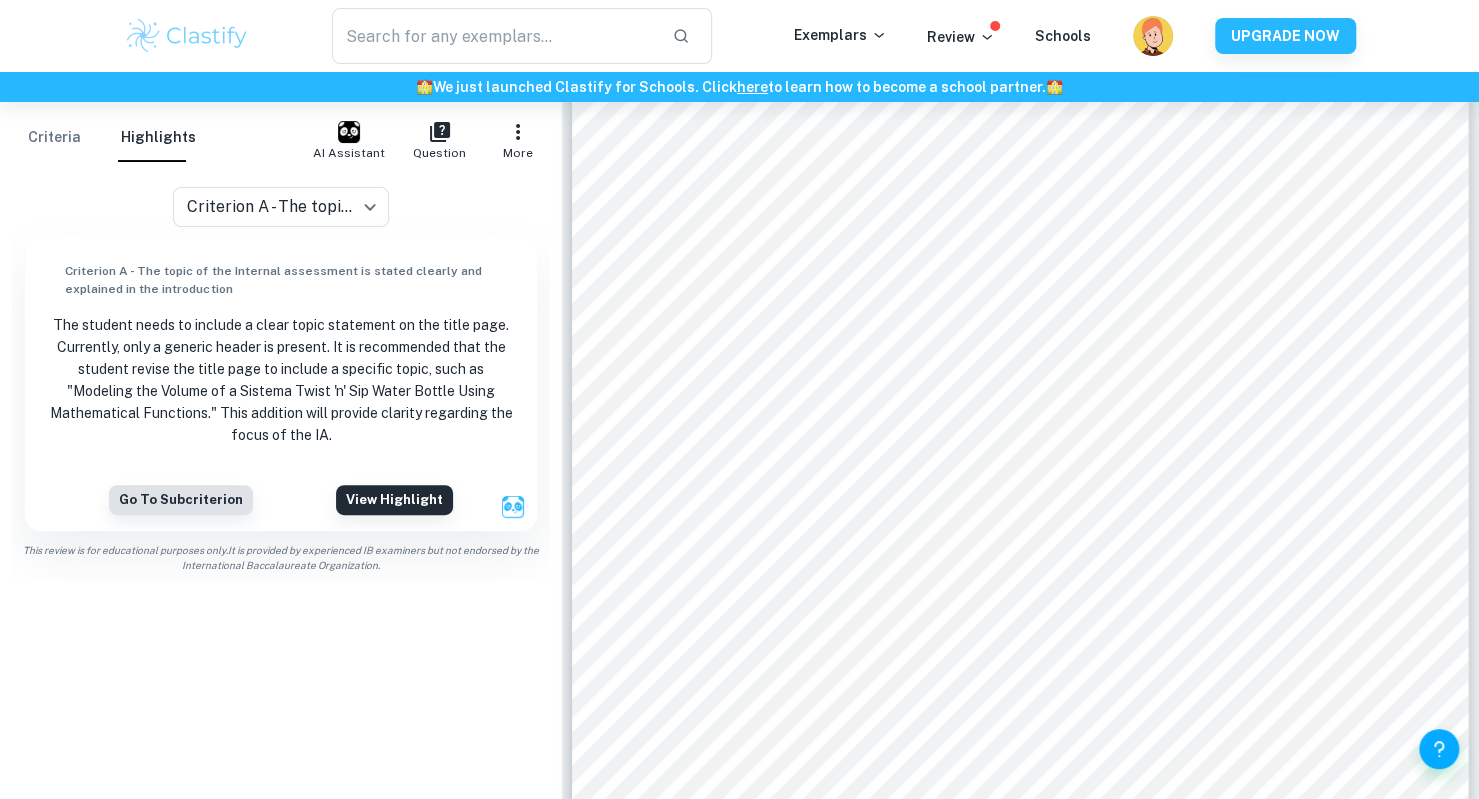 scroll, scrollTop: 0, scrollLeft: 0, axis: both 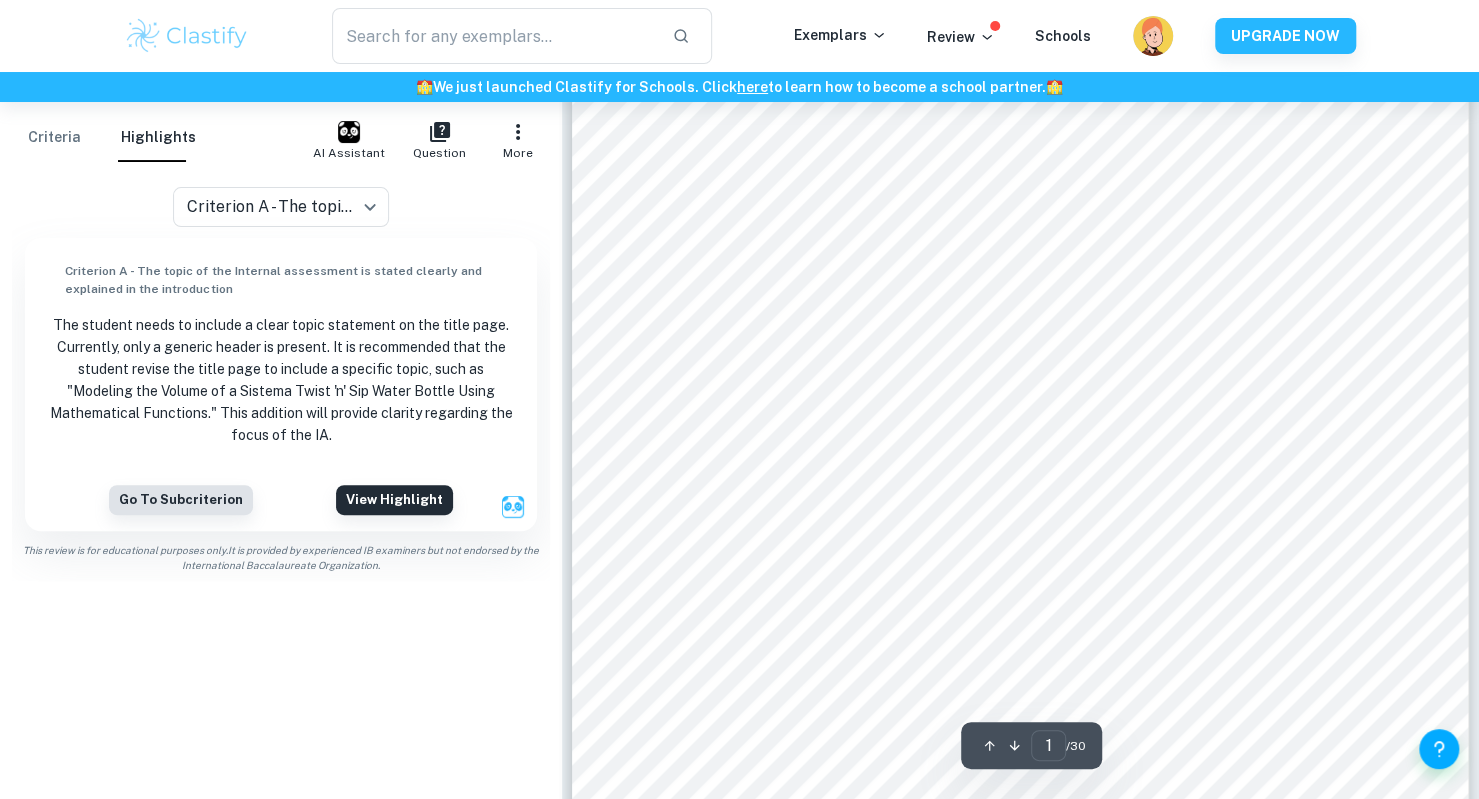 click at bounding box center [562, -80] 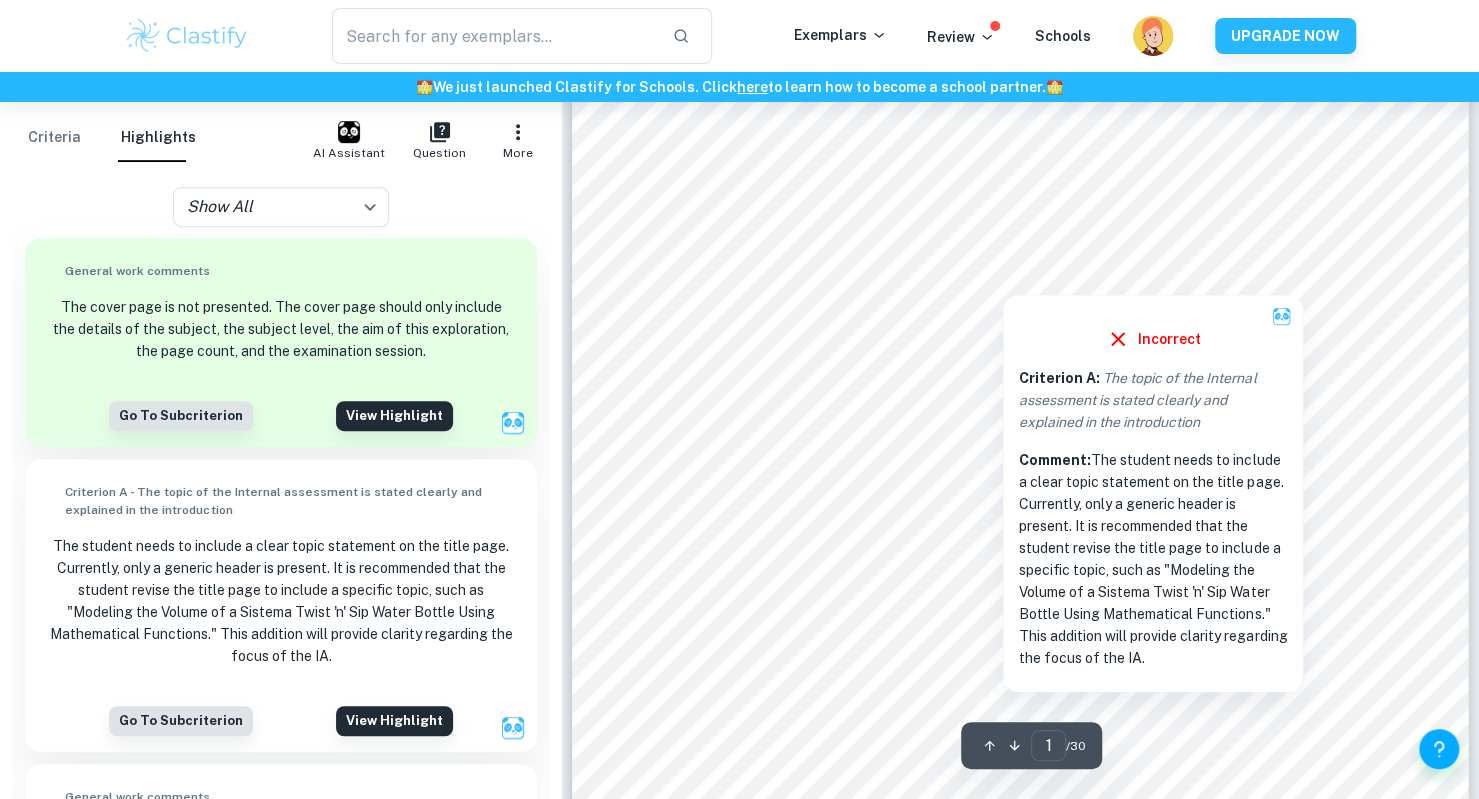 scroll, scrollTop: 517, scrollLeft: 0, axis: vertical 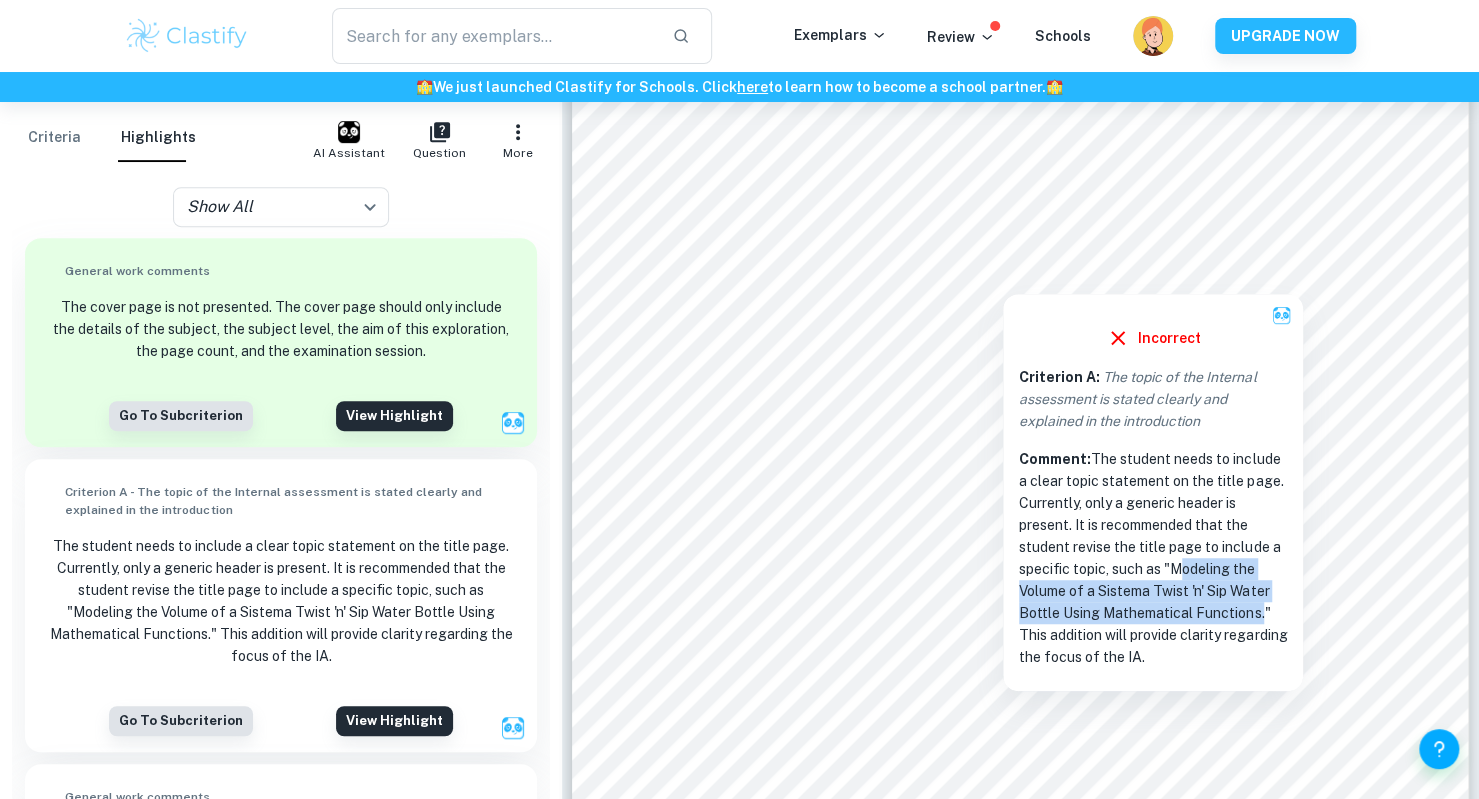 drag, startPoint x: 1174, startPoint y: 569, endPoint x: 1258, endPoint y: 615, distance: 95.77056 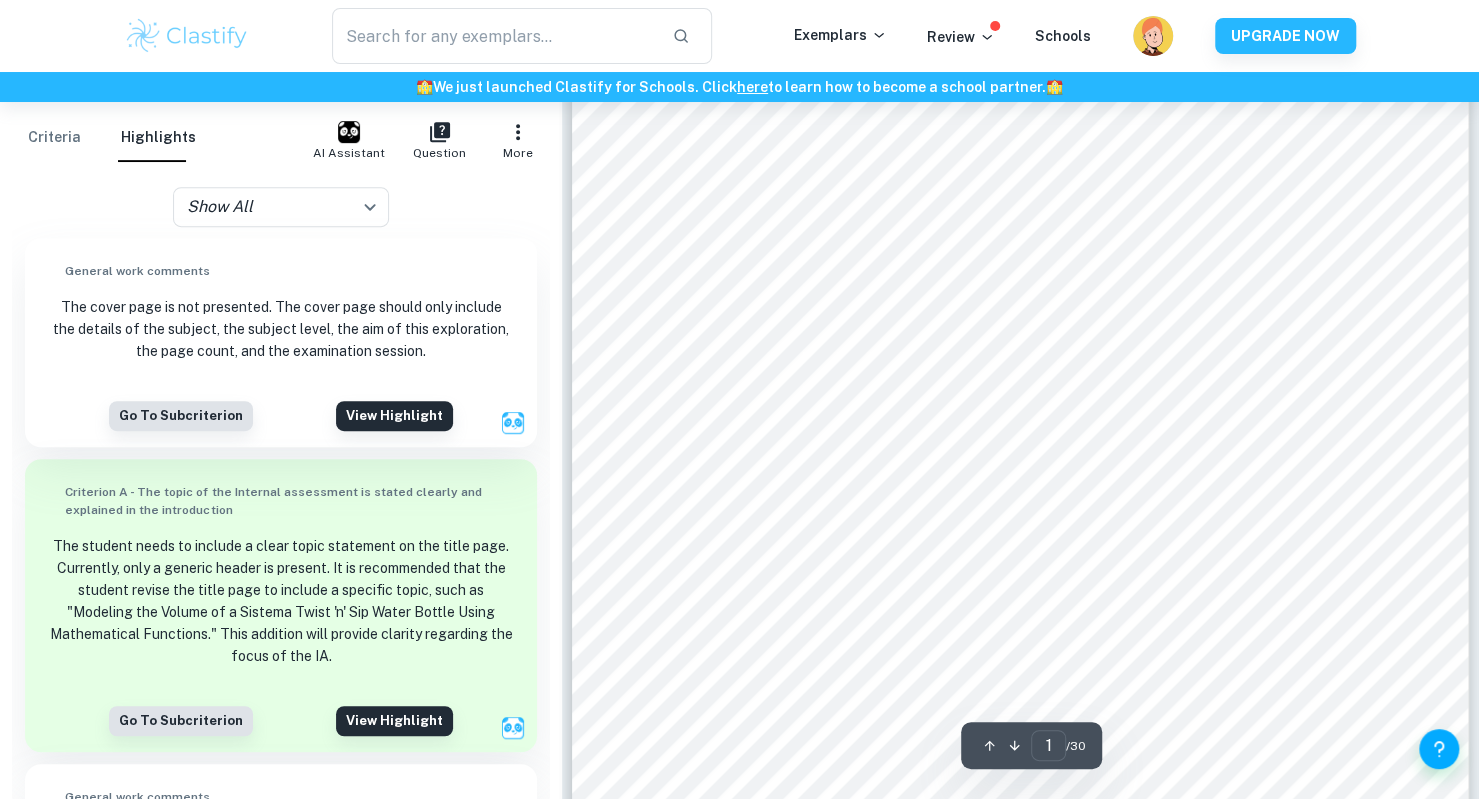 scroll, scrollTop: 88, scrollLeft: 0, axis: vertical 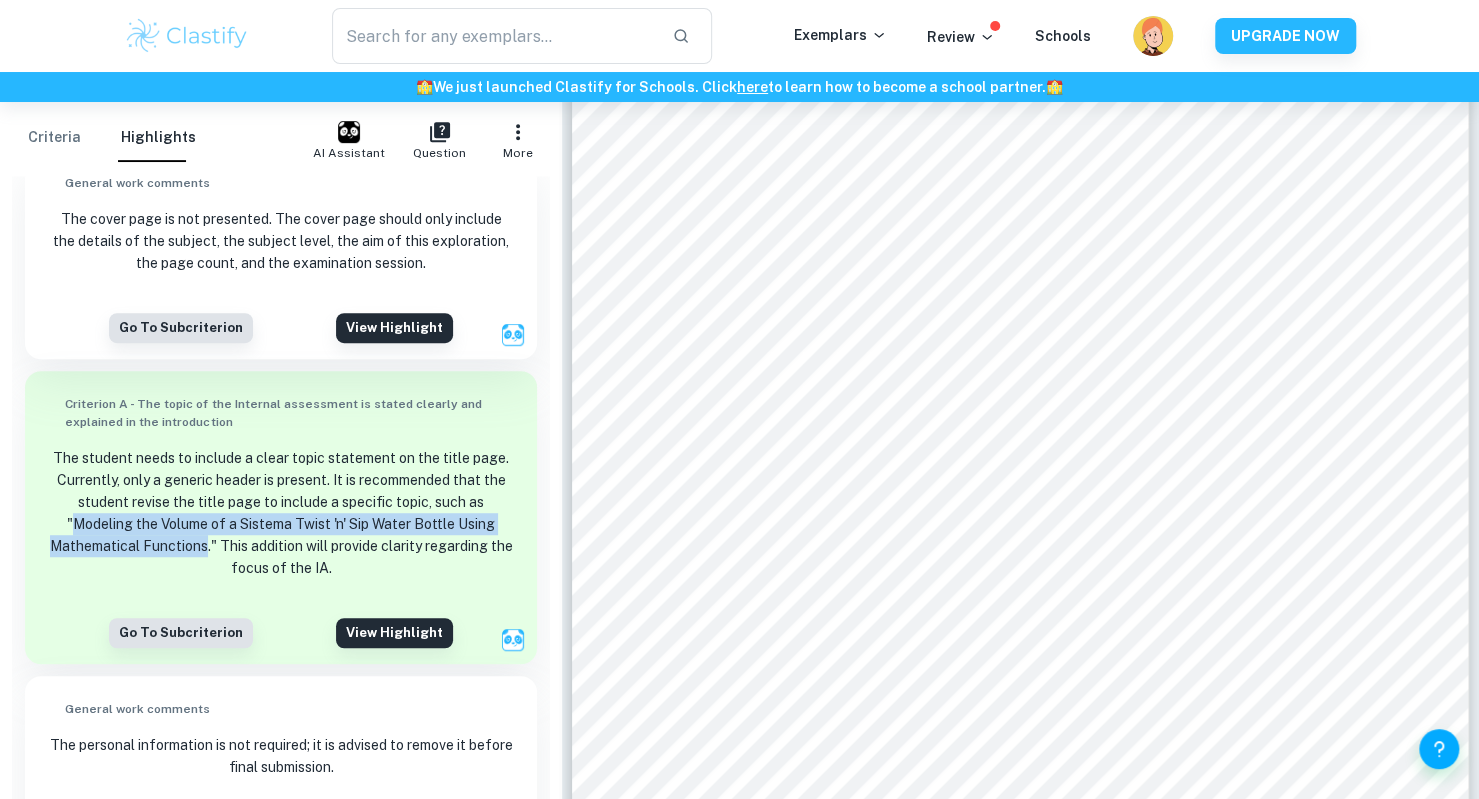 drag, startPoint x: 74, startPoint y: 523, endPoint x: 216, endPoint y: 547, distance: 144.01389 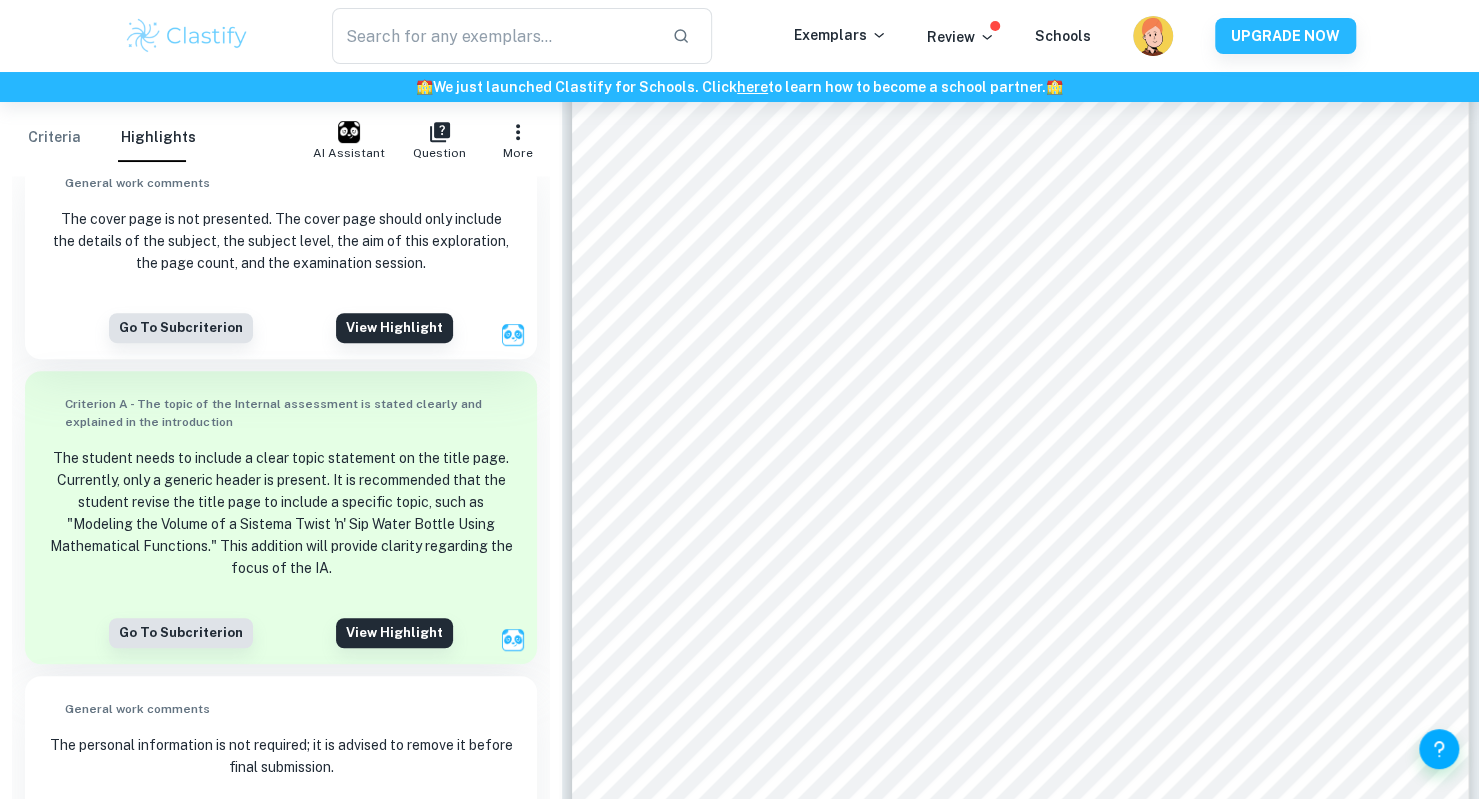click on "The student needs to include a clear topic statement on the title page. Currently, only a generic header is present. It is recommended that the student revise the title page to include a specific topic, such as "Modeling the Volume of a Sistema Twist 'n' Sip Water Bottle Using Mathematical Functions." This addition will provide clarity regarding the focus of the IA." at bounding box center [280, 513] 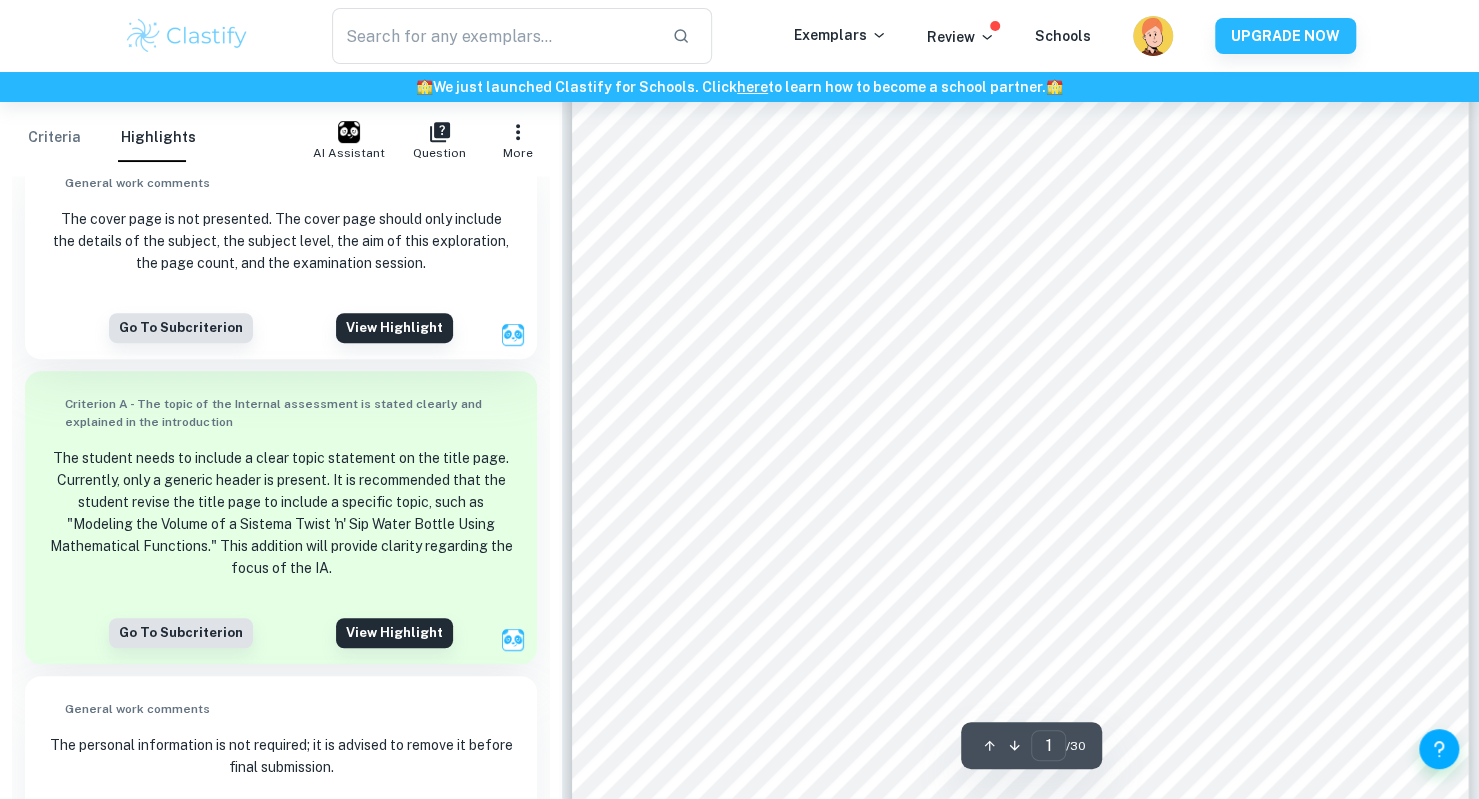 scroll, scrollTop: 513, scrollLeft: 0, axis: vertical 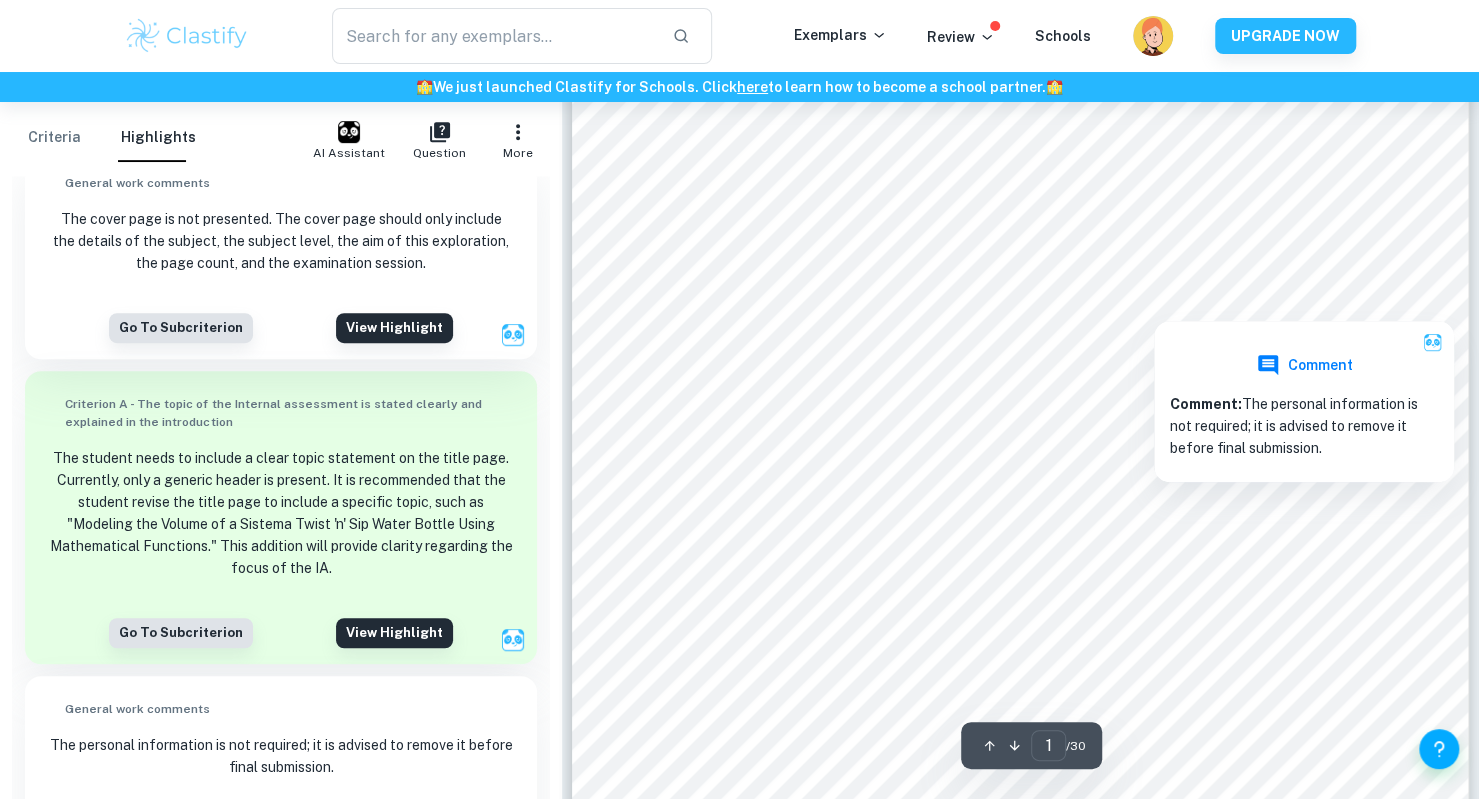click at bounding box center [1282, 299] 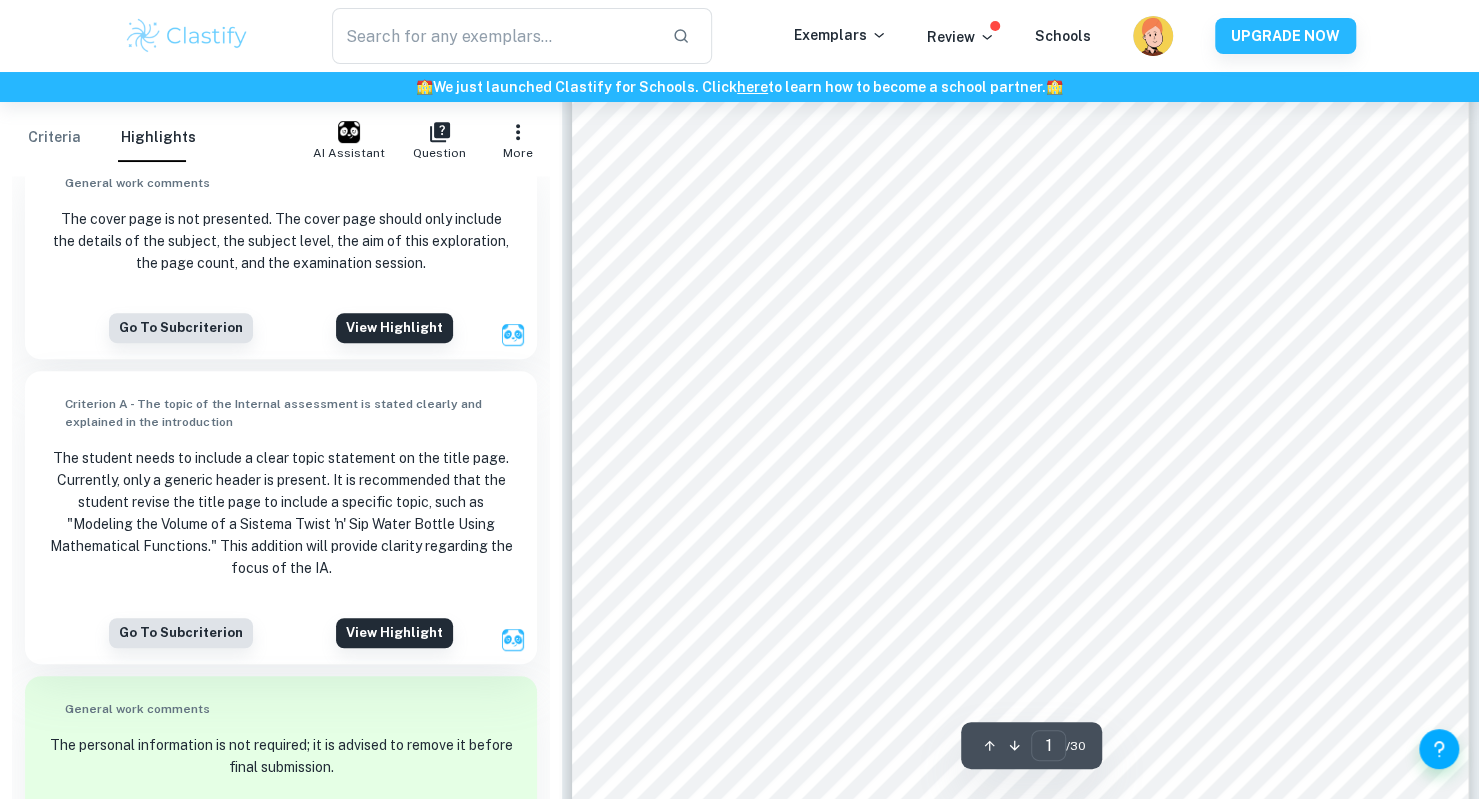 scroll, scrollTop: 340, scrollLeft: 0, axis: vertical 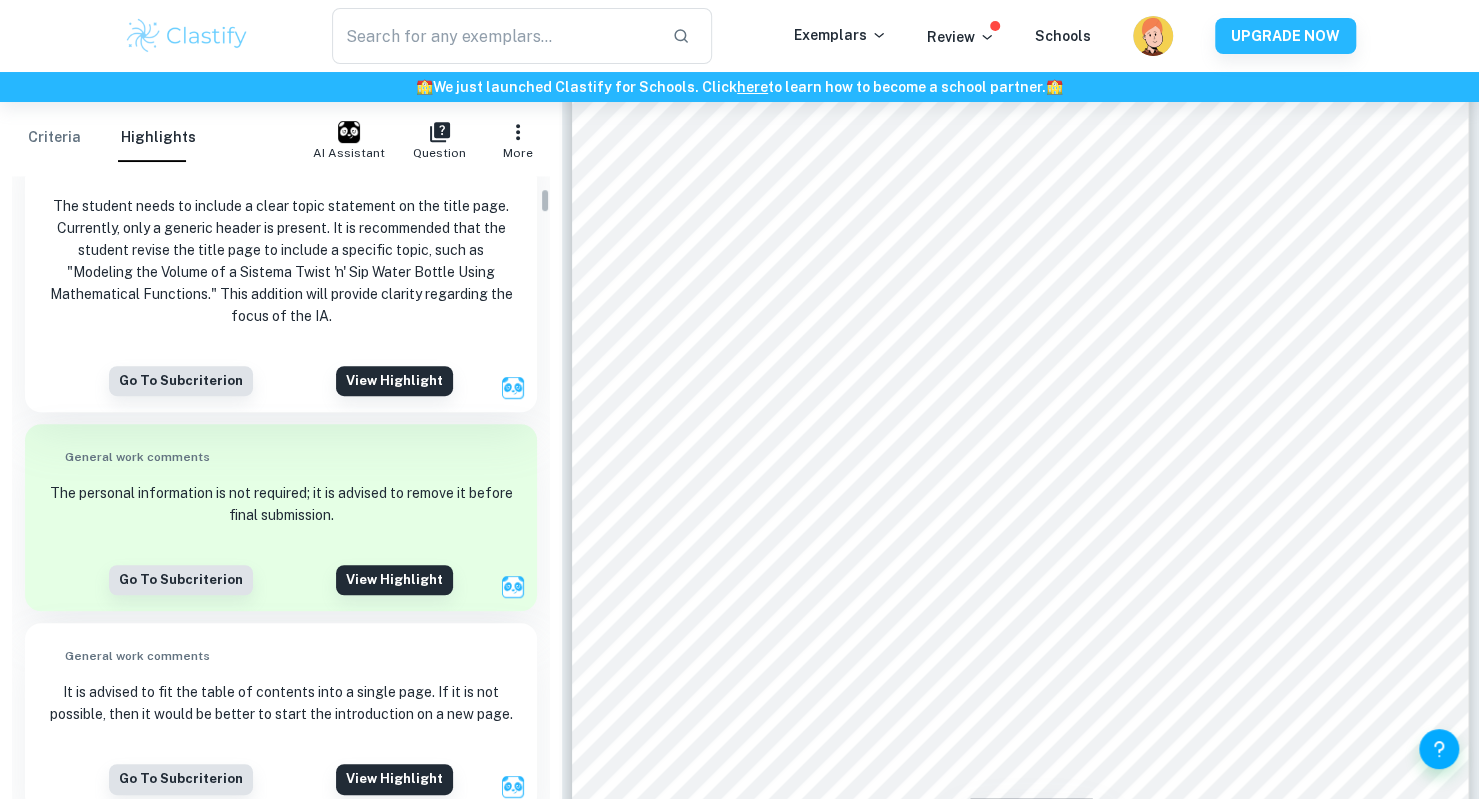 click on "Math ematic s   AI SL Internal   assessment [PERSON_NAME]" at bounding box center [1020, 243] 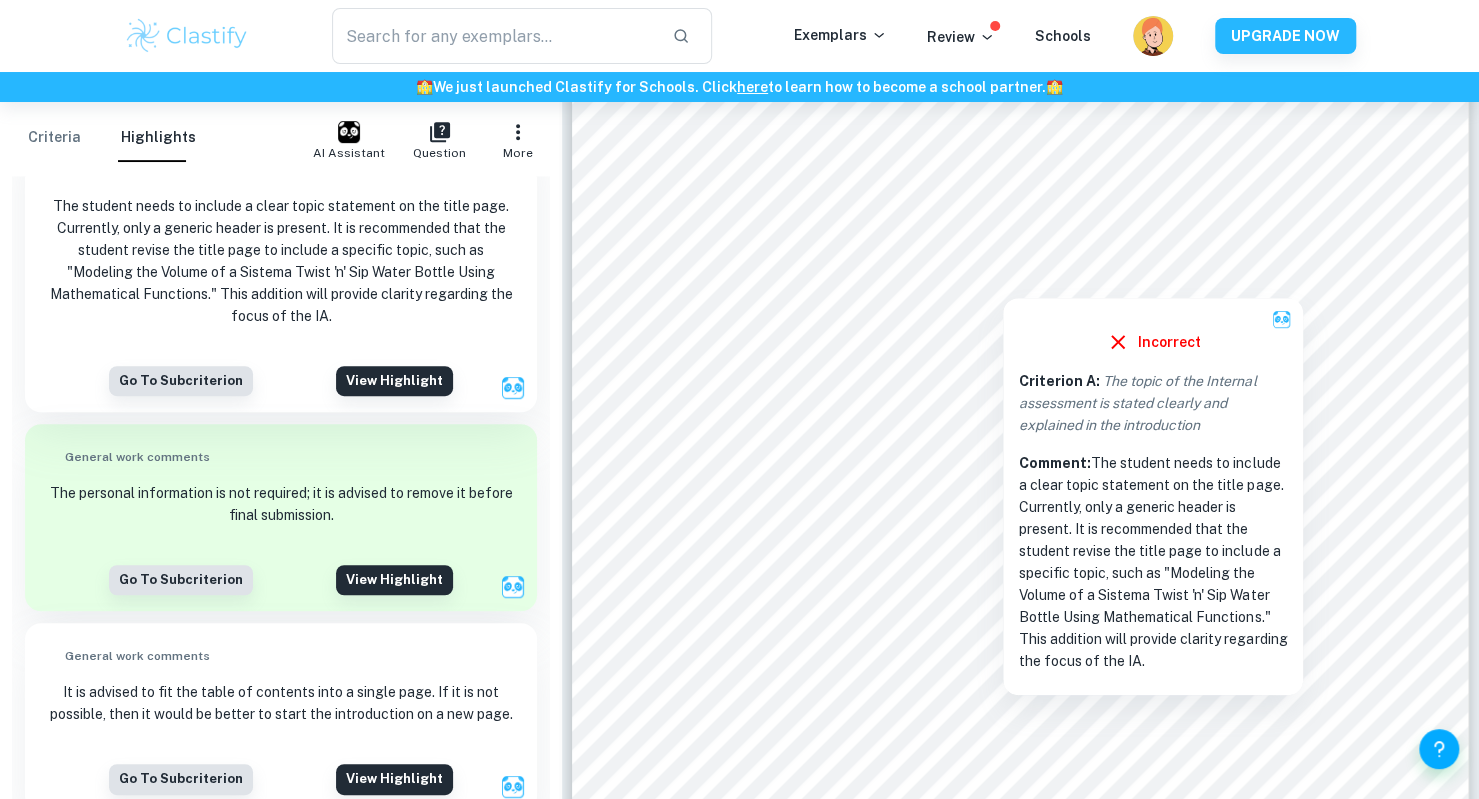 click at bounding box center (1003, 277) 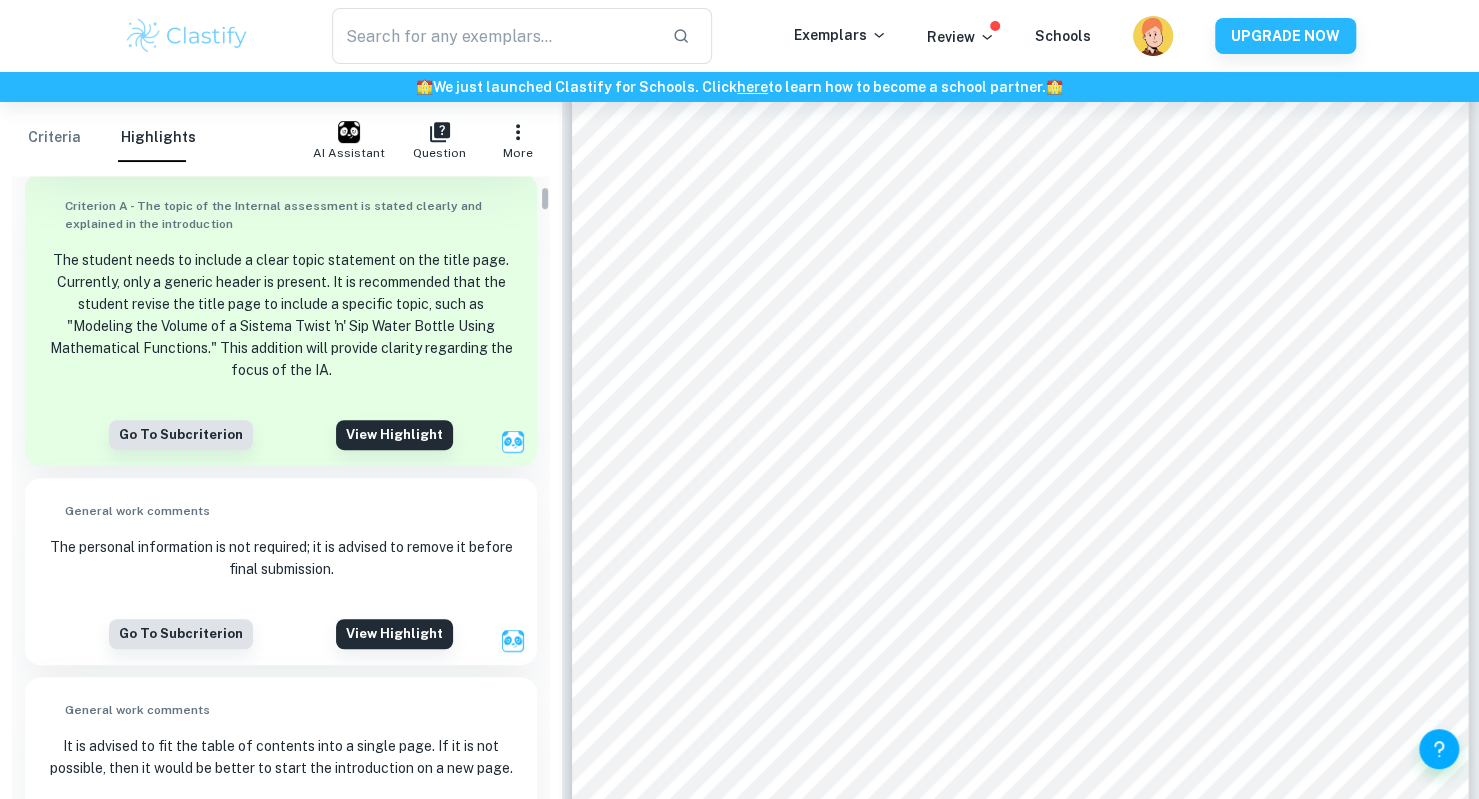 scroll, scrollTop: 288, scrollLeft: 0, axis: vertical 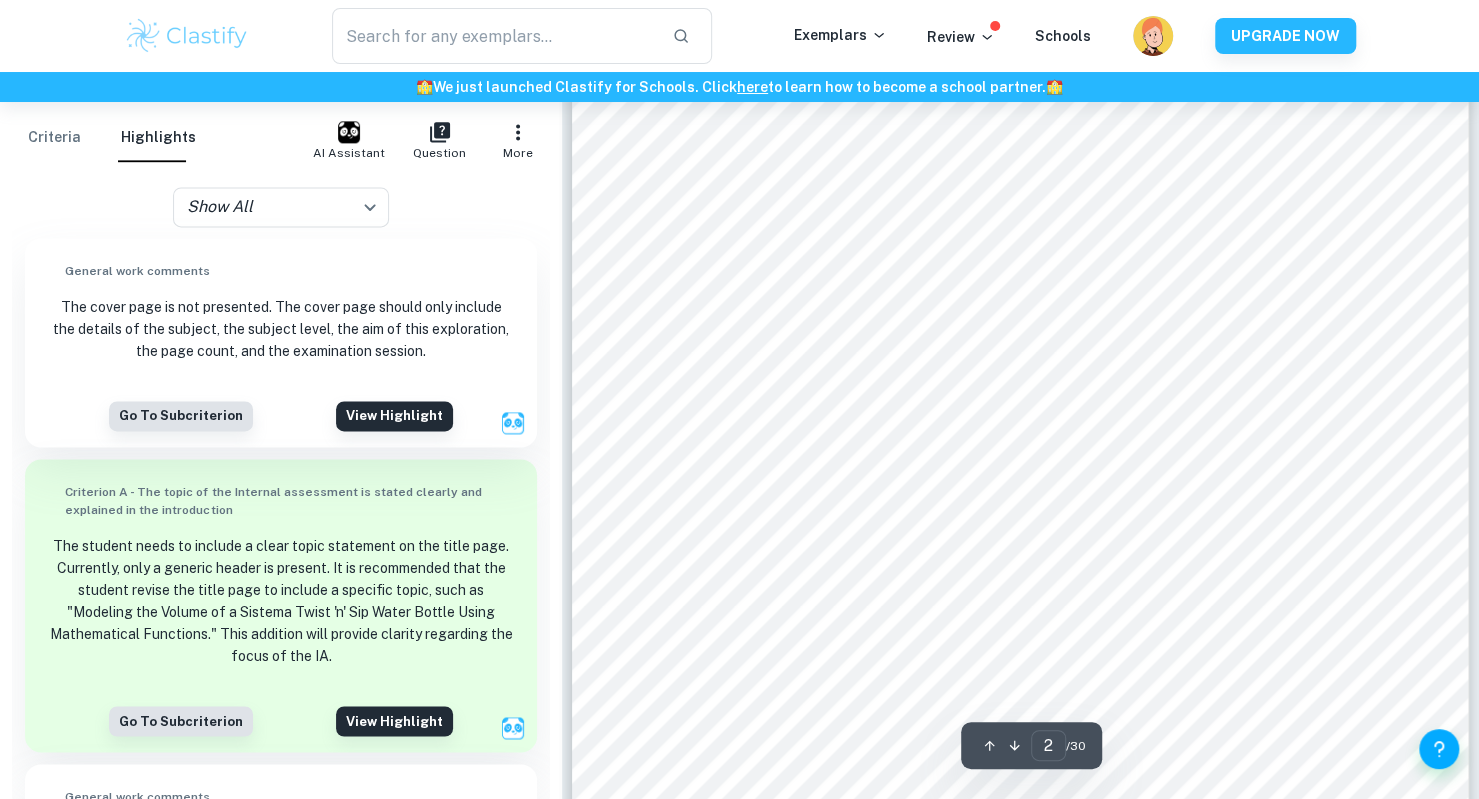 click on "The cover page is not presented. The cover page should only include the details of the subject, the subject level, the aim of this exploration, the page count, and the examination session." at bounding box center [280, 329] 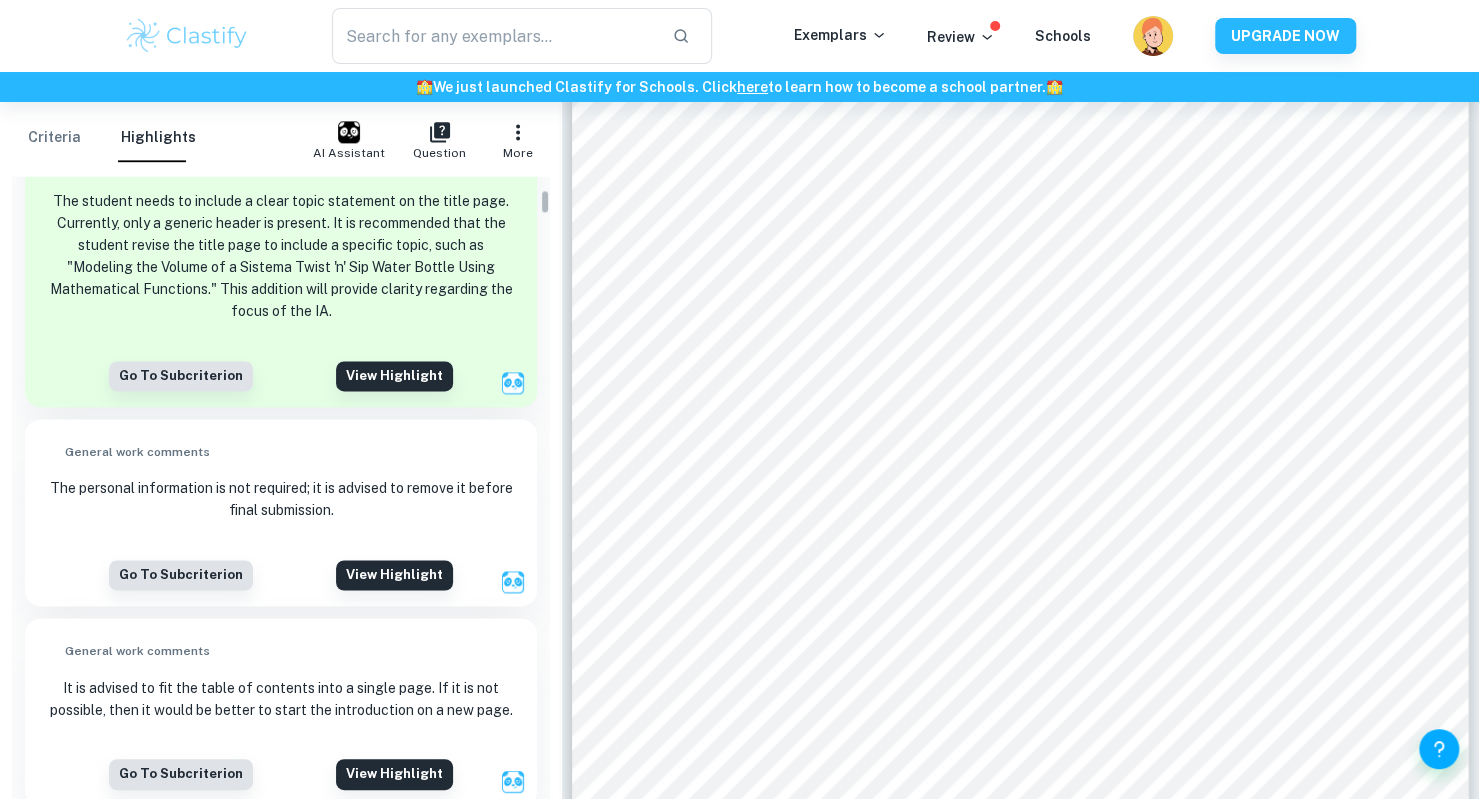 scroll, scrollTop: 364, scrollLeft: 0, axis: vertical 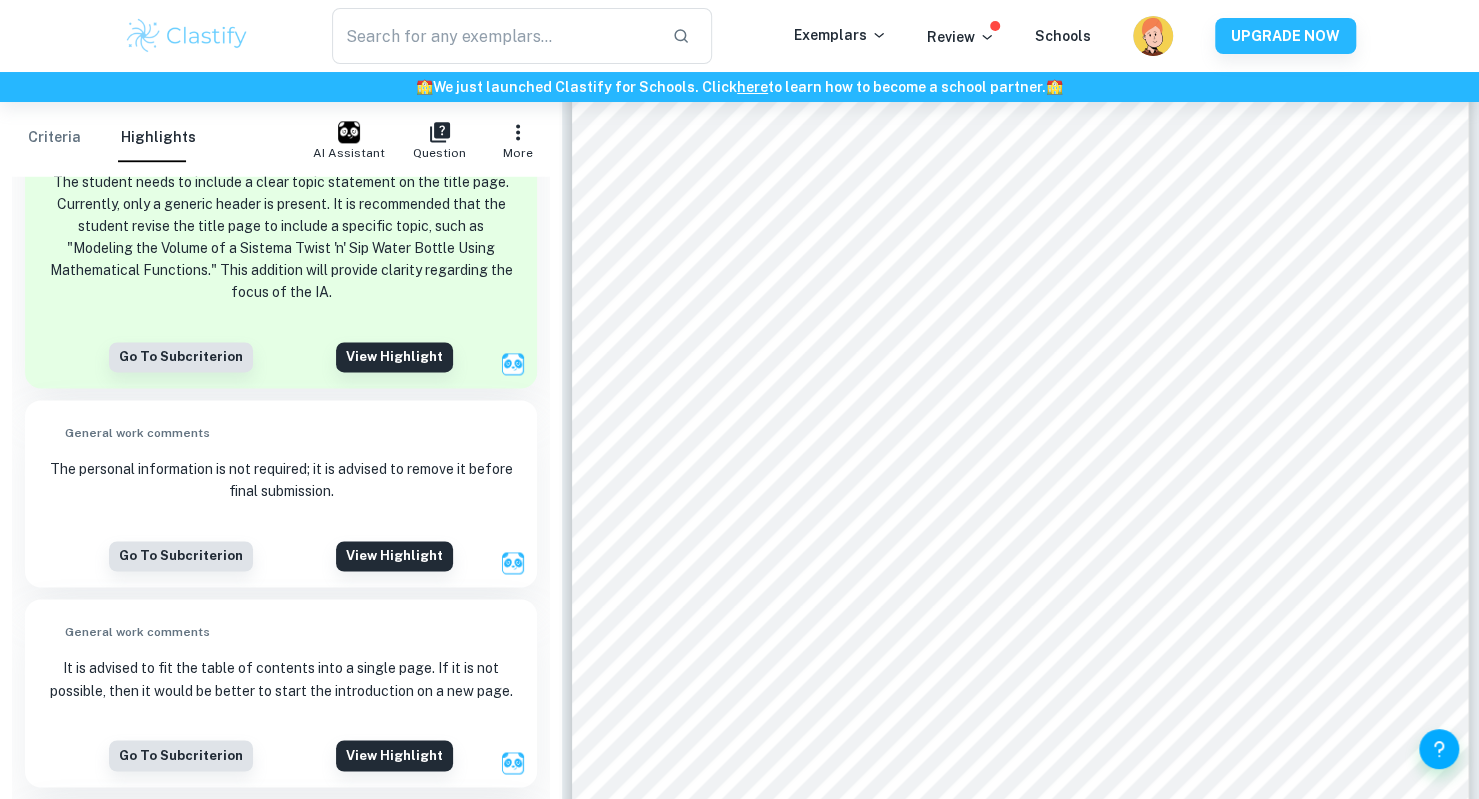 click on "The personal information is not required; it is advised to remove it before final submission." at bounding box center (280, 480) 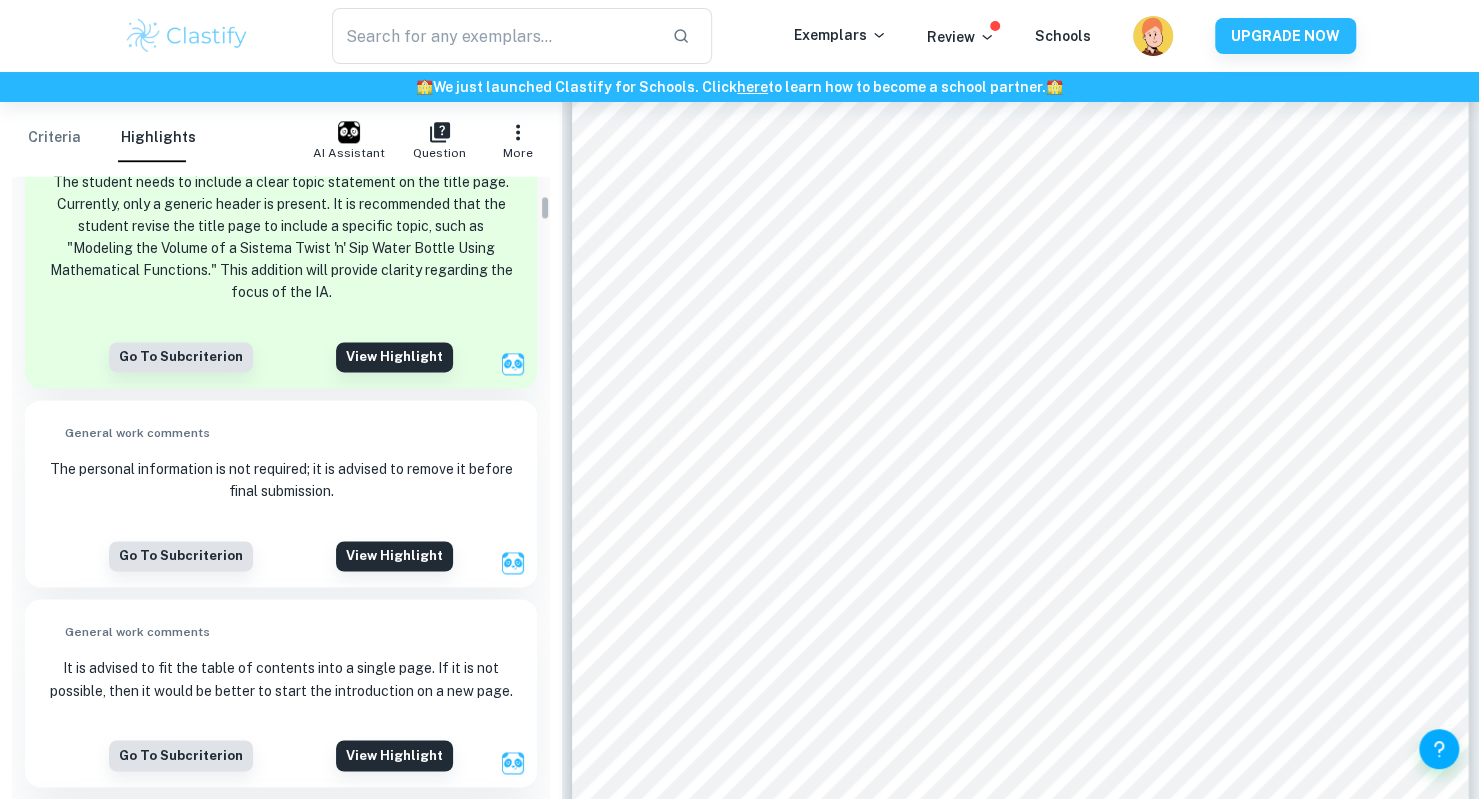 scroll, scrollTop: 528, scrollLeft: 0, axis: vertical 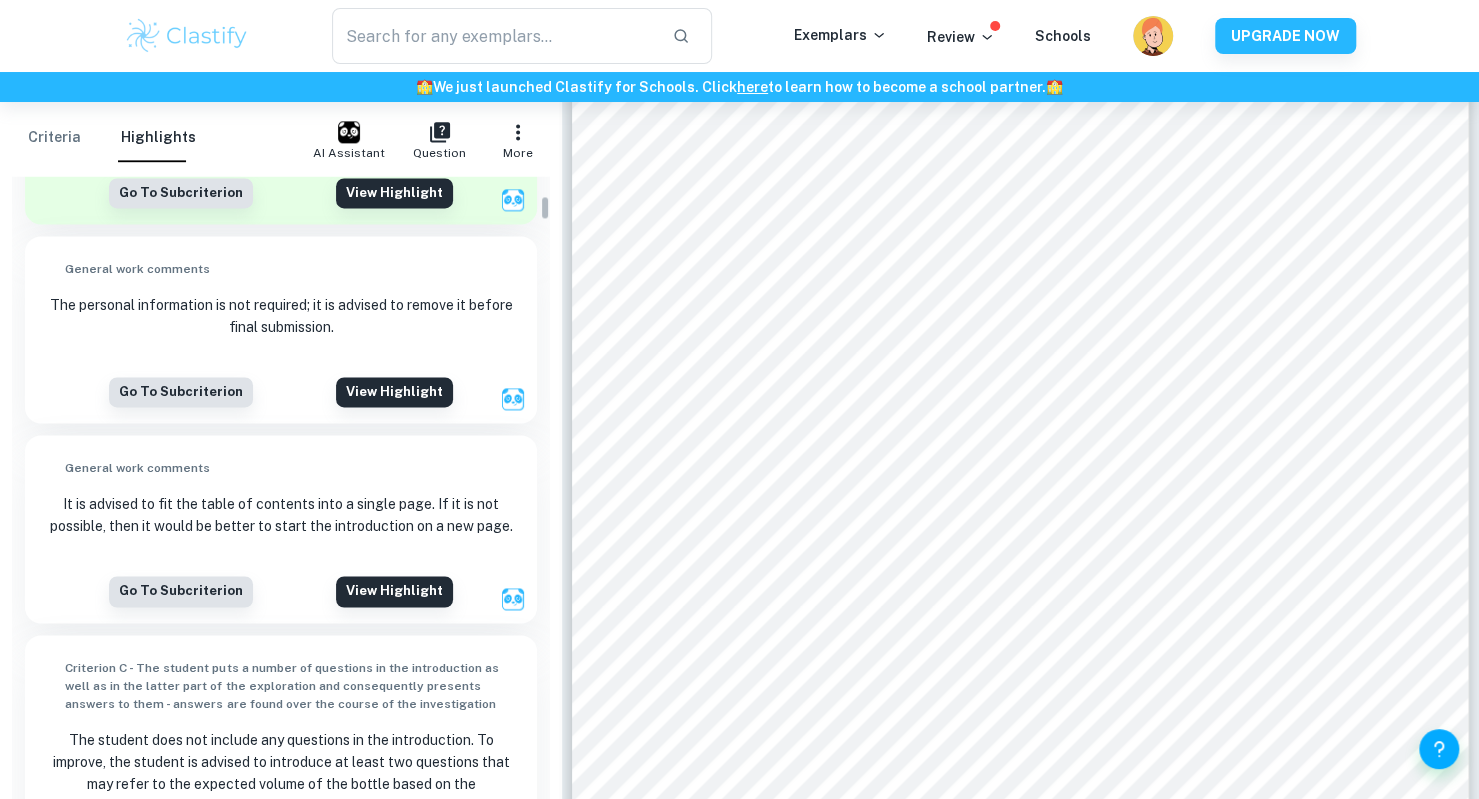 click on "It is advised to fit the table of contents into a single page. If it is not possible, then it would be better to start the introduction on a new page." at bounding box center (280, 515) 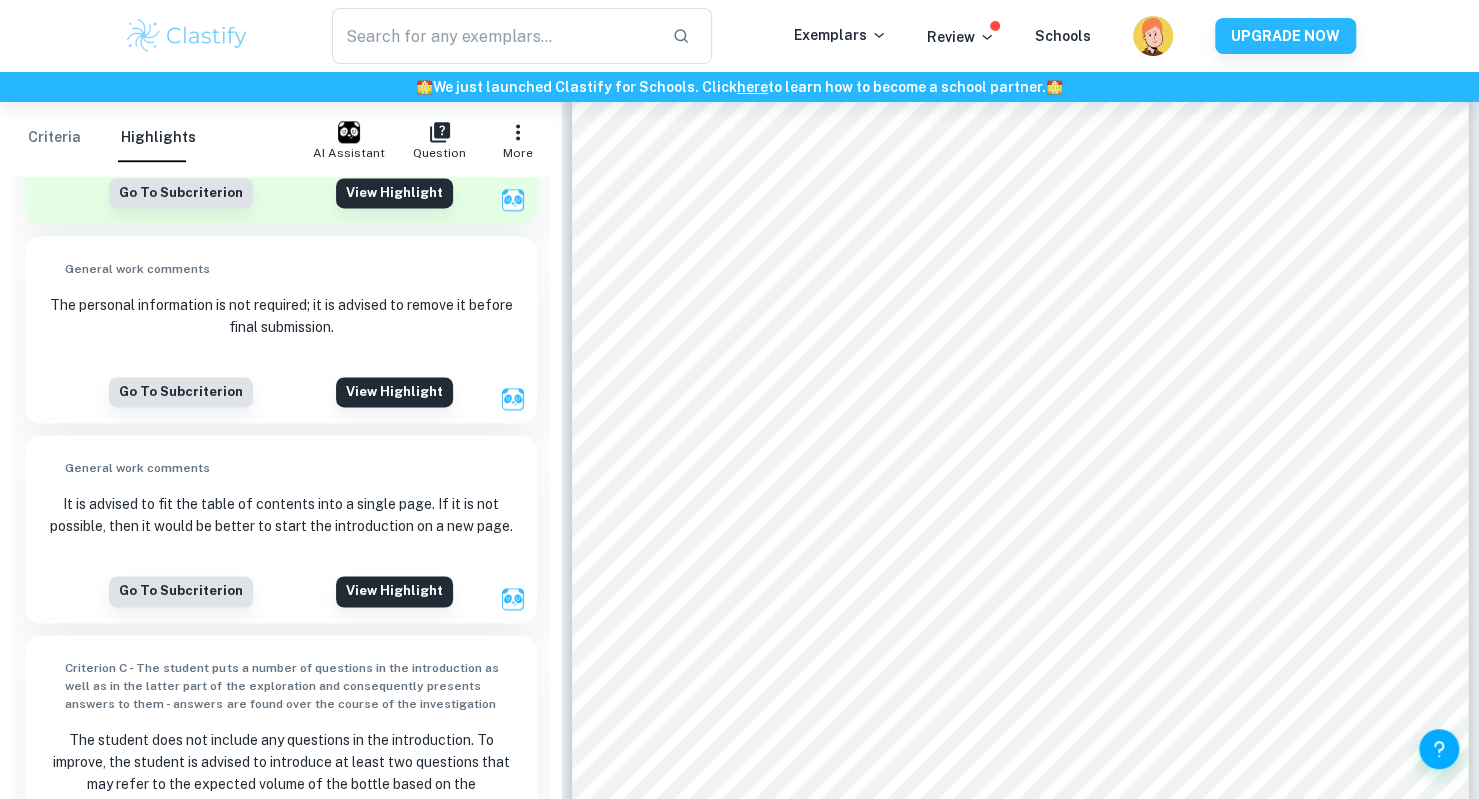 click on "It is advised to fit the table of contents into a single page. If it is not possible, then it would be better to start the introduction on a new page." at bounding box center [280, 515] 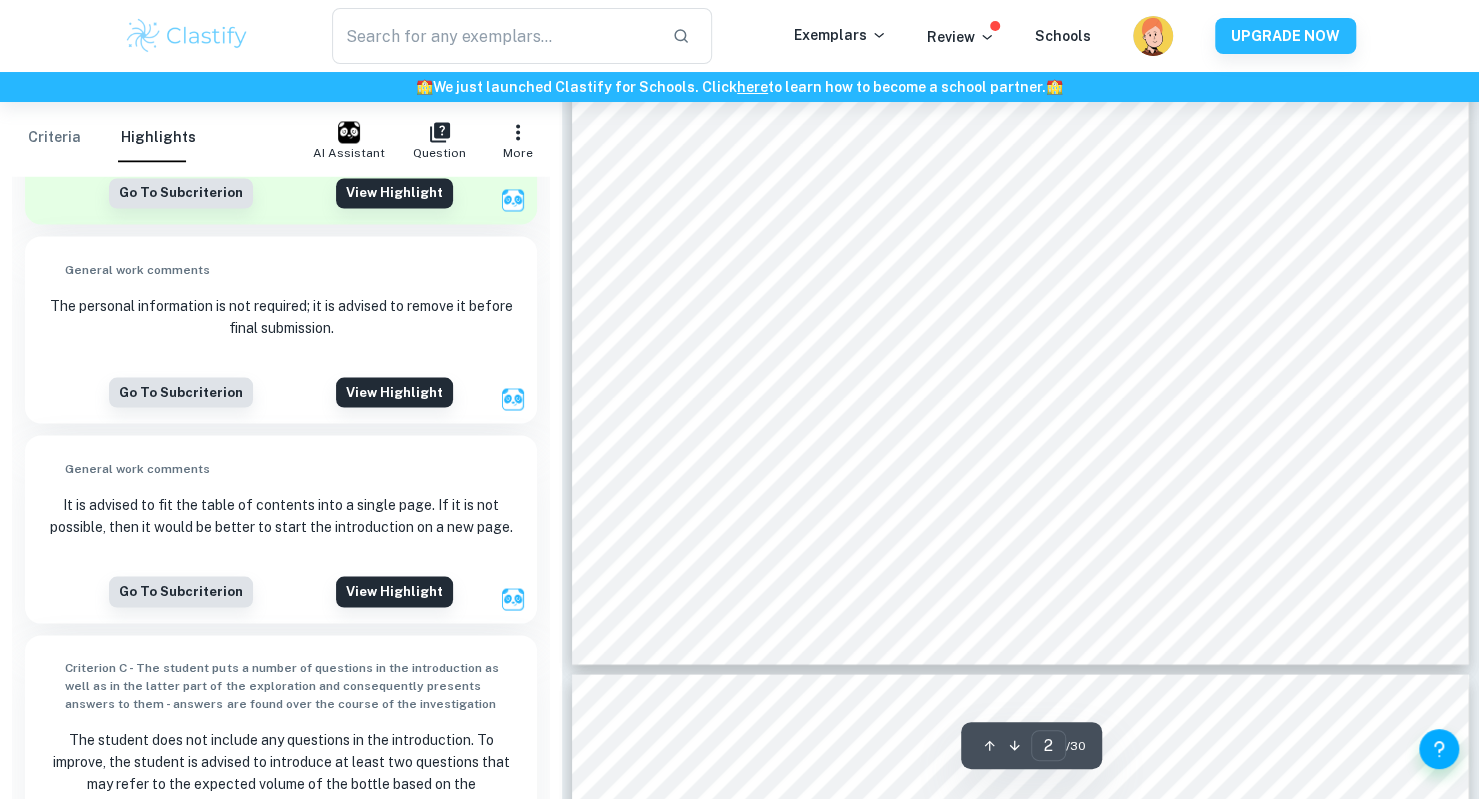 type on "3" 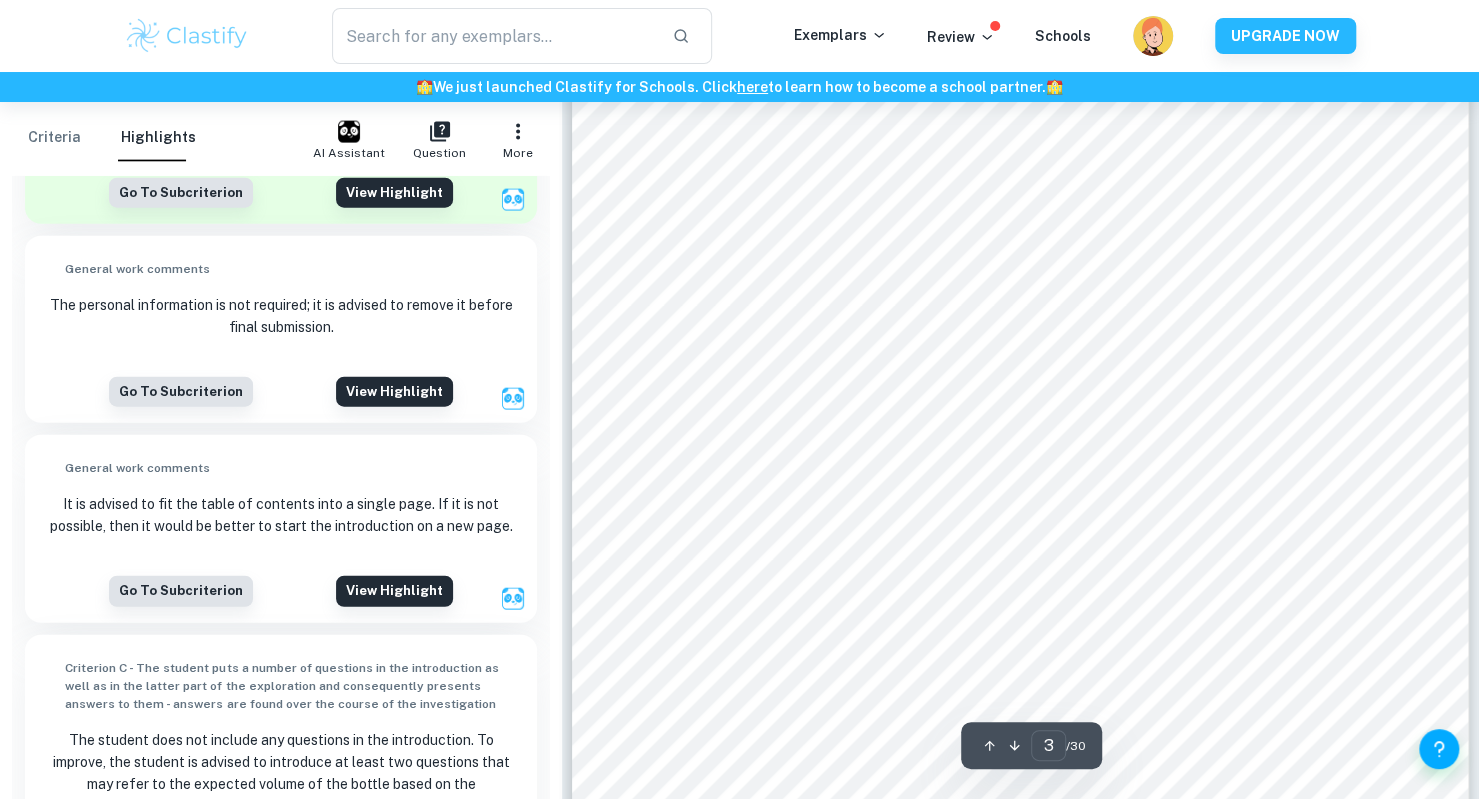 scroll, scrollTop: 2740, scrollLeft: 0, axis: vertical 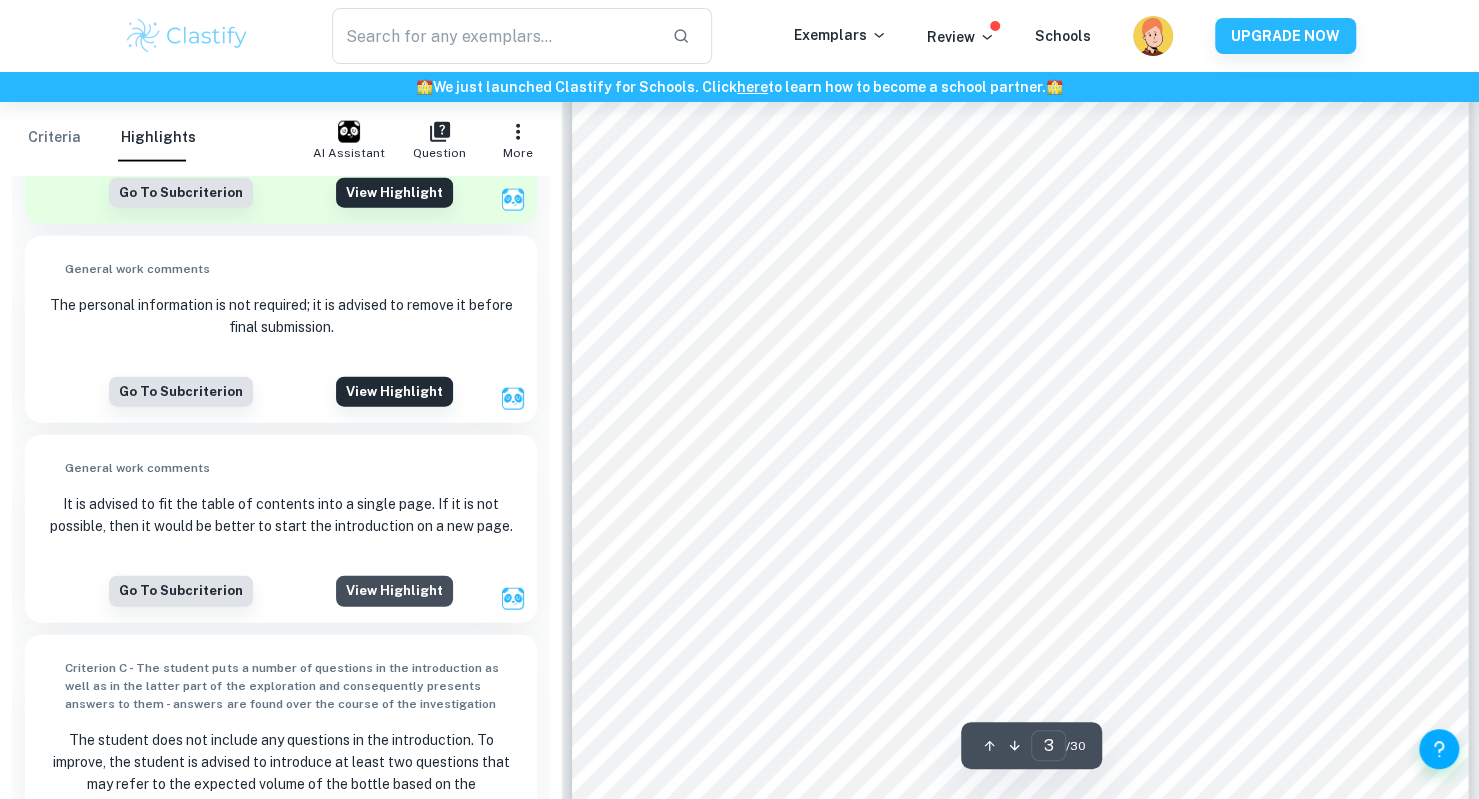 click on "View highlight" at bounding box center (394, 591) 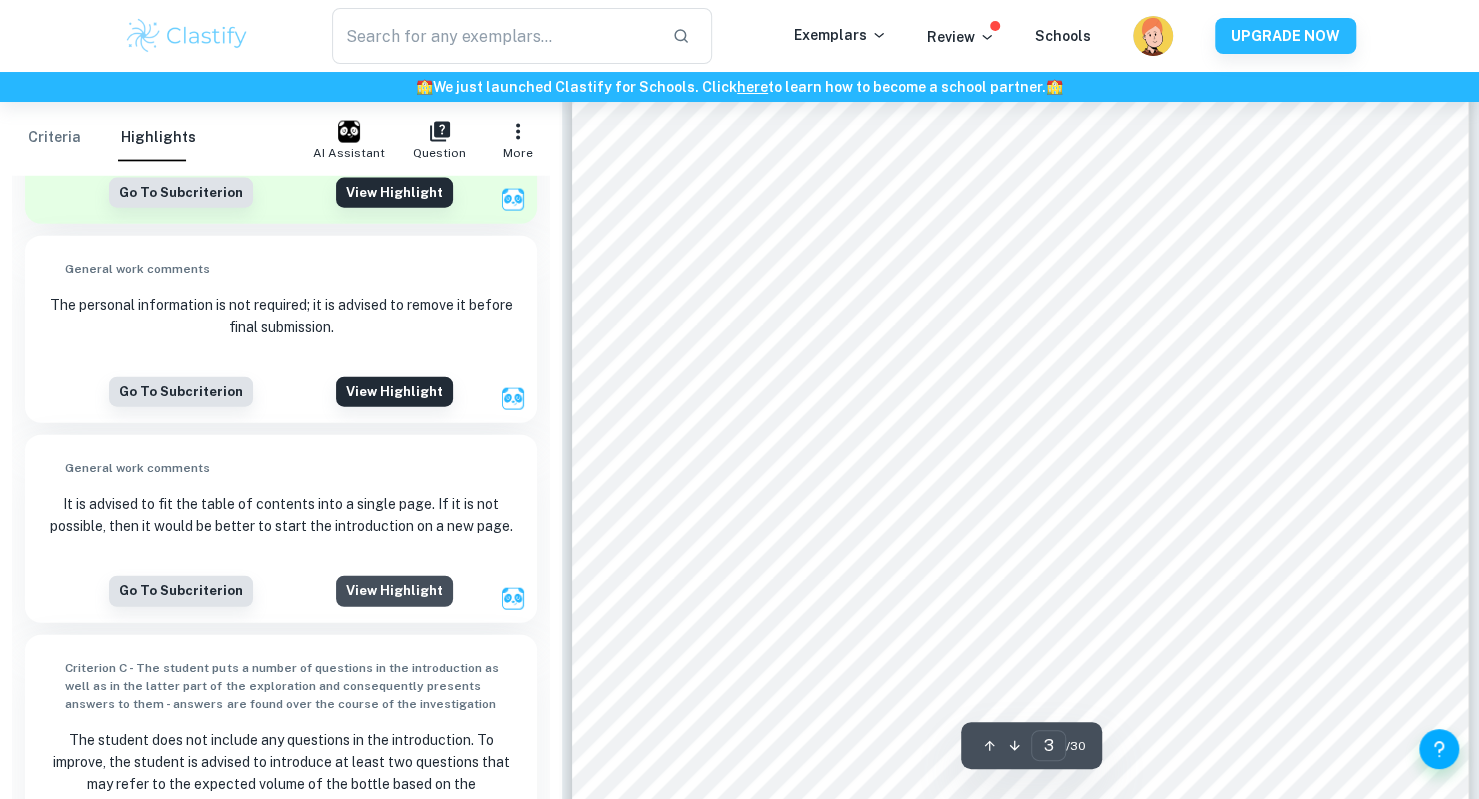 scroll, scrollTop: 2589, scrollLeft: 0, axis: vertical 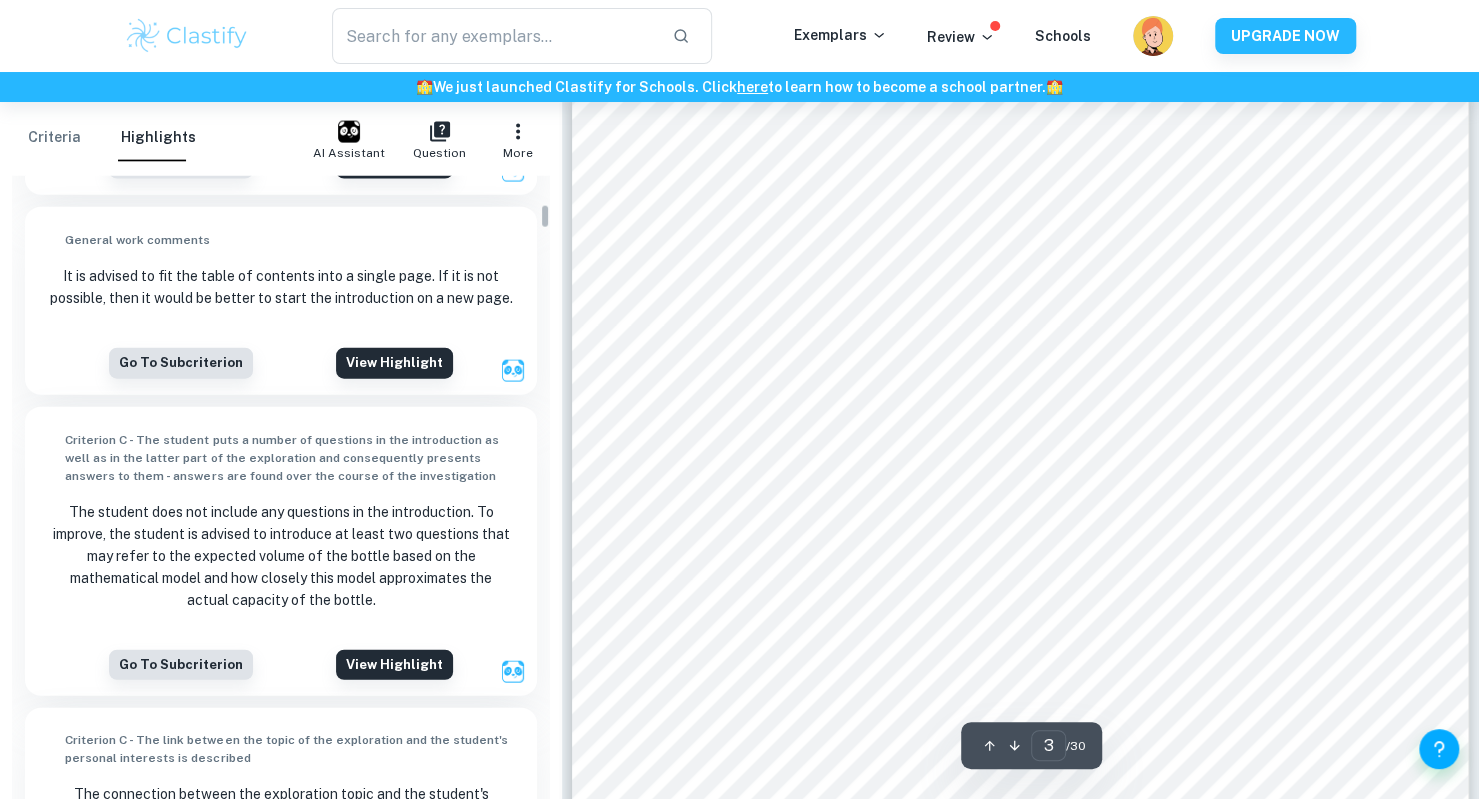 click on "The student does not include any questions in the introduction. To improve, the student is advised to introduce at least two questions that may refer to the expected volume of the bottle based on the mathematical model and how closely this model approximates the actual capacity of the bottle." at bounding box center [280, 556] 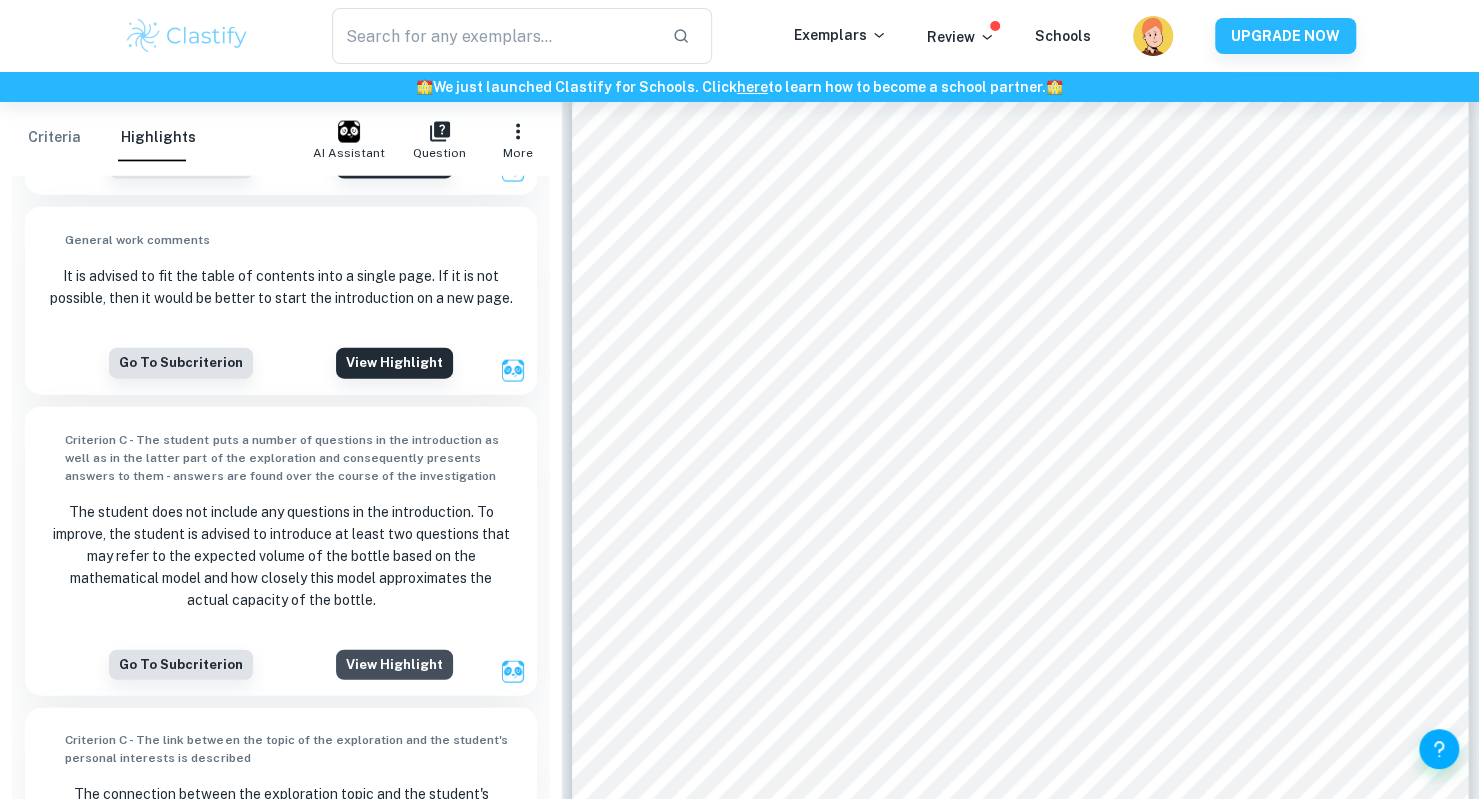 click on "View highlight" at bounding box center [394, 665] 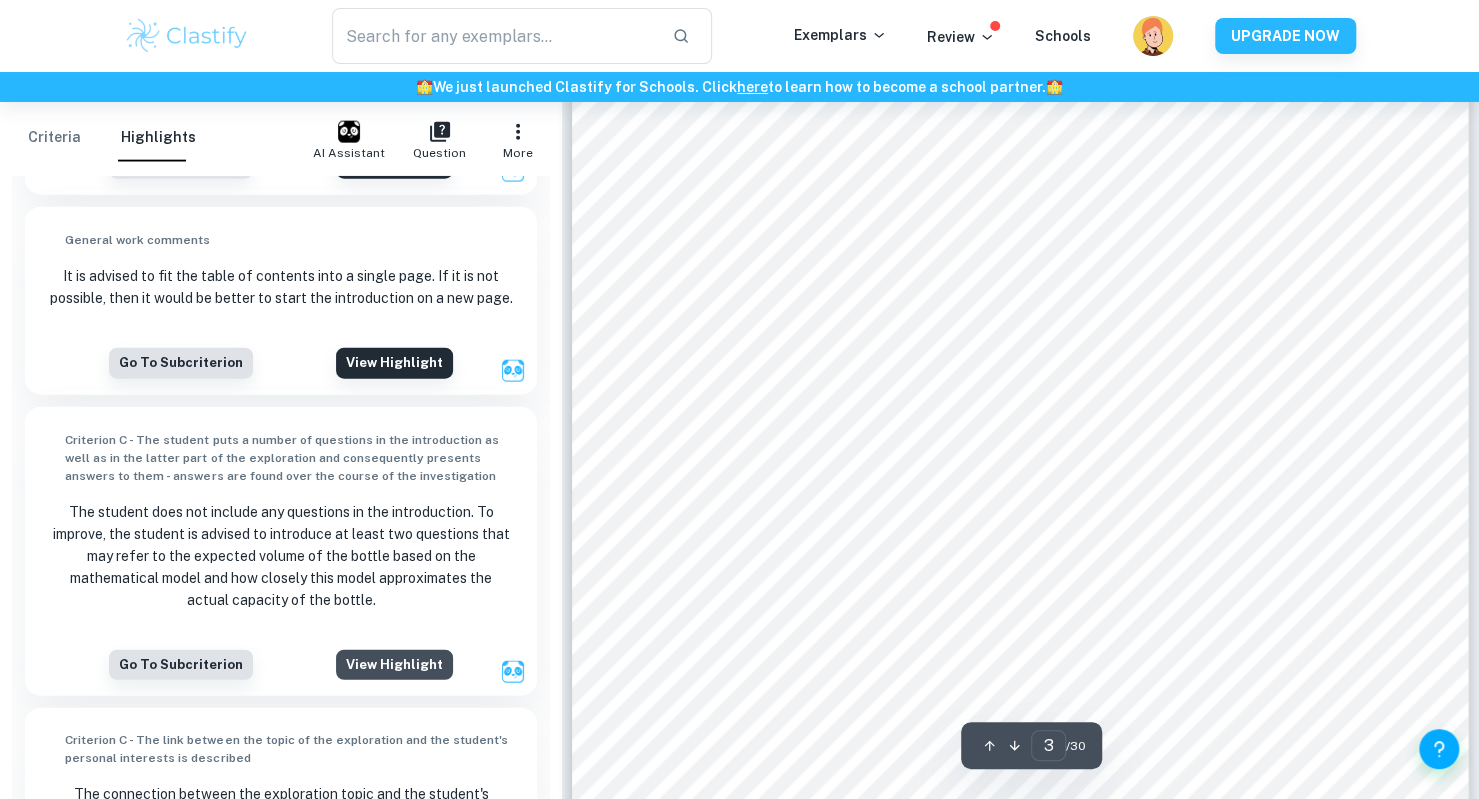 scroll, scrollTop: 2828, scrollLeft: 0, axis: vertical 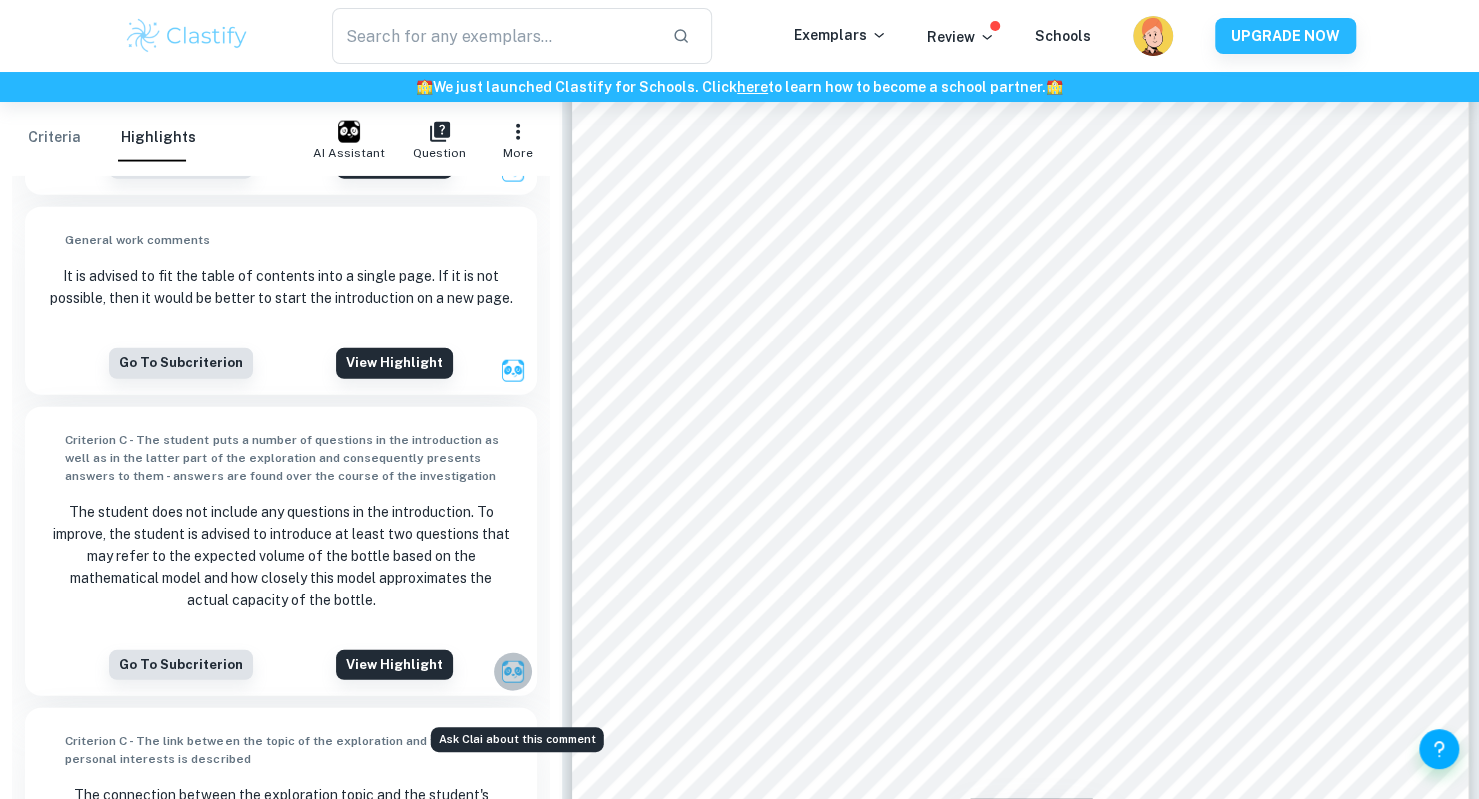 click at bounding box center (513, 672) 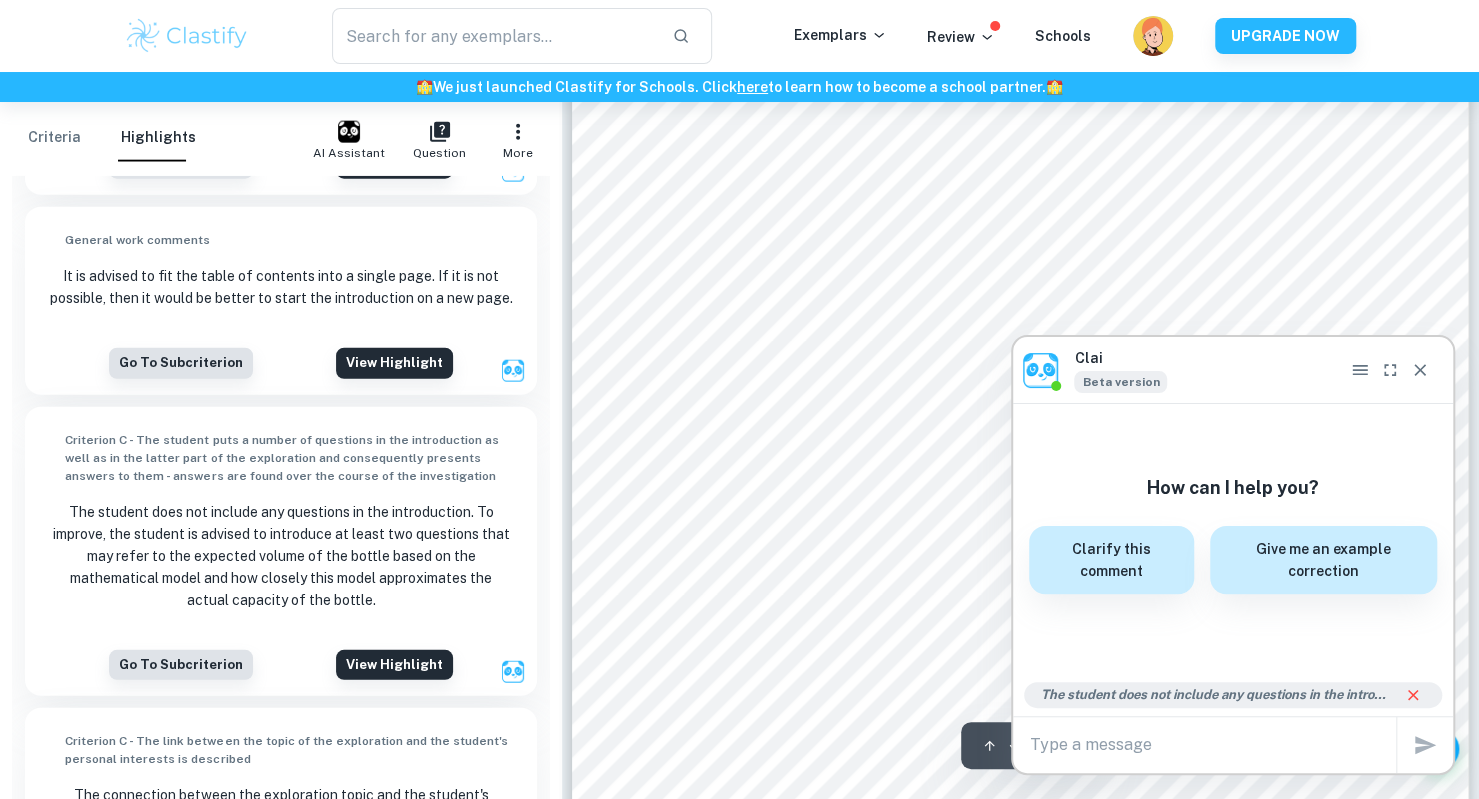 click at bounding box center (1212, 744) 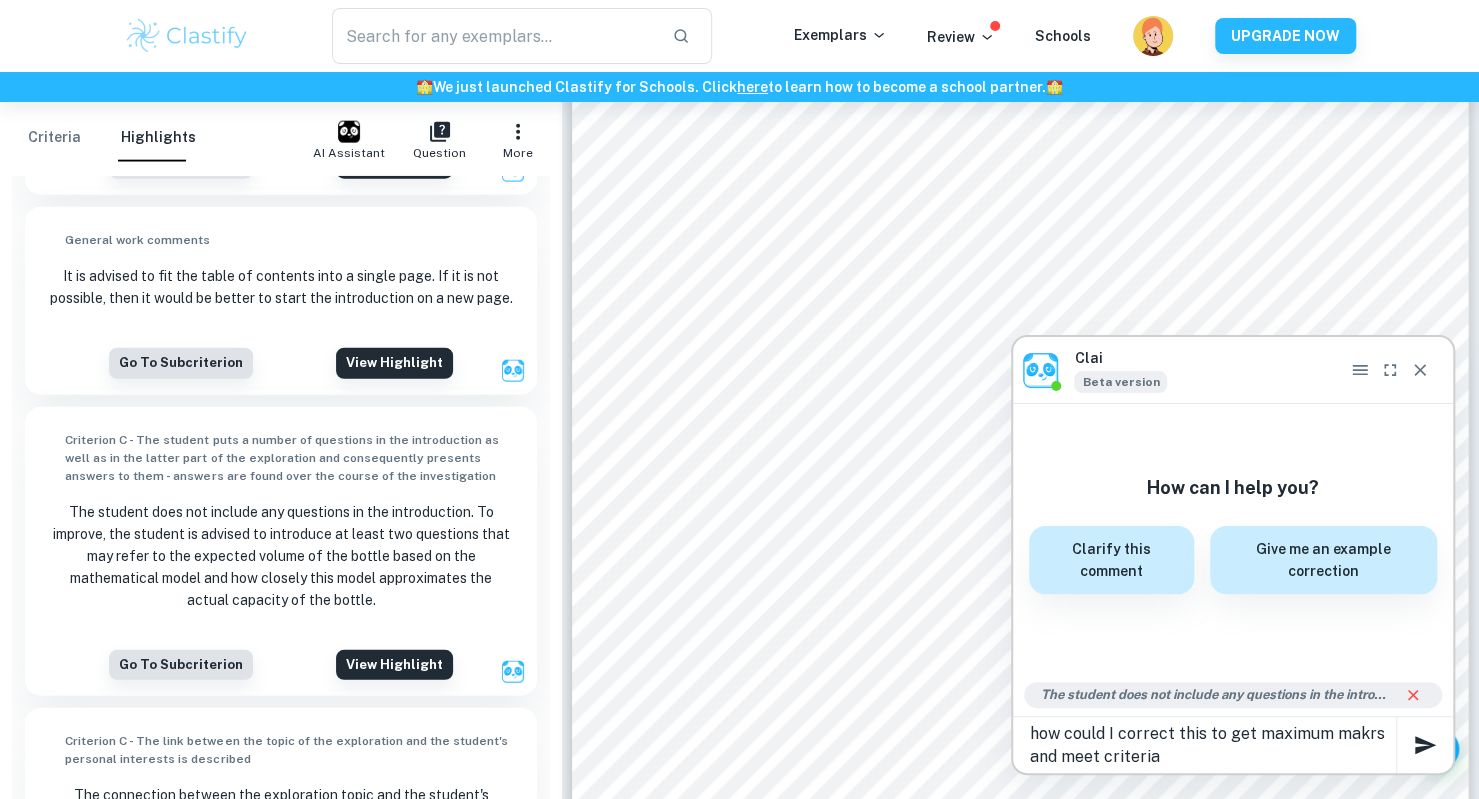 type on "how could I correct this to get maximum makrs and meet criteria?" 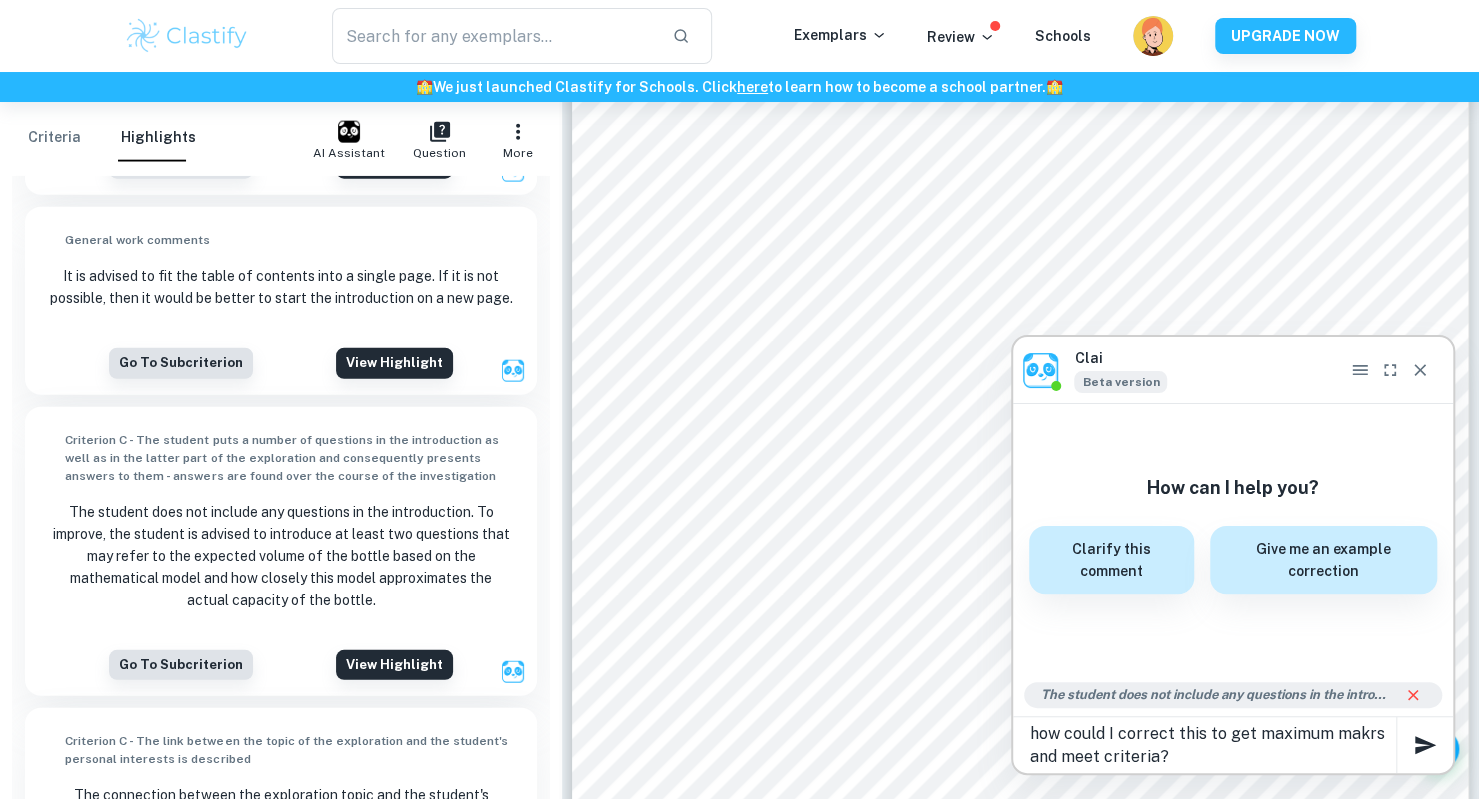 type 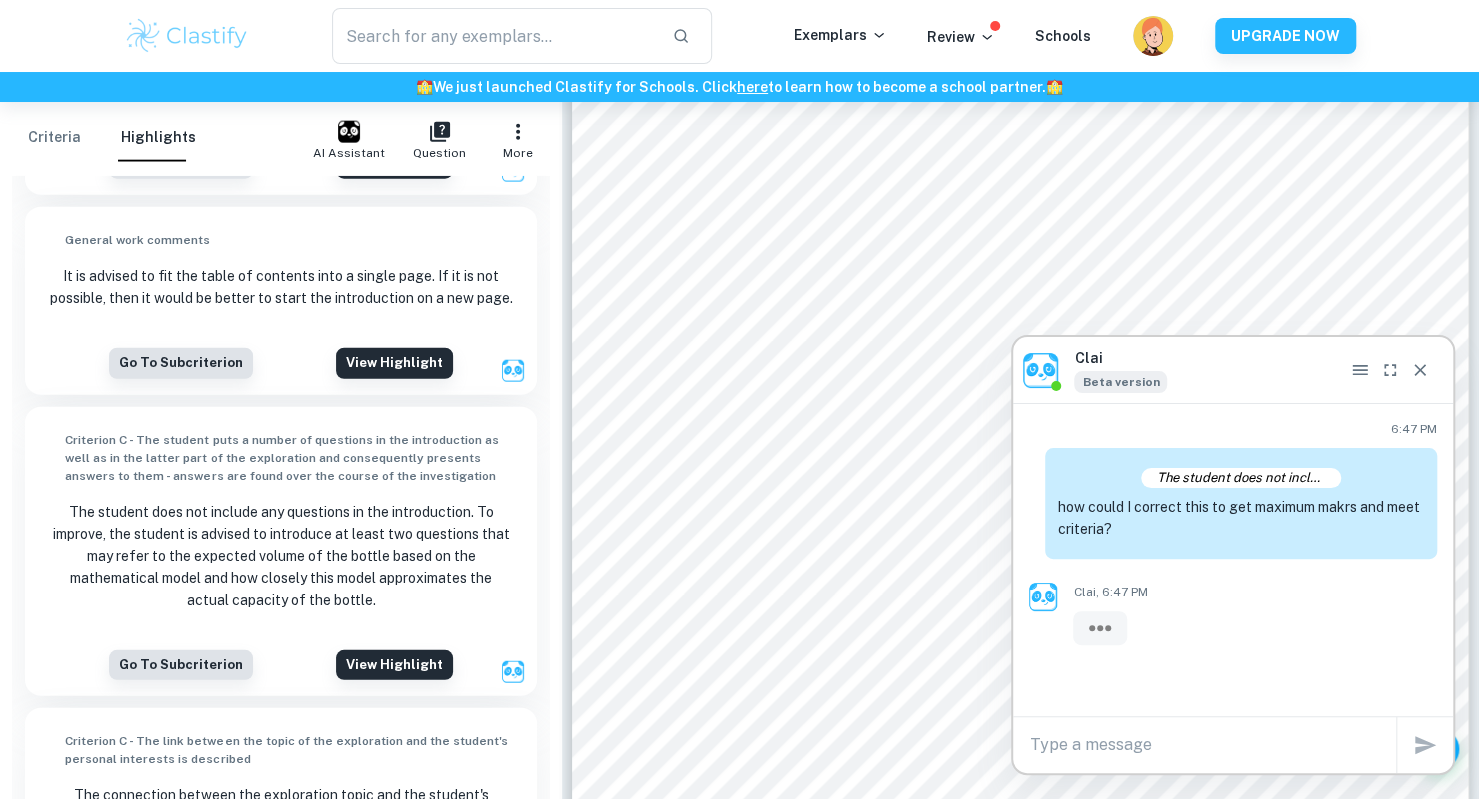 scroll, scrollTop: 0, scrollLeft: 0, axis: both 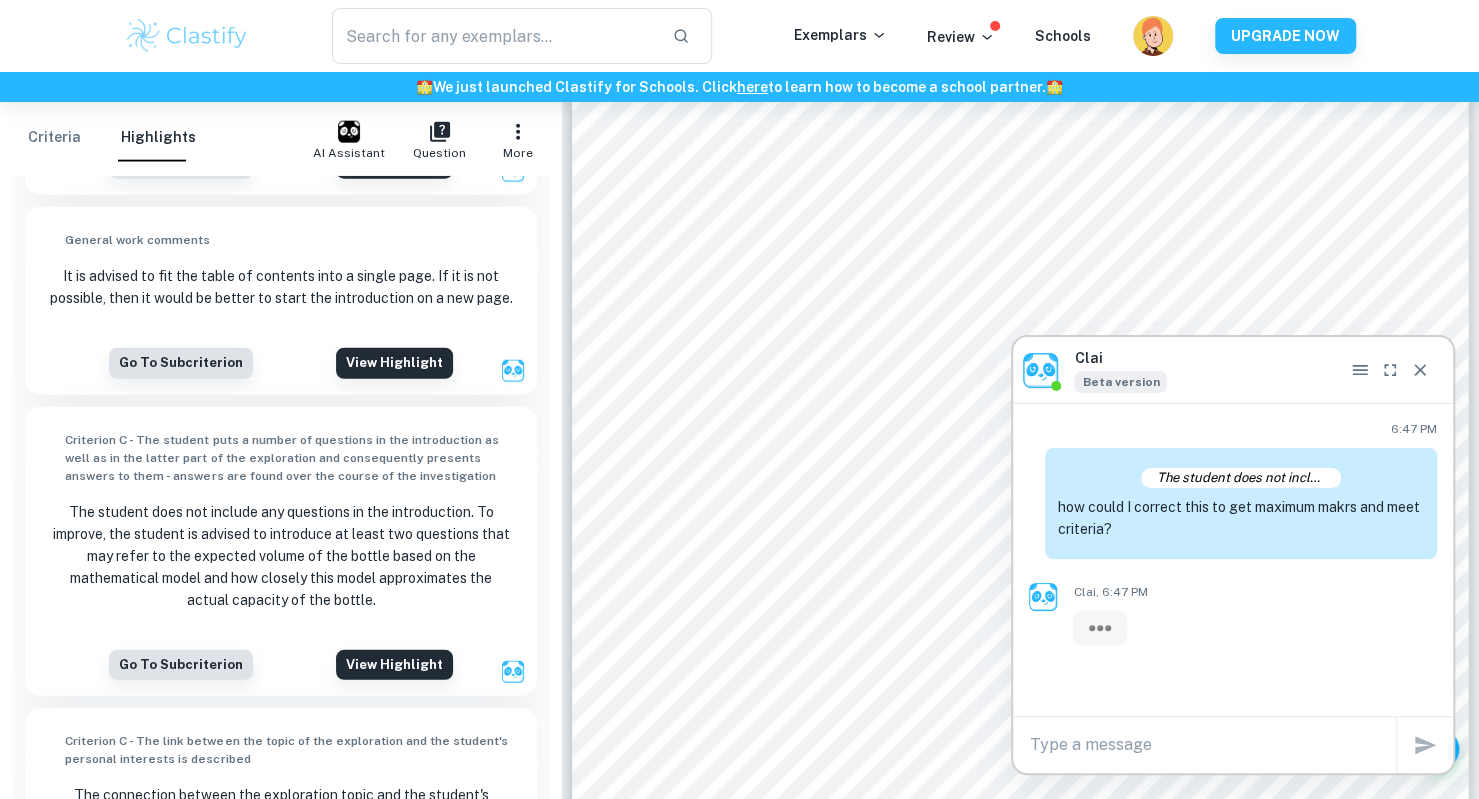 click on "6:47 PM The student does not include any questions in the introduction. To improve, the student is advised to introduce at least two questions that may refer to the expected volume of the bottle based on the mathematical model and how closely this model approximates the actual capacity of the bottle. how could I correct this to get maximum makrs and meet criteria?" at bounding box center (1233, 489) 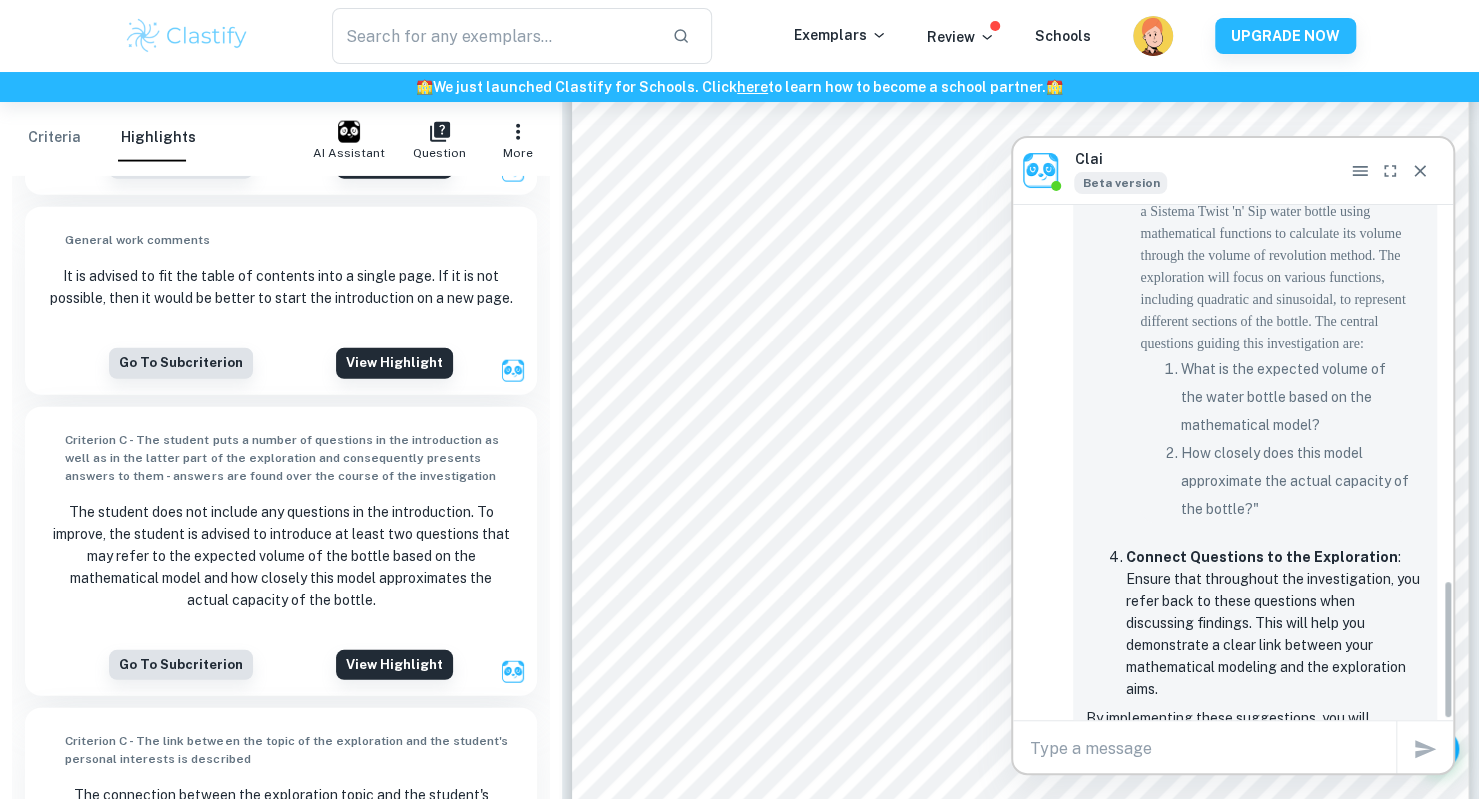 scroll, scrollTop: 1384, scrollLeft: 0, axis: vertical 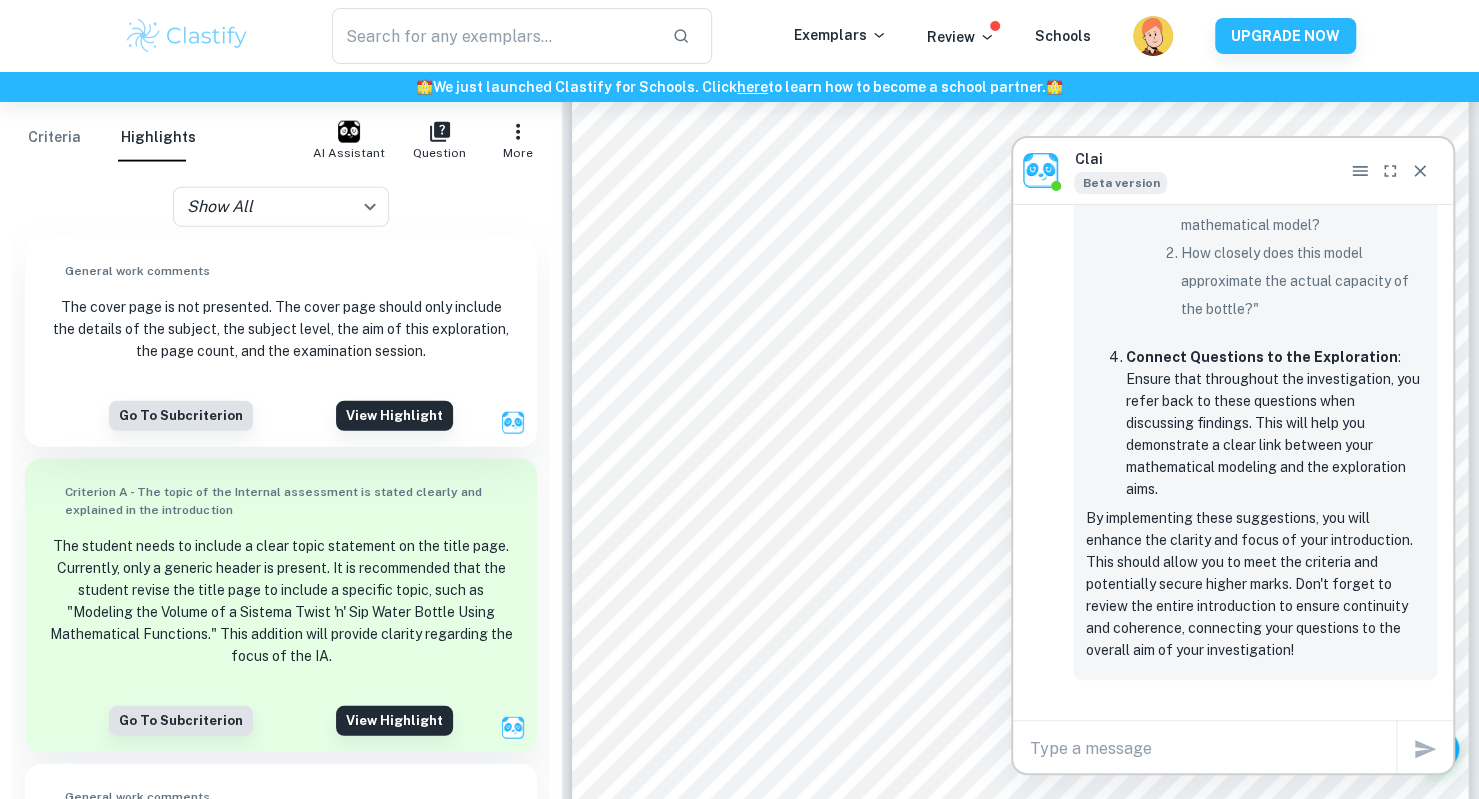 click on "Criteria" at bounding box center (54, 138) 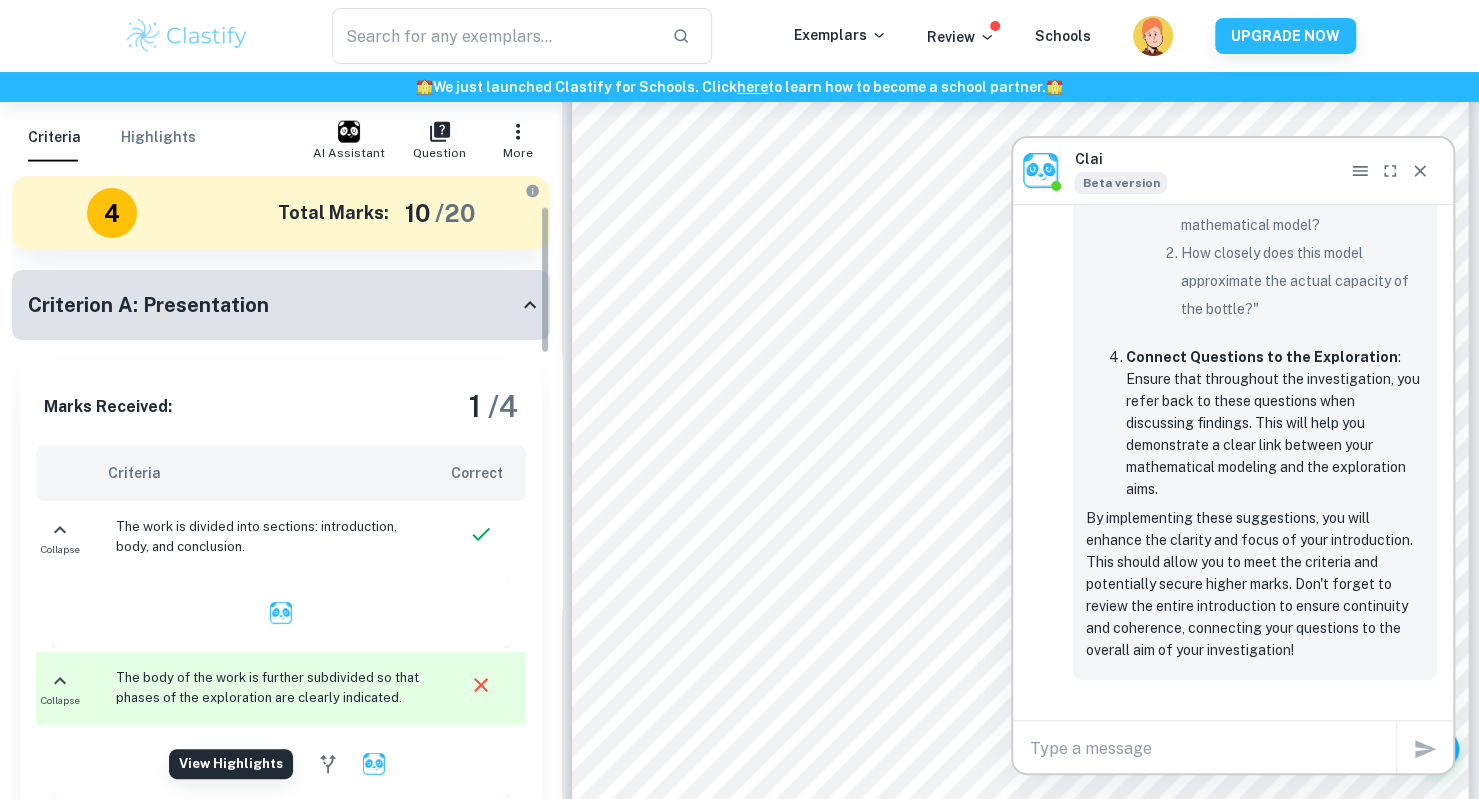 scroll, scrollTop: 128, scrollLeft: 0, axis: vertical 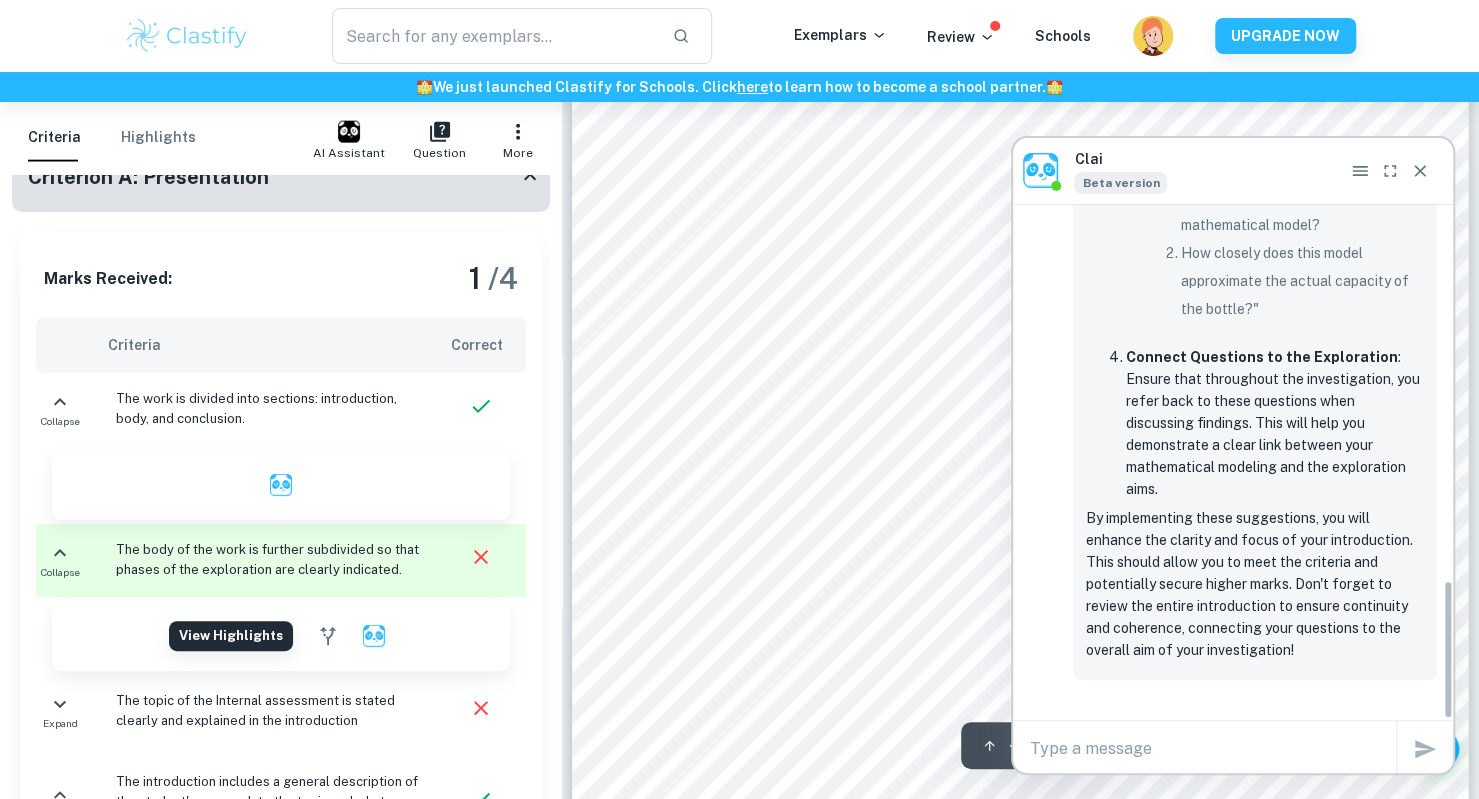 click 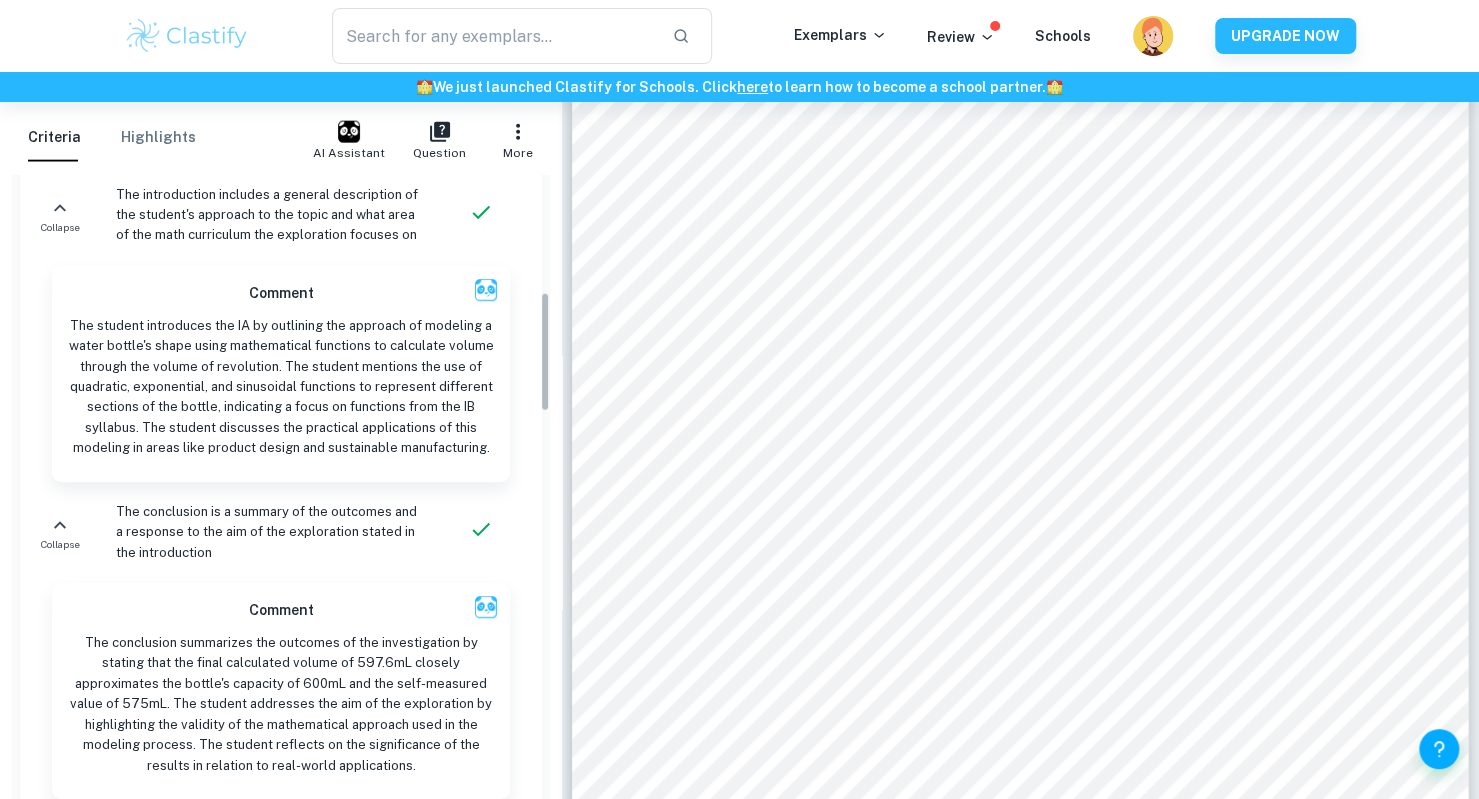 scroll, scrollTop: 593, scrollLeft: 0, axis: vertical 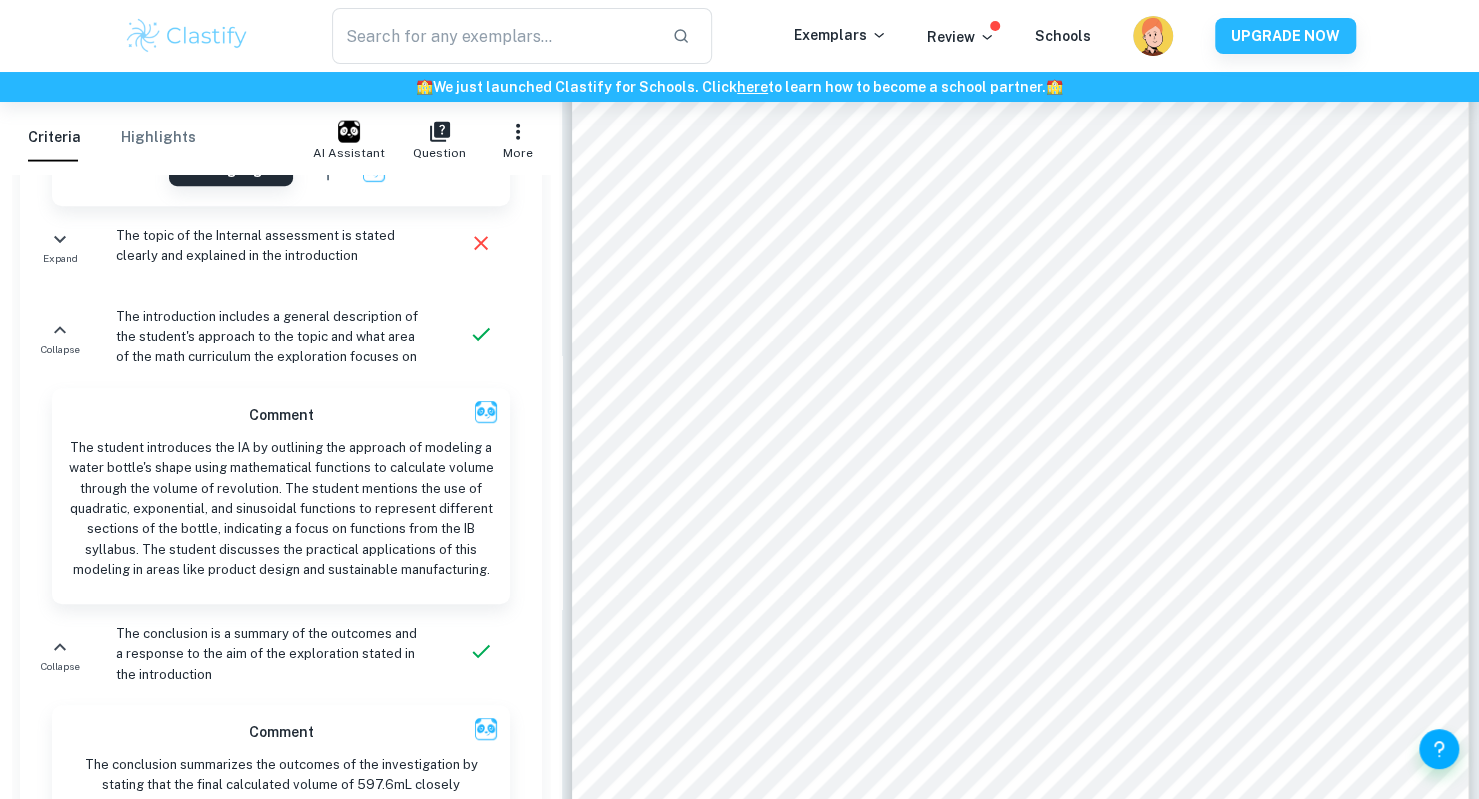 click on "The introduction includes a general description of the student's approach to the topic and what area of the math curriculum the exploration focuses on" at bounding box center (267, 337) 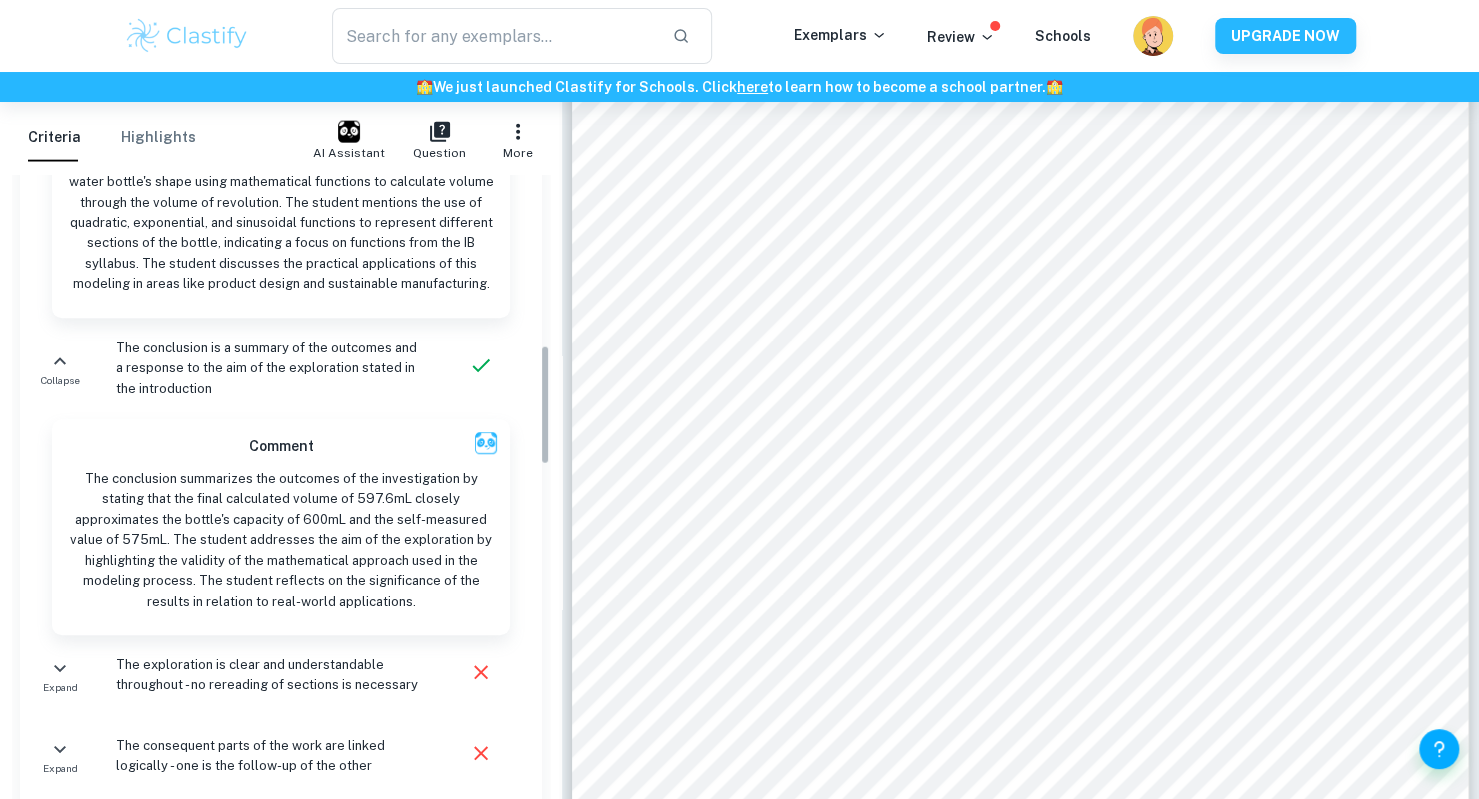 scroll, scrollTop: 879, scrollLeft: 0, axis: vertical 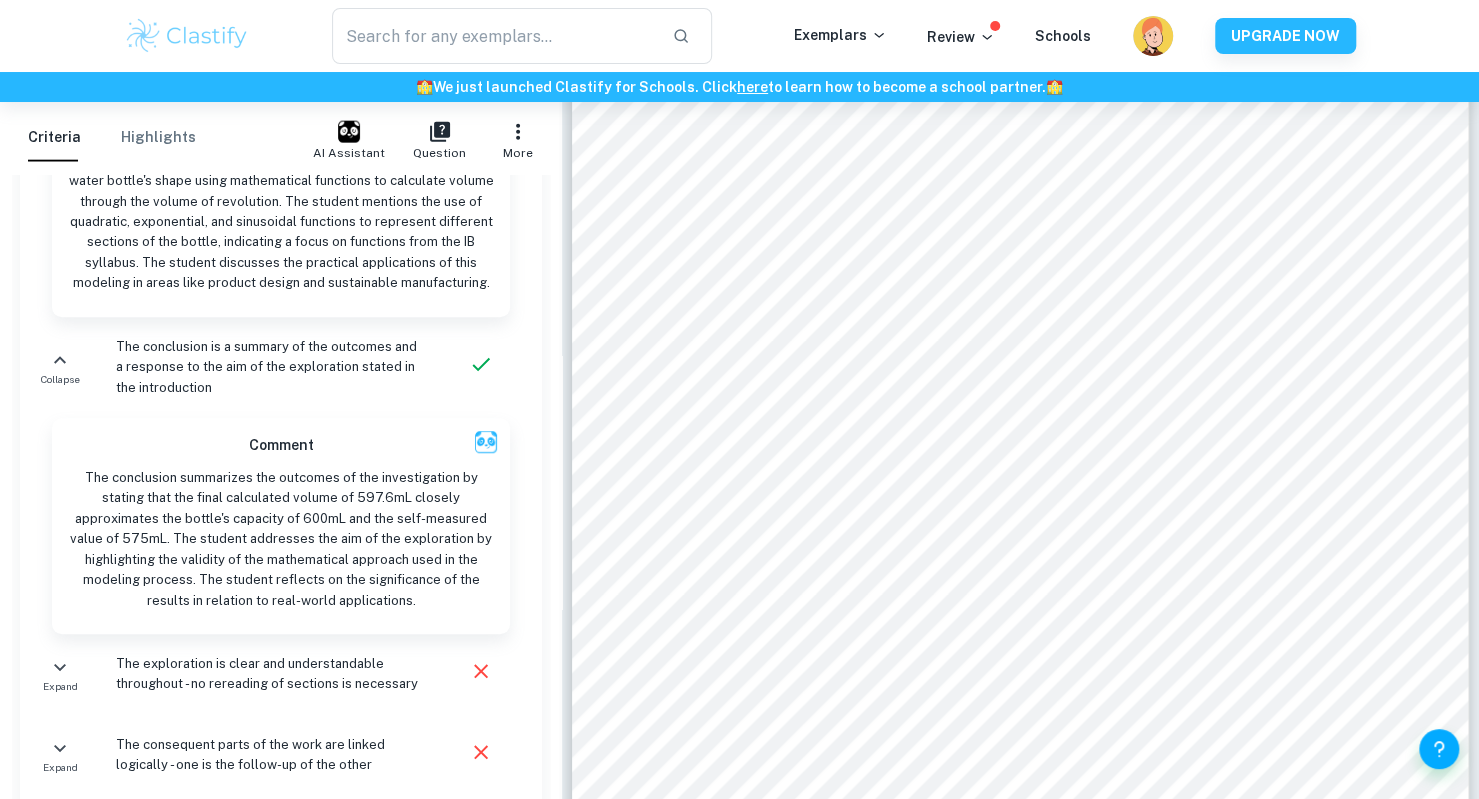 click on "The conclusion is a summary of the outcomes and a response to the aim of the exploration stated in the introduction" at bounding box center [263, 368] 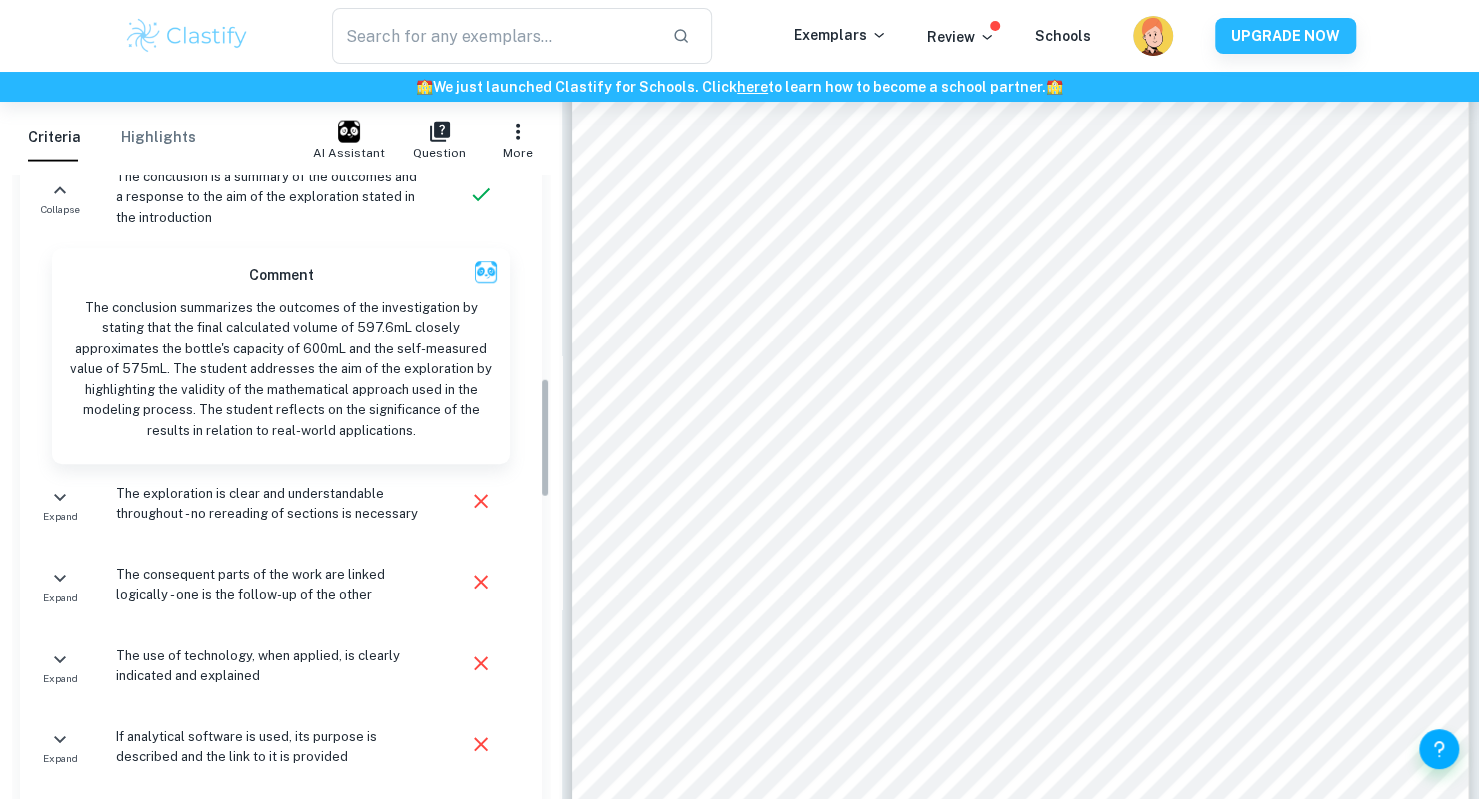 scroll, scrollTop: 1054, scrollLeft: 0, axis: vertical 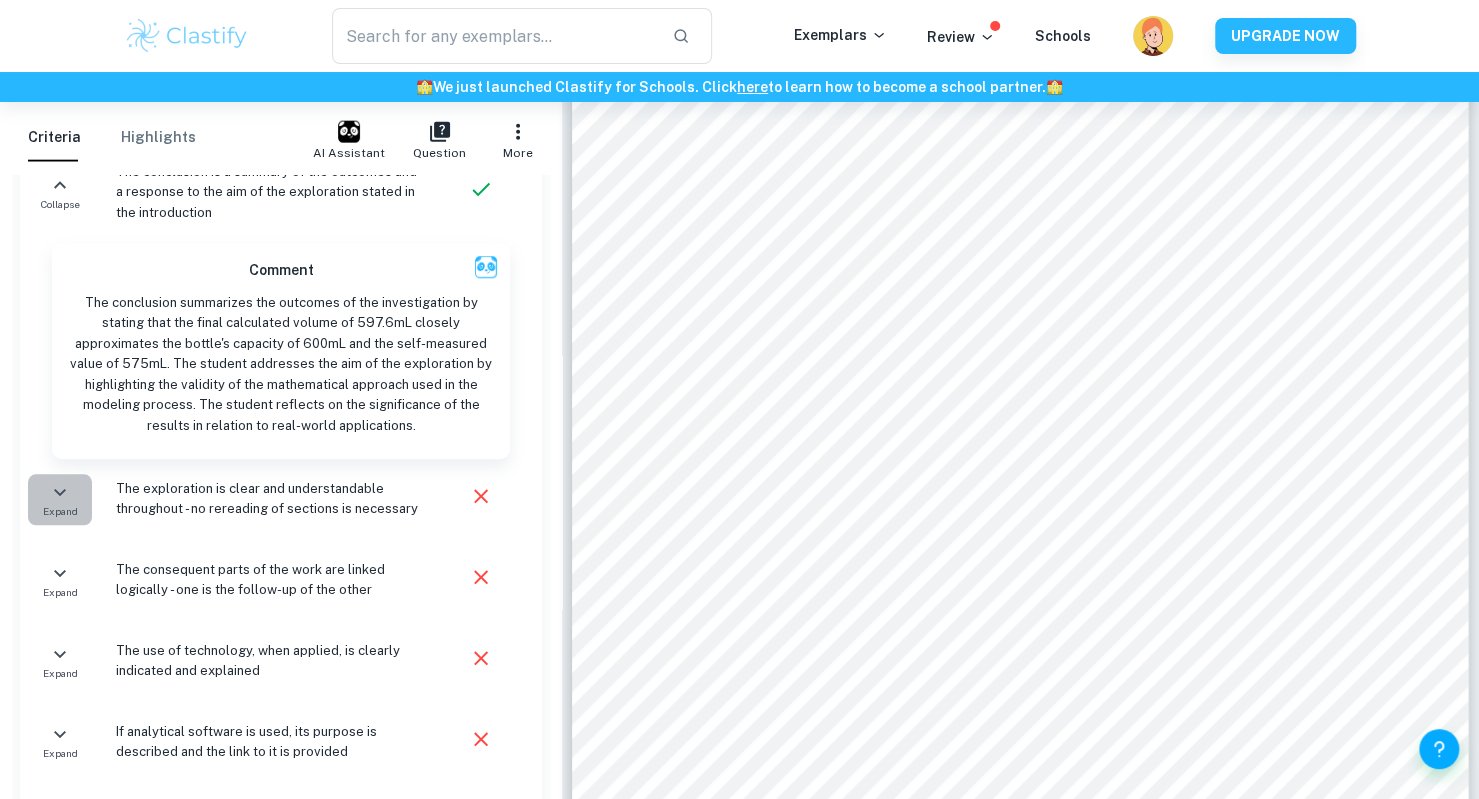 click 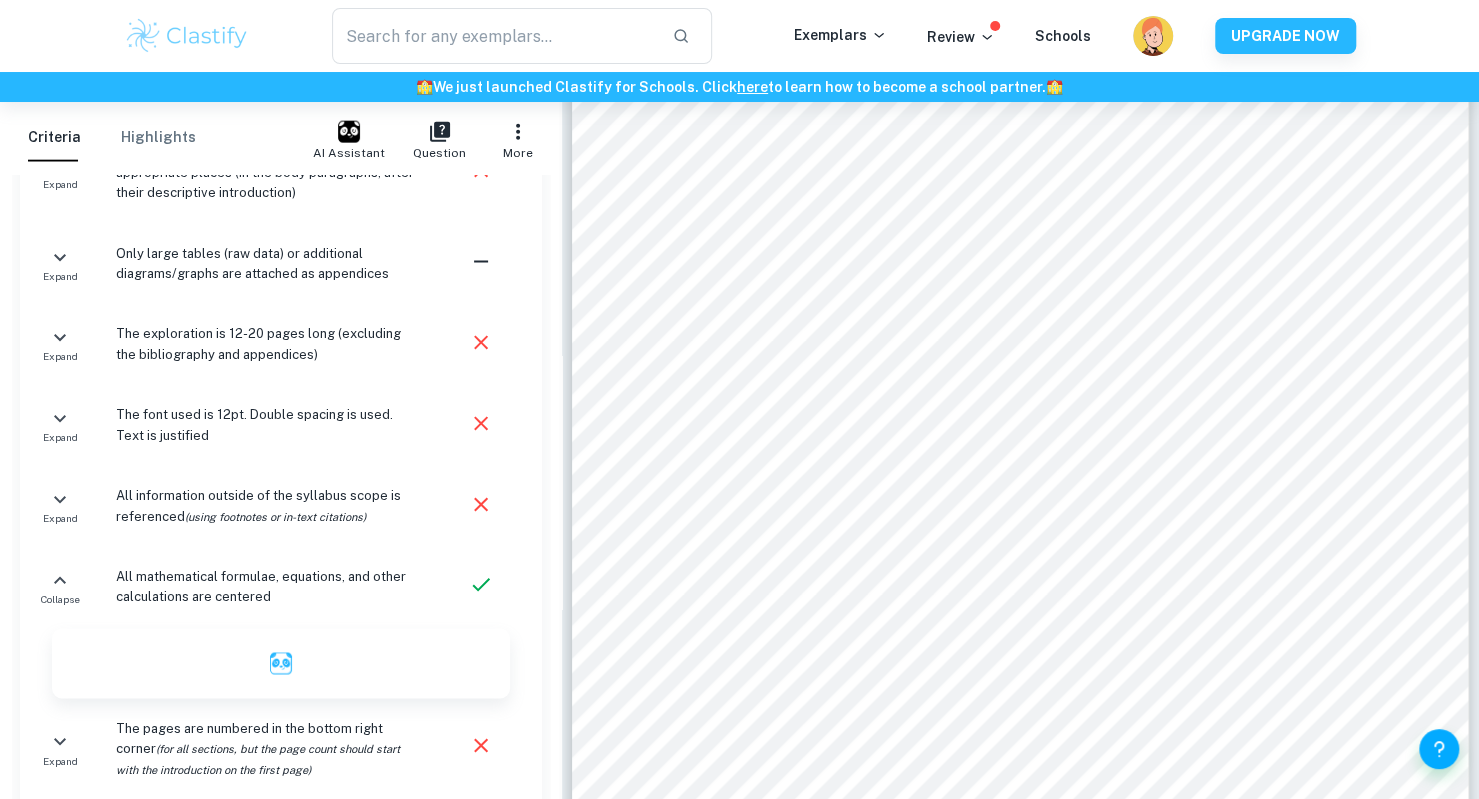 scroll, scrollTop: 1783, scrollLeft: 0, axis: vertical 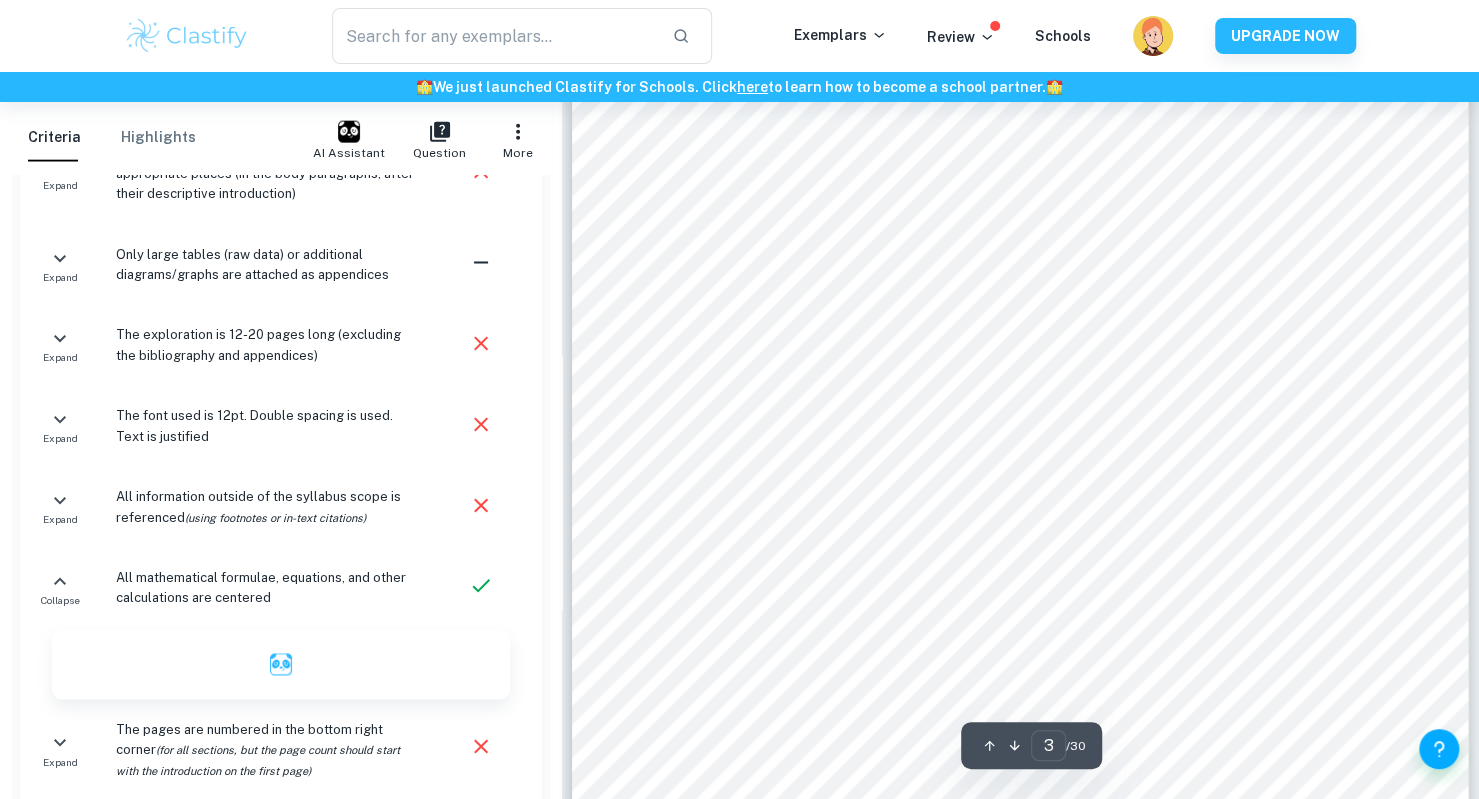 click on ", colloquially known for being indestructible" at bounding box center [890, 351] 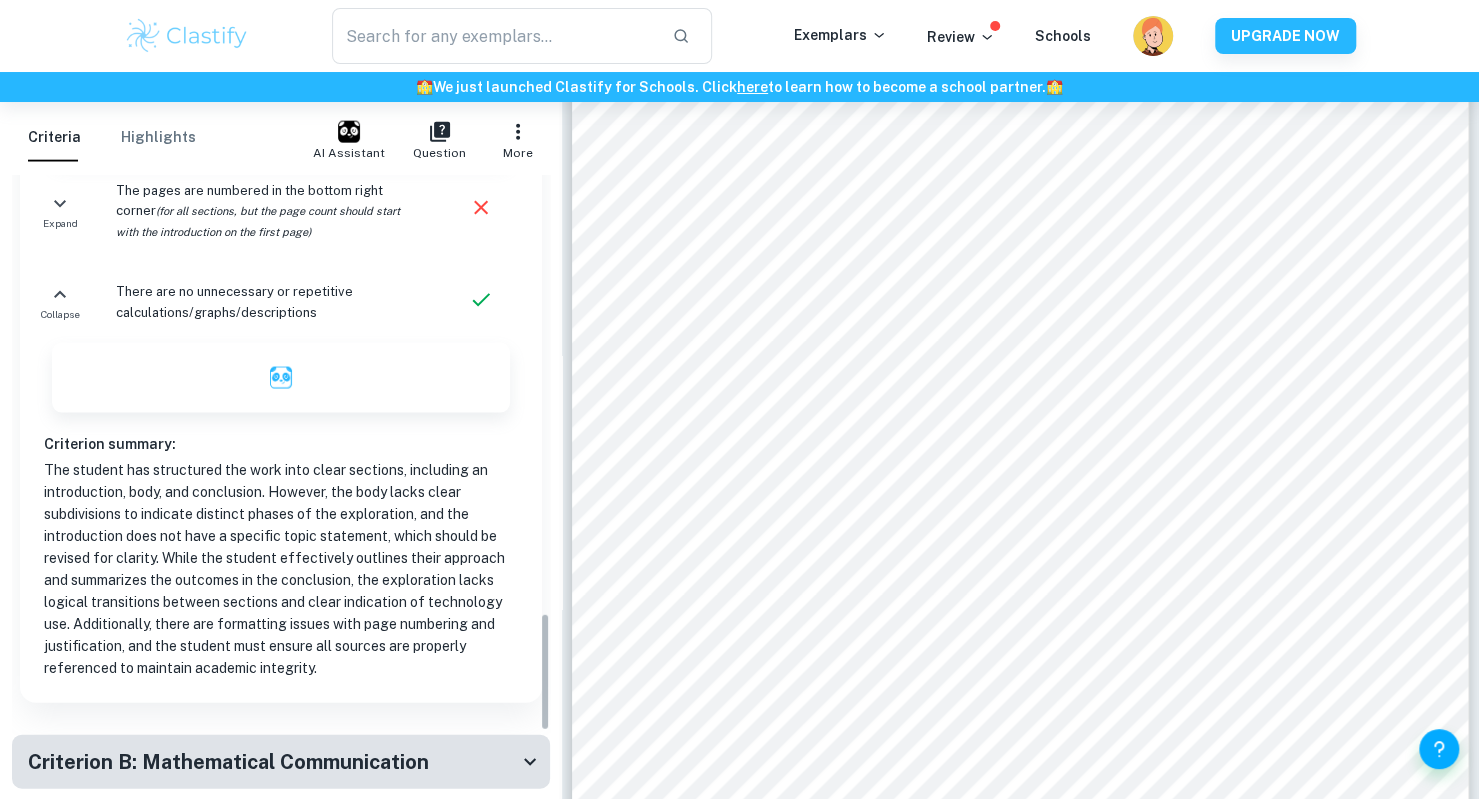 scroll, scrollTop: 2323, scrollLeft: 0, axis: vertical 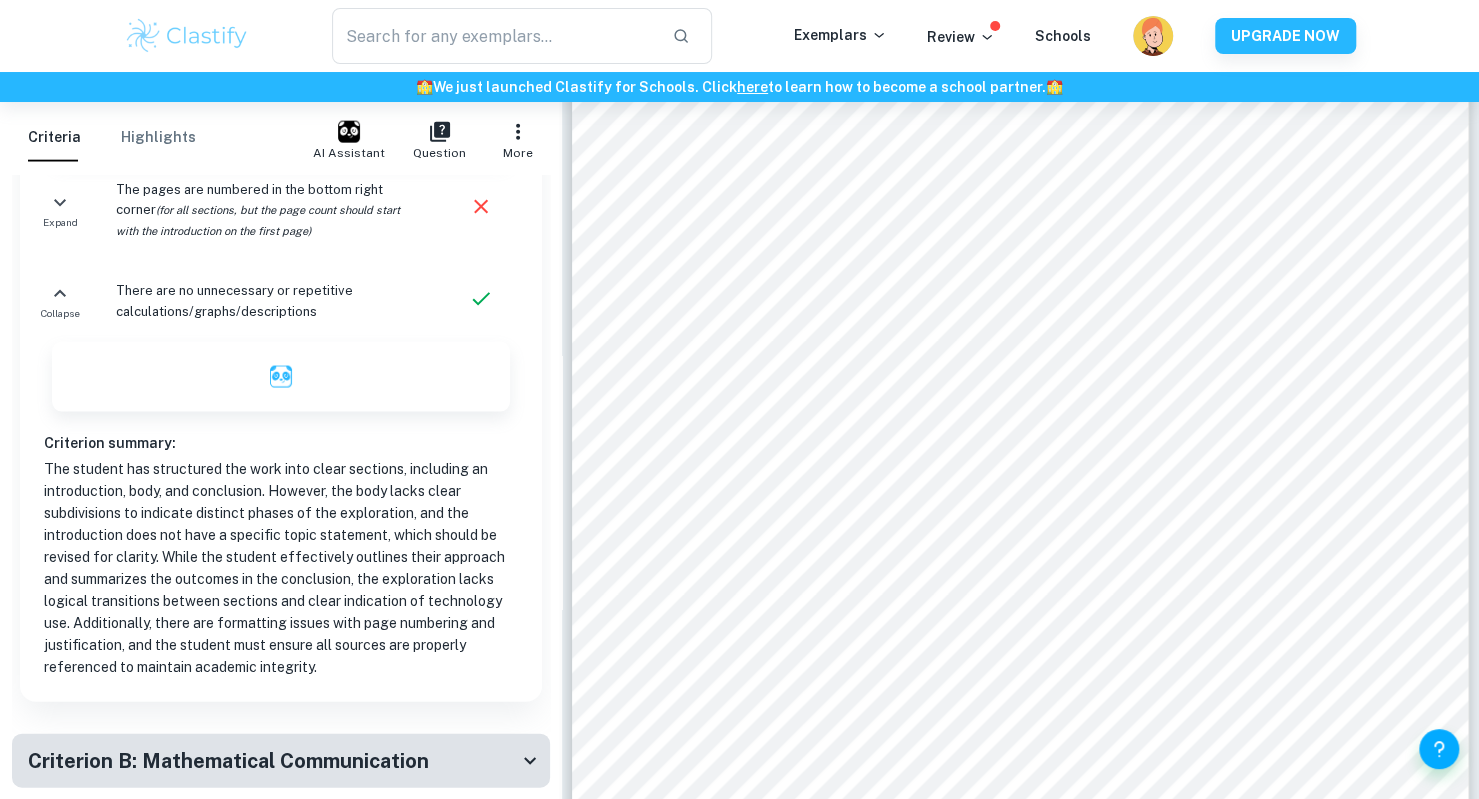 click on "Criterion summary:" at bounding box center [281, 443] 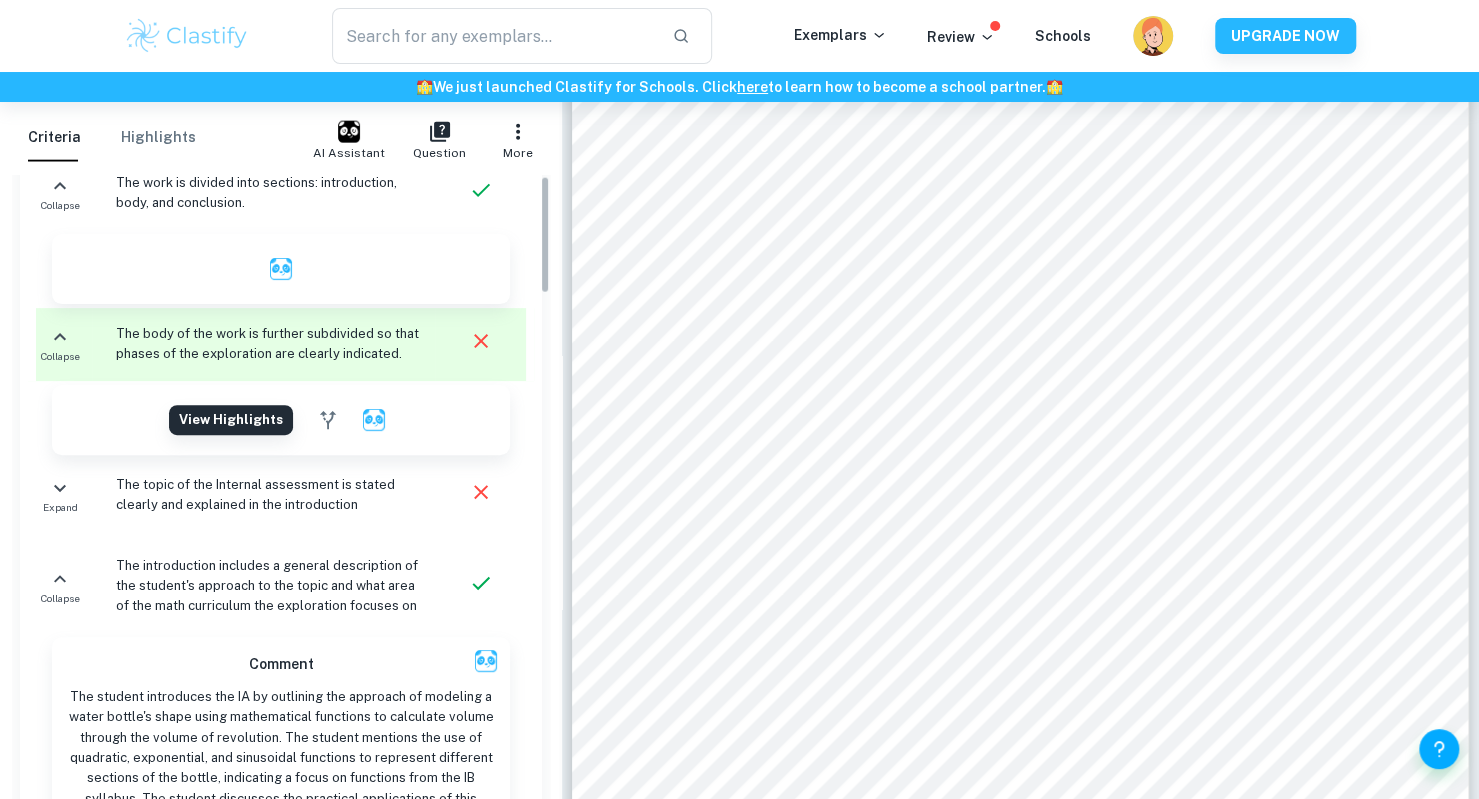 scroll, scrollTop: 0, scrollLeft: 0, axis: both 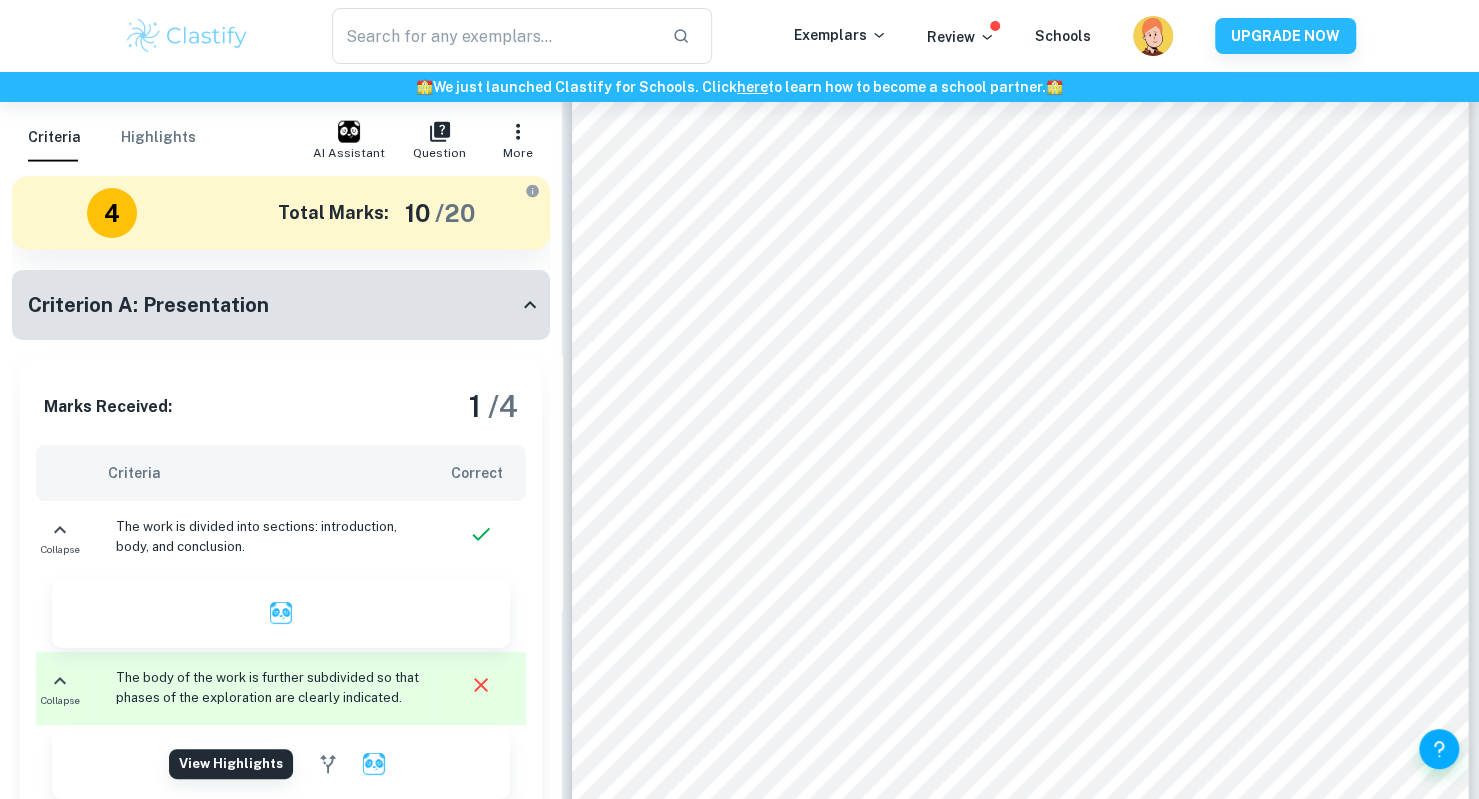 click on "Highlights" at bounding box center (158, 138) 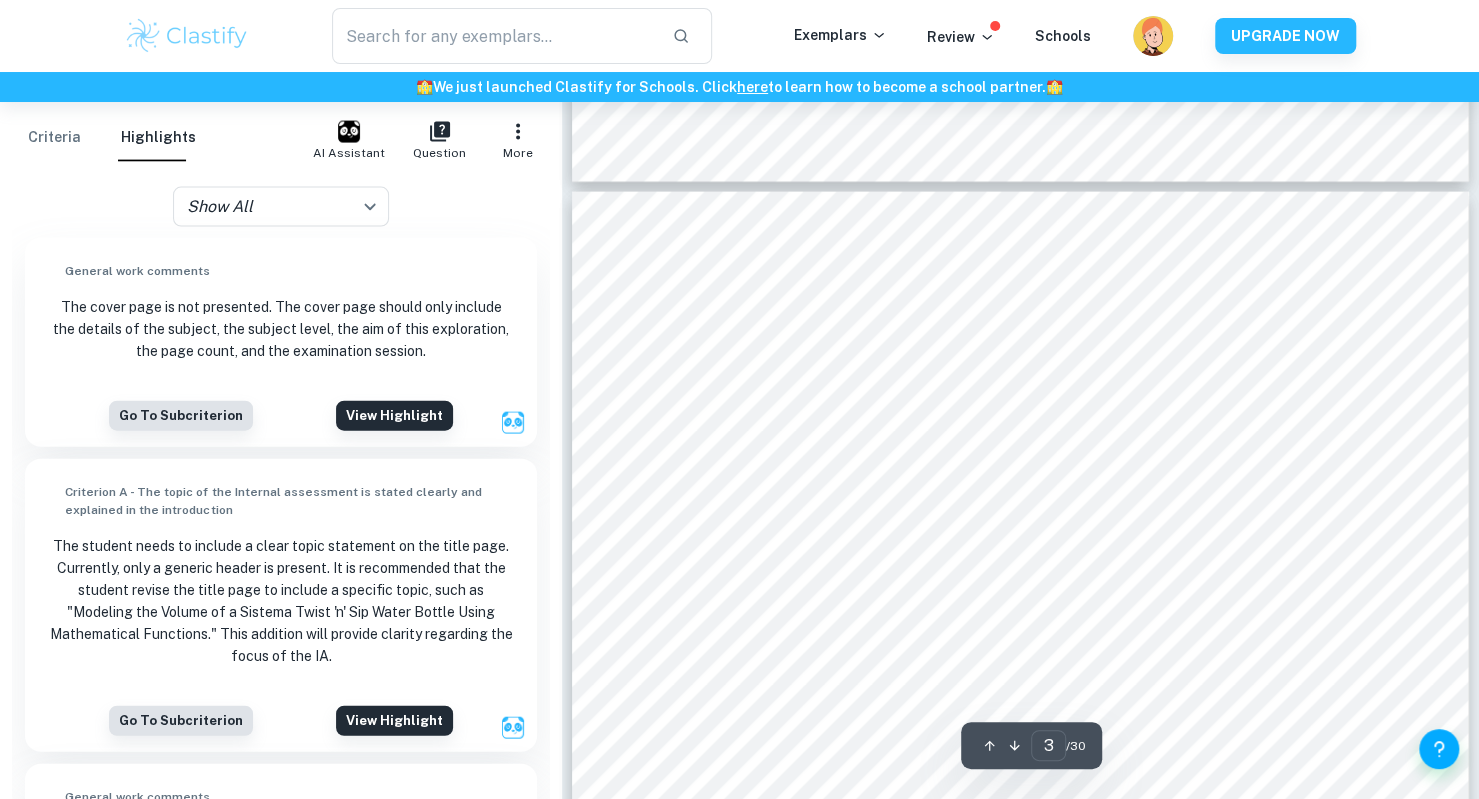 scroll, scrollTop: 2492, scrollLeft: 0, axis: vertical 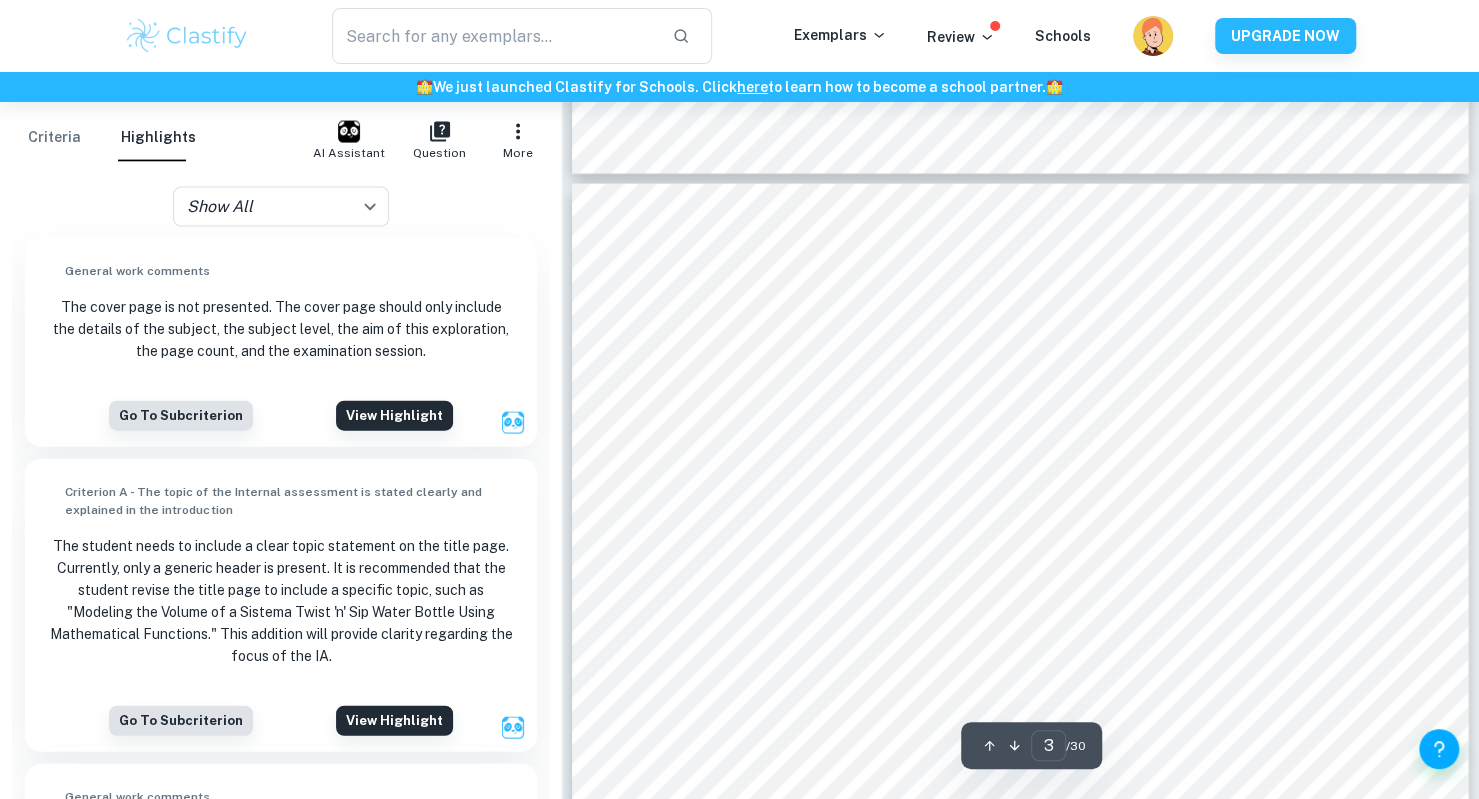 click on "Reflection   ................................ ................................ ................................ ..............   29 Conclusion   ................................ ................................ ................................ ............   29 Intro duction The design of everyday objects often goes unnoticed, yet it is the product of careful engineering, aesthetics, and functional considerations. One such object is my Sistema 600mL Twist ‘n’ Sip bottle , a reusable plastic bottle with a   curved form and retractable straw , colloquially known for being indestructible . As someone who uses this bottle daily, I was drawn   to its shape and began to wonder   how its structure could be described using mathematics. At a time when environmental sustainability is becoming increasingly important, the use of reusable products like this bottle is a small but meaningful action to reduce plastic waste. Accurate mathematical modelling of such objects also plays a role in sus , - scale production." at bounding box center (1020, 818) 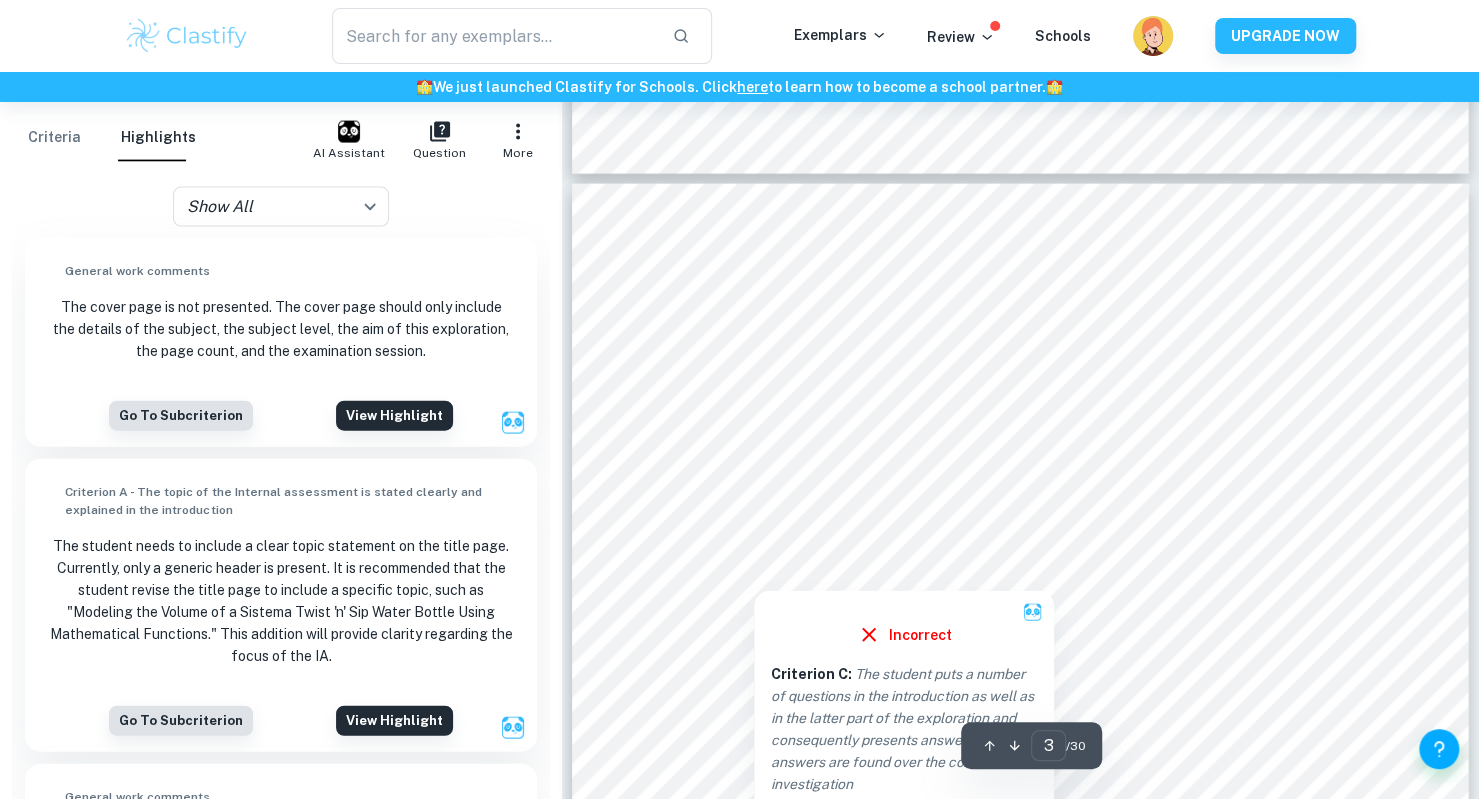 click at bounding box center (754, 569) 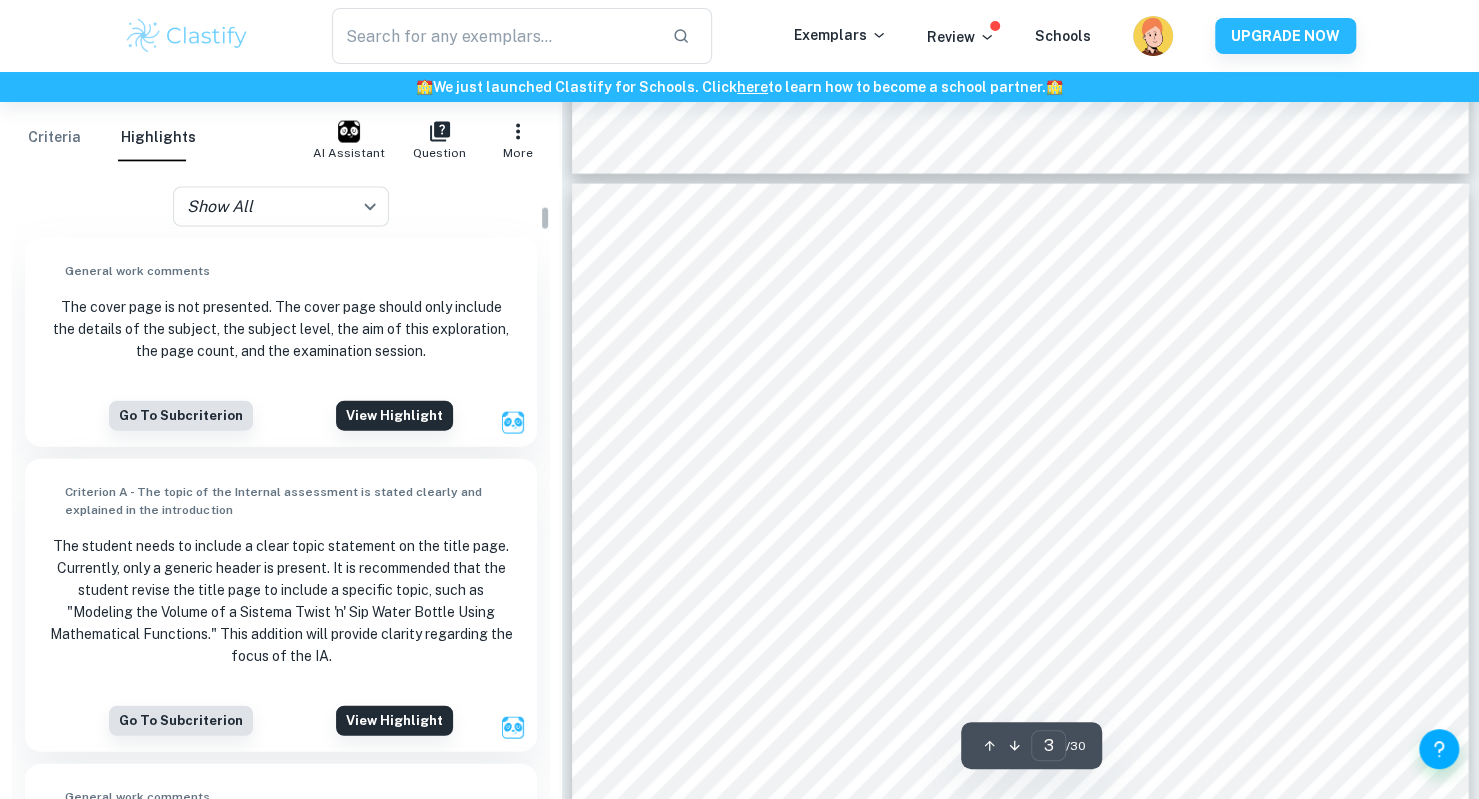 scroll, scrollTop: 812, scrollLeft: 0, axis: vertical 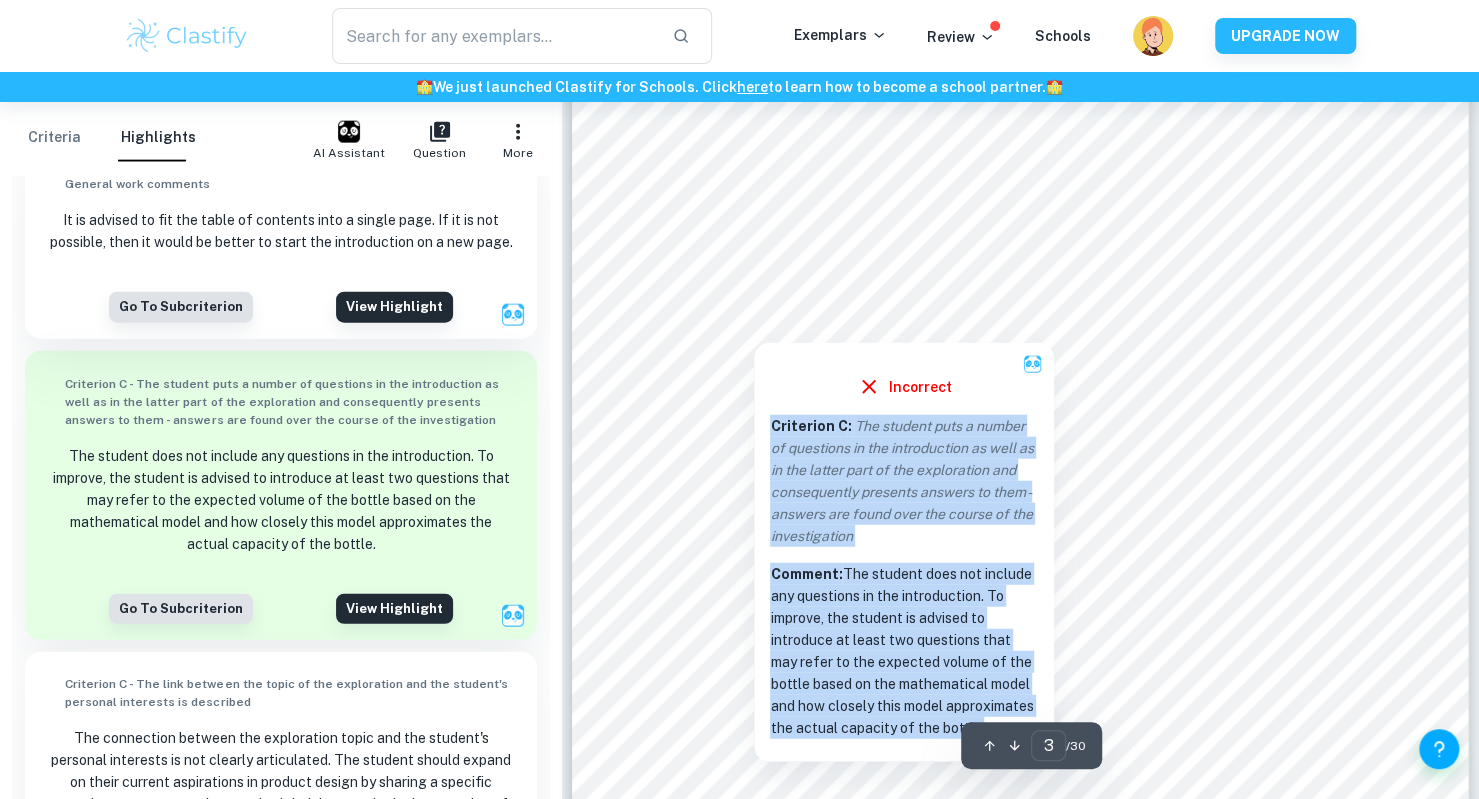 drag, startPoint x: 773, startPoint y: 424, endPoint x: 992, endPoint y: 723, distance: 370.6238 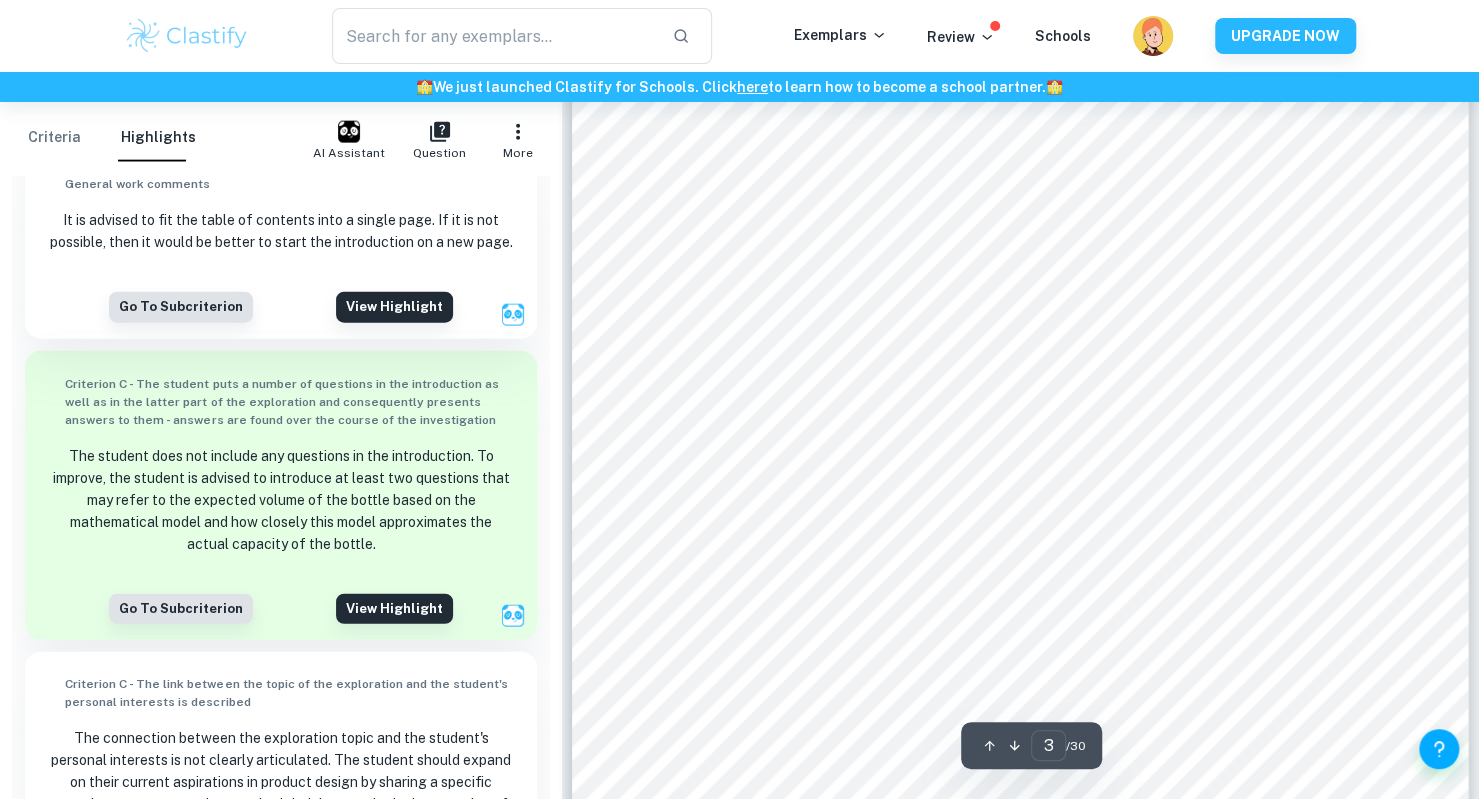 click on "600mL Twist ‘n’ Sip bottle" at bounding box center [778, 414] 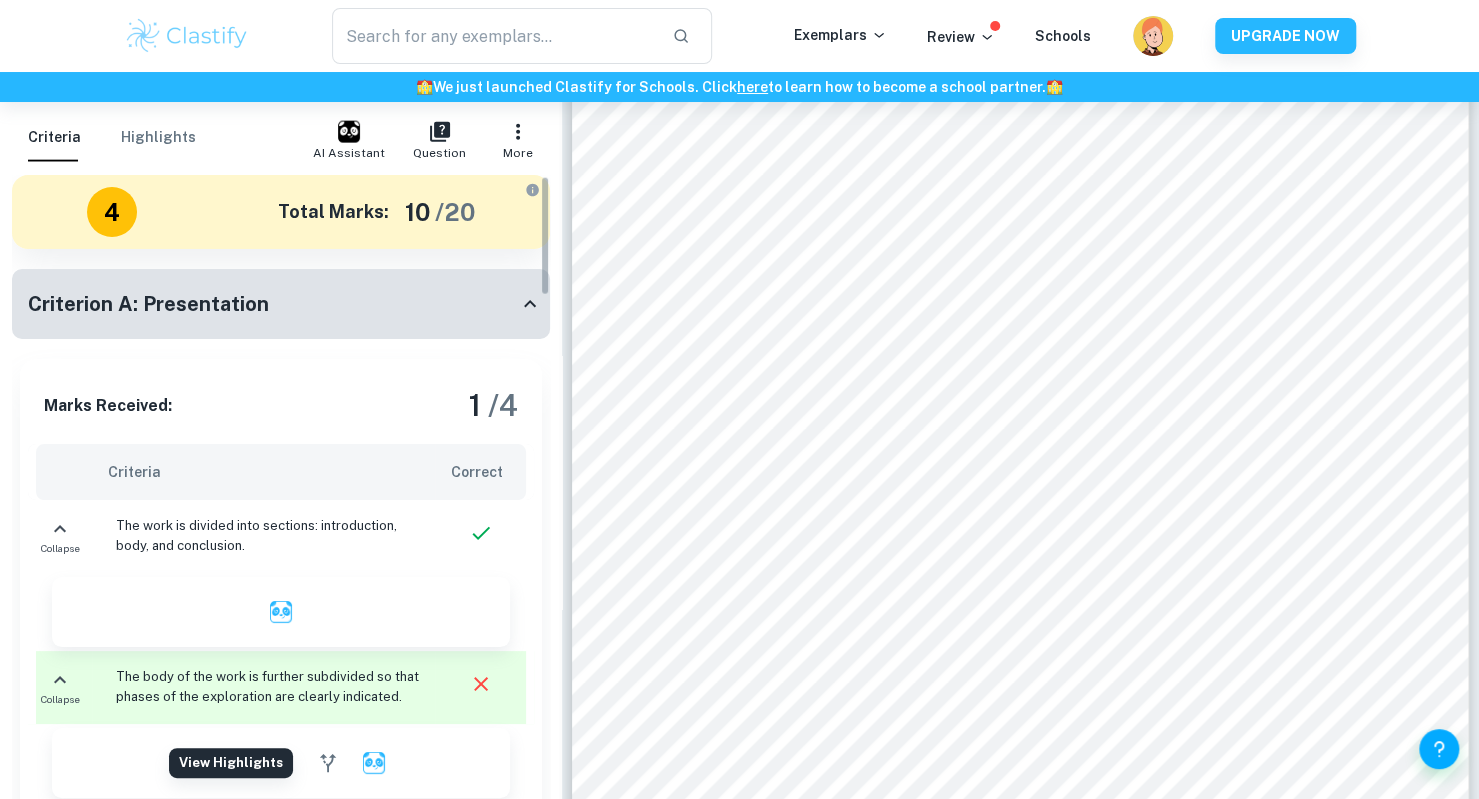 scroll, scrollTop: 0, scrollLeft: 0, axis: both 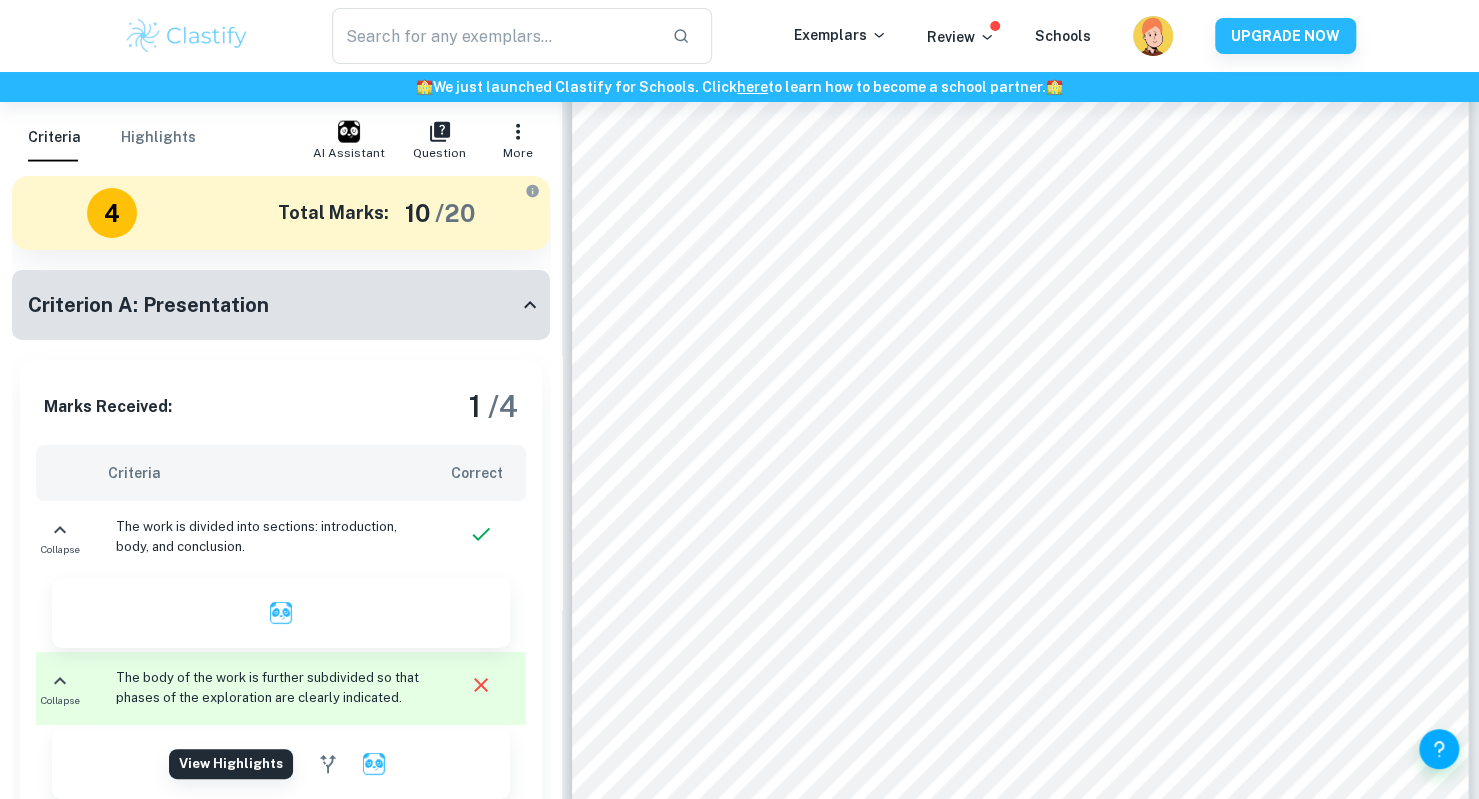 drag, startPoint x: 28, startPoint y: 297, endPoint x: 328, endPoint y: 562, distance: 400.28116 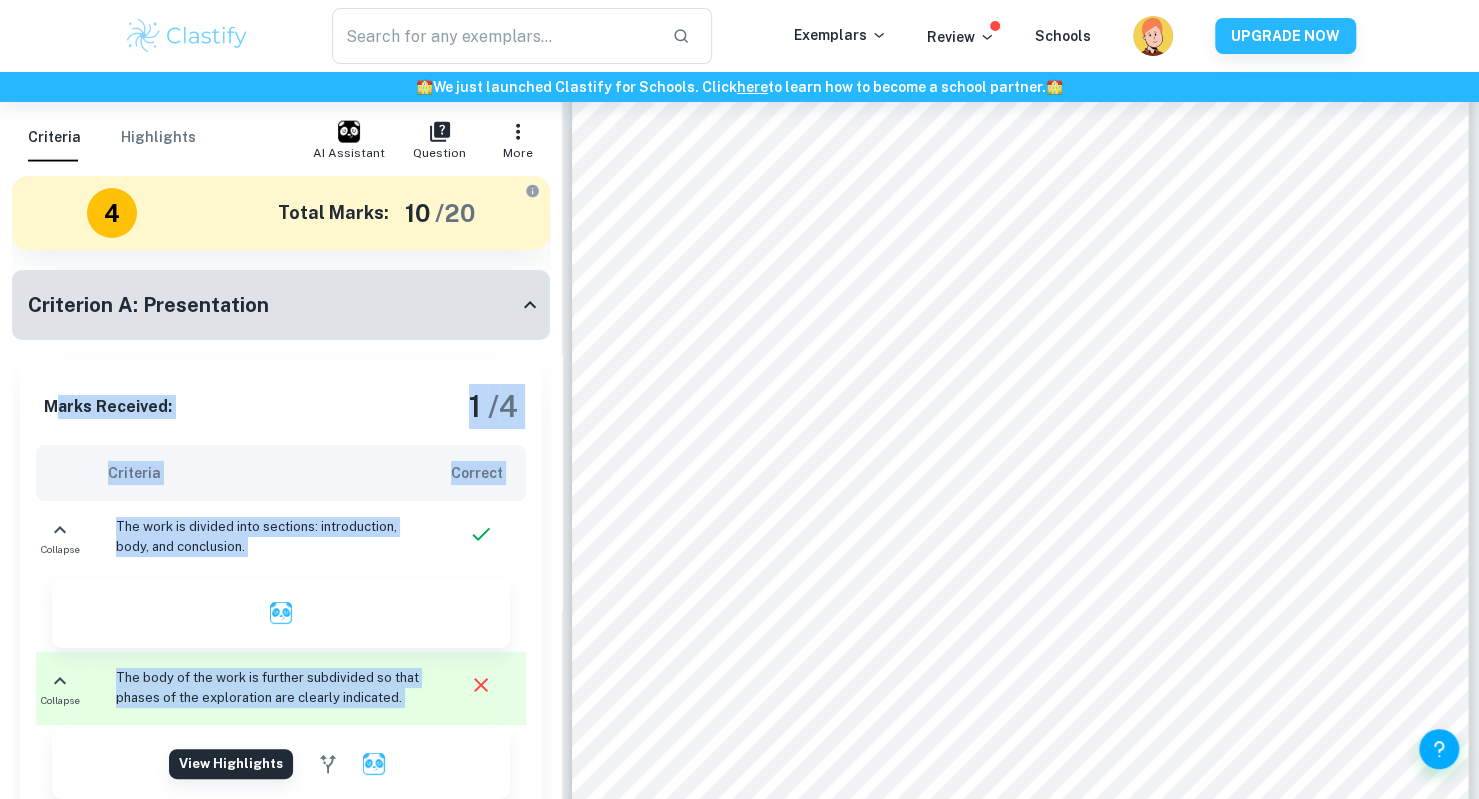 scroll, scrollTop: 121, scrollLeft: 0, axis: vertical 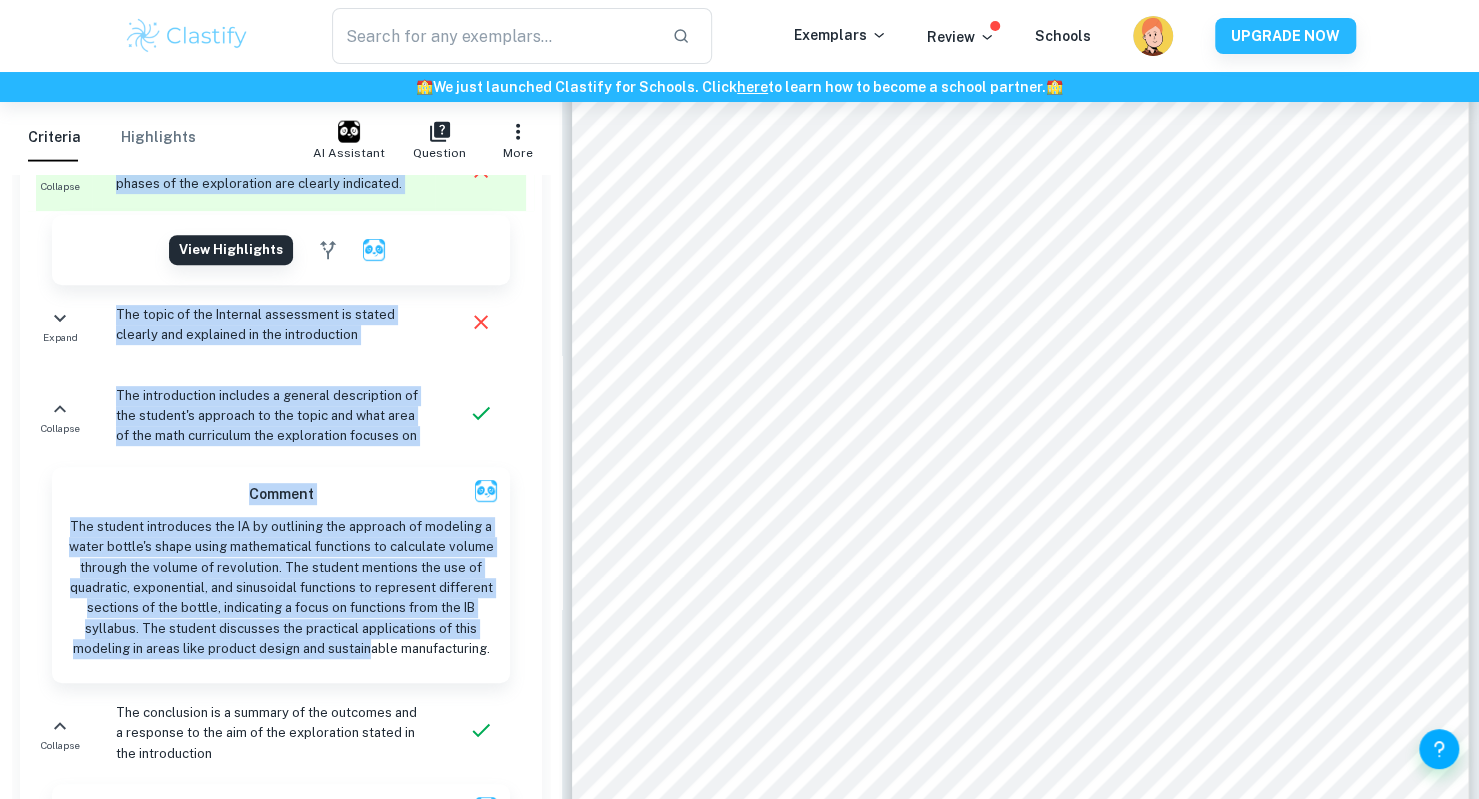 drag, startPoint x: 68, startPoint y: 413, endPoint x: 368, endPoint y: 673, distance: 396.98868 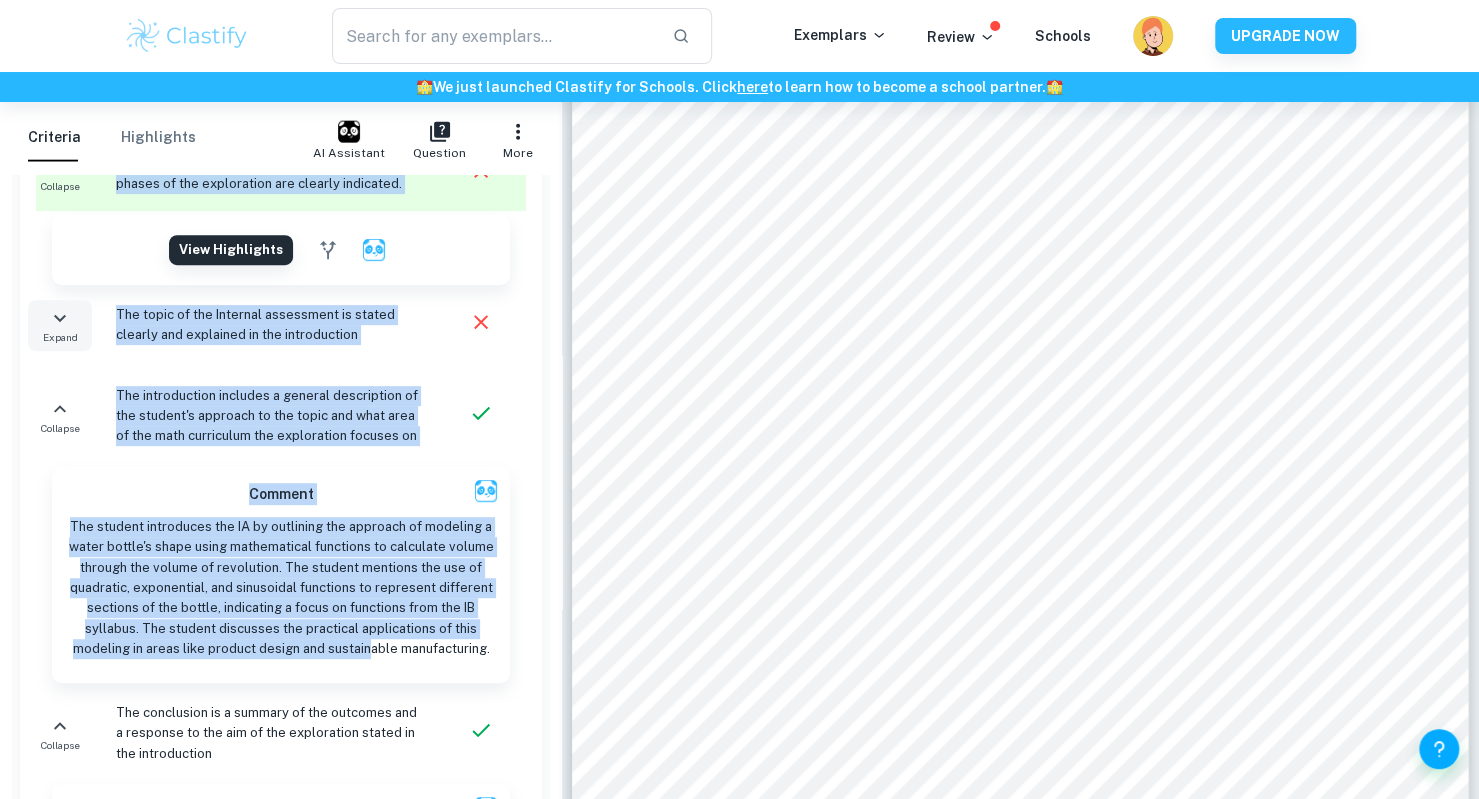 click 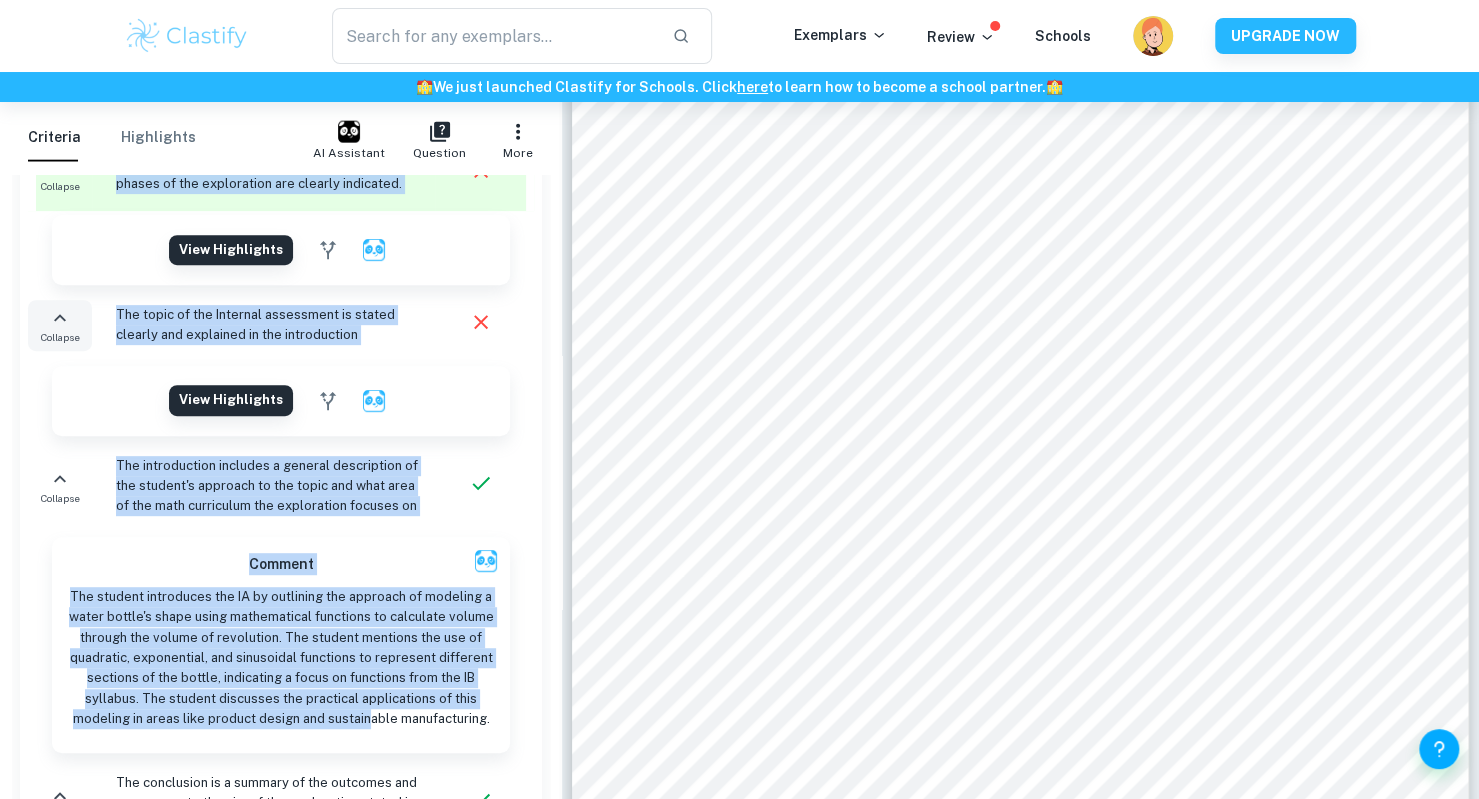 click on "View highlights" at bounding box center (281, 401) 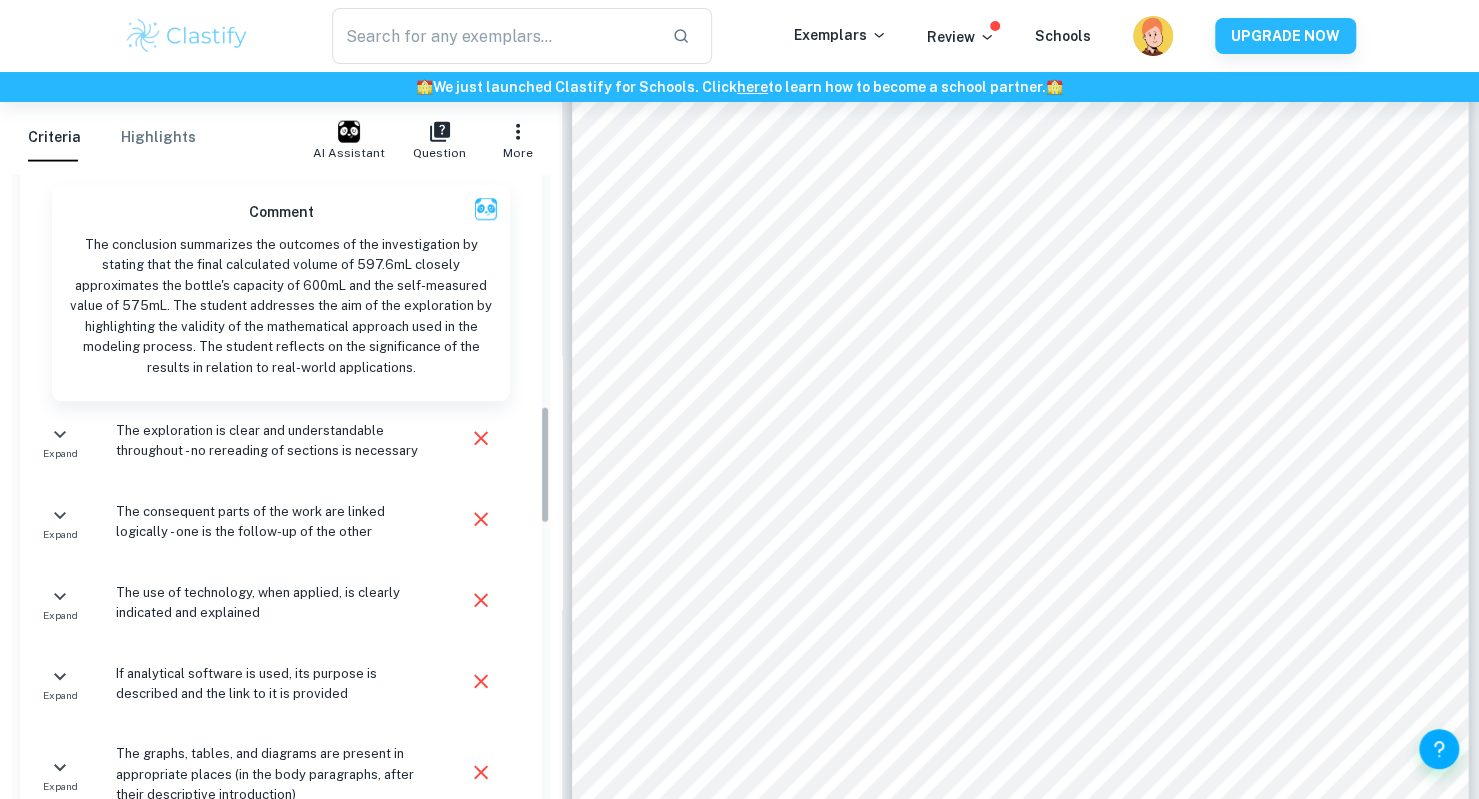 scroll, scrollTop: 1254, scrollLeft: 0, axis: vertical 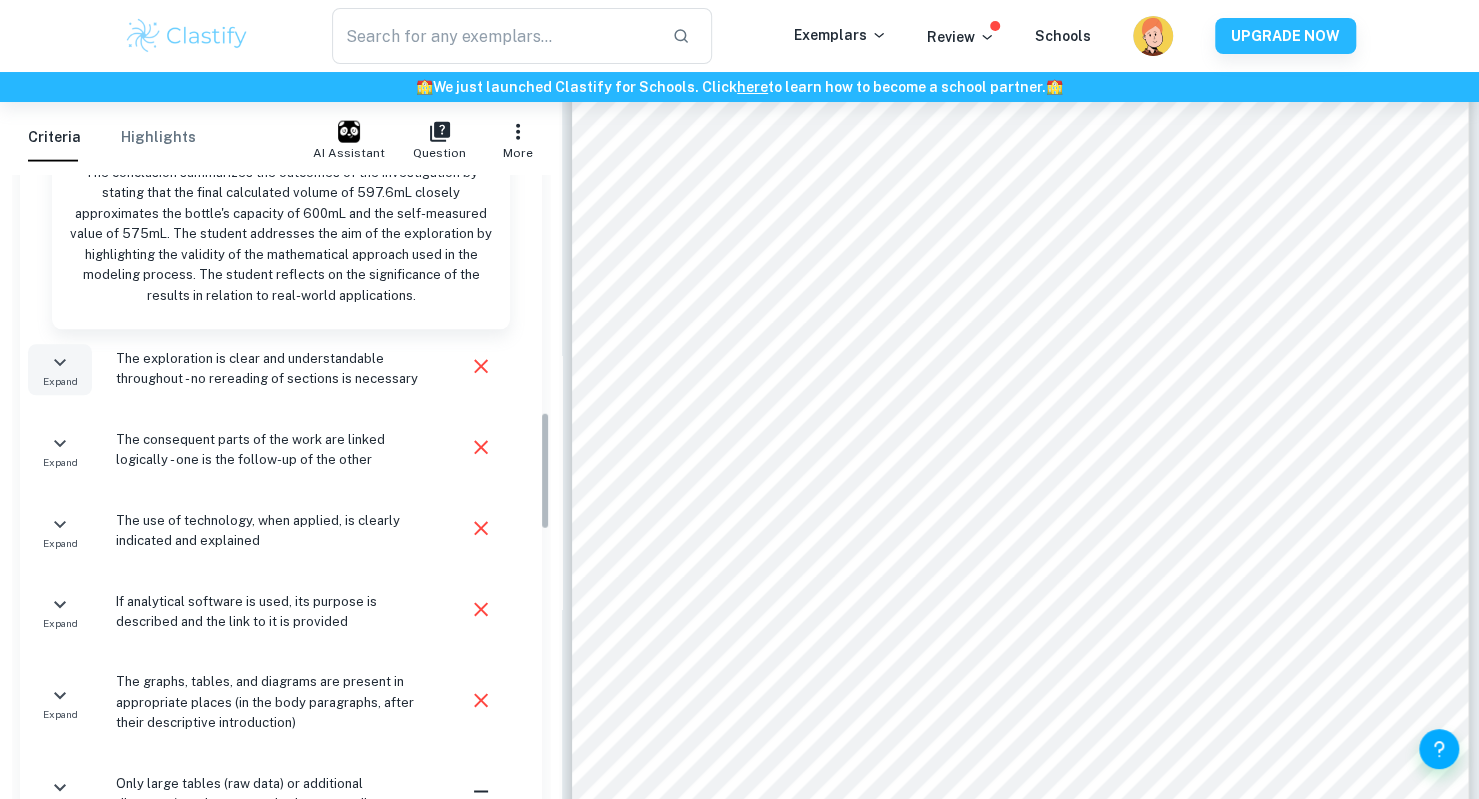 click on "Expand" at bounding box center [60, 382] 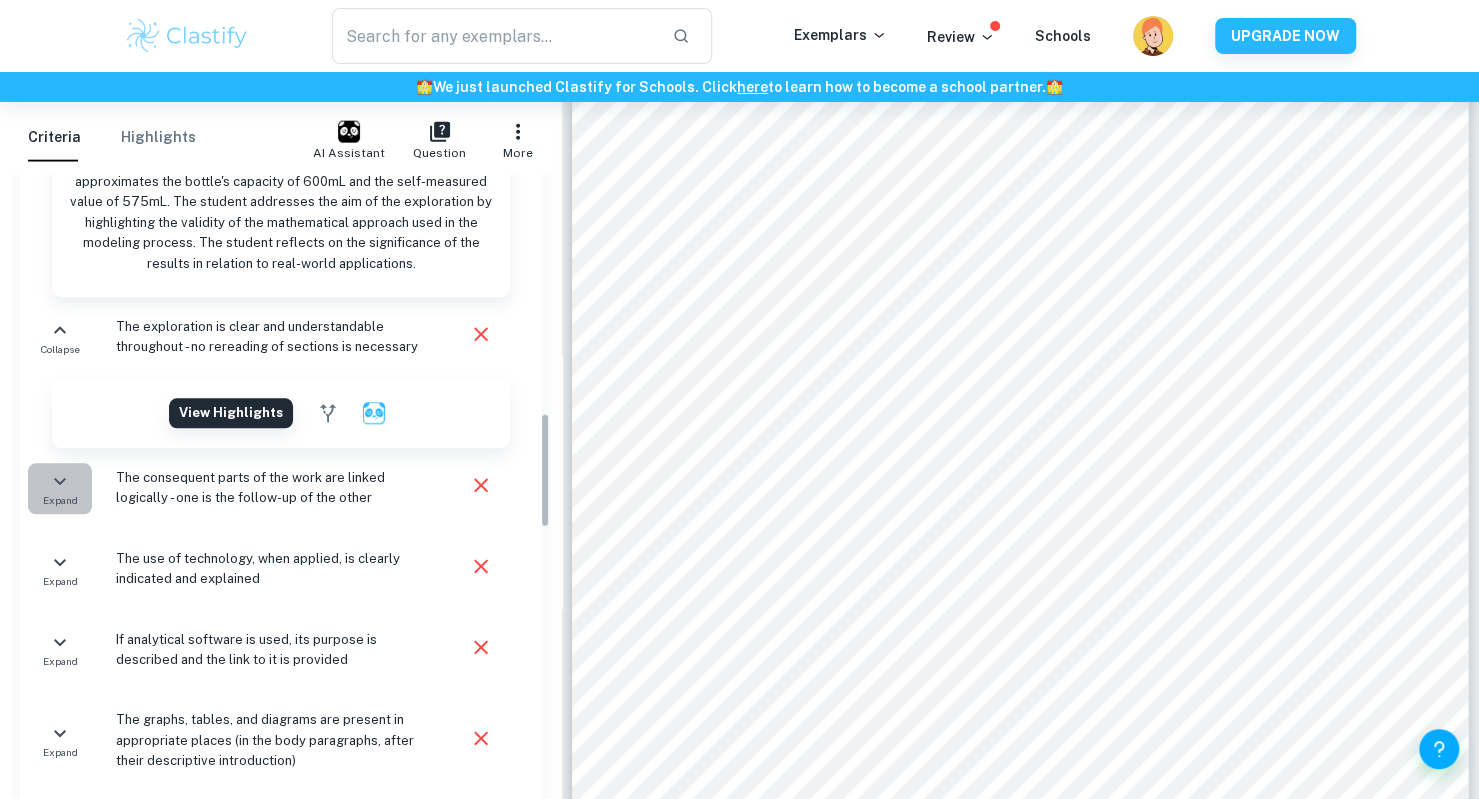 click 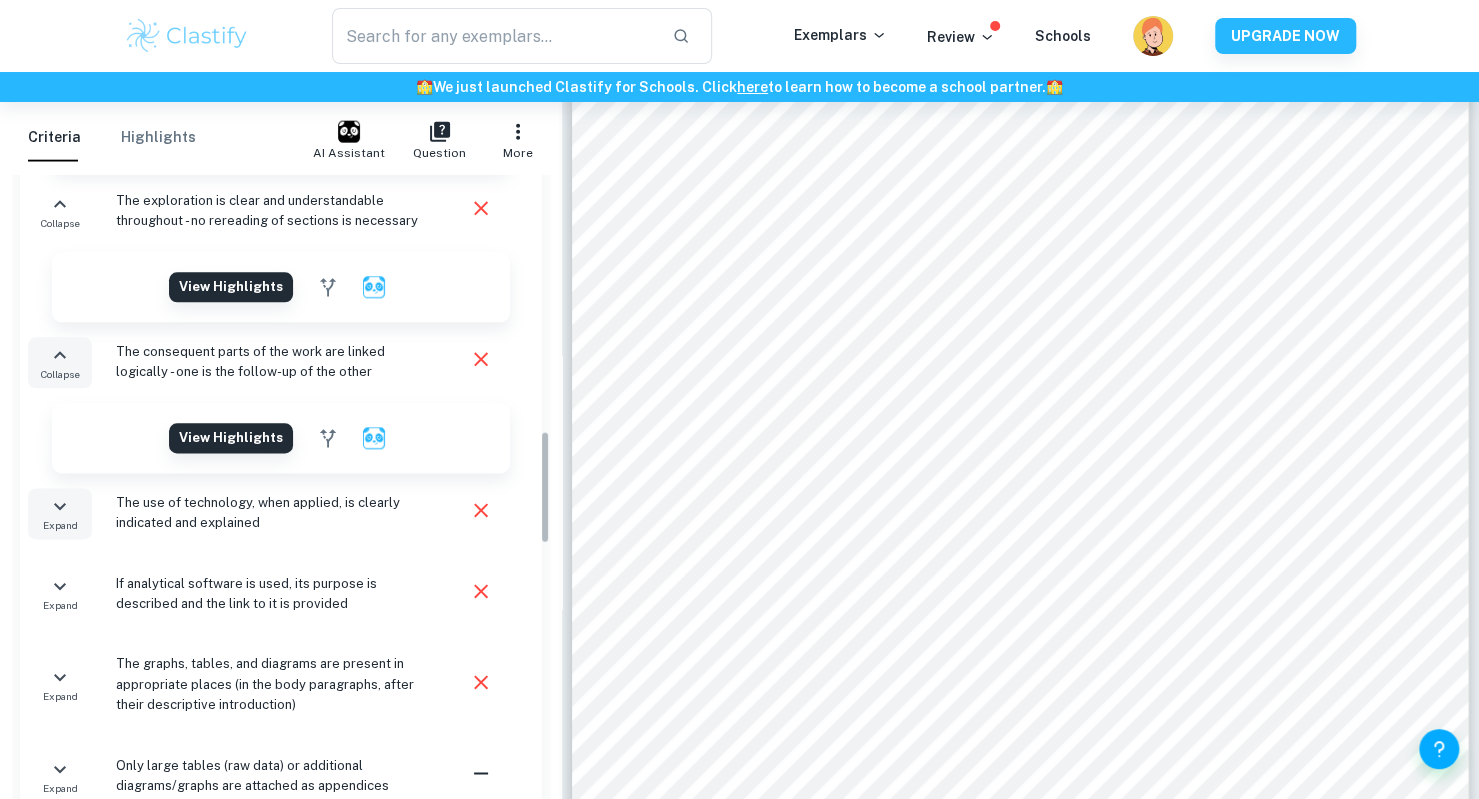 click 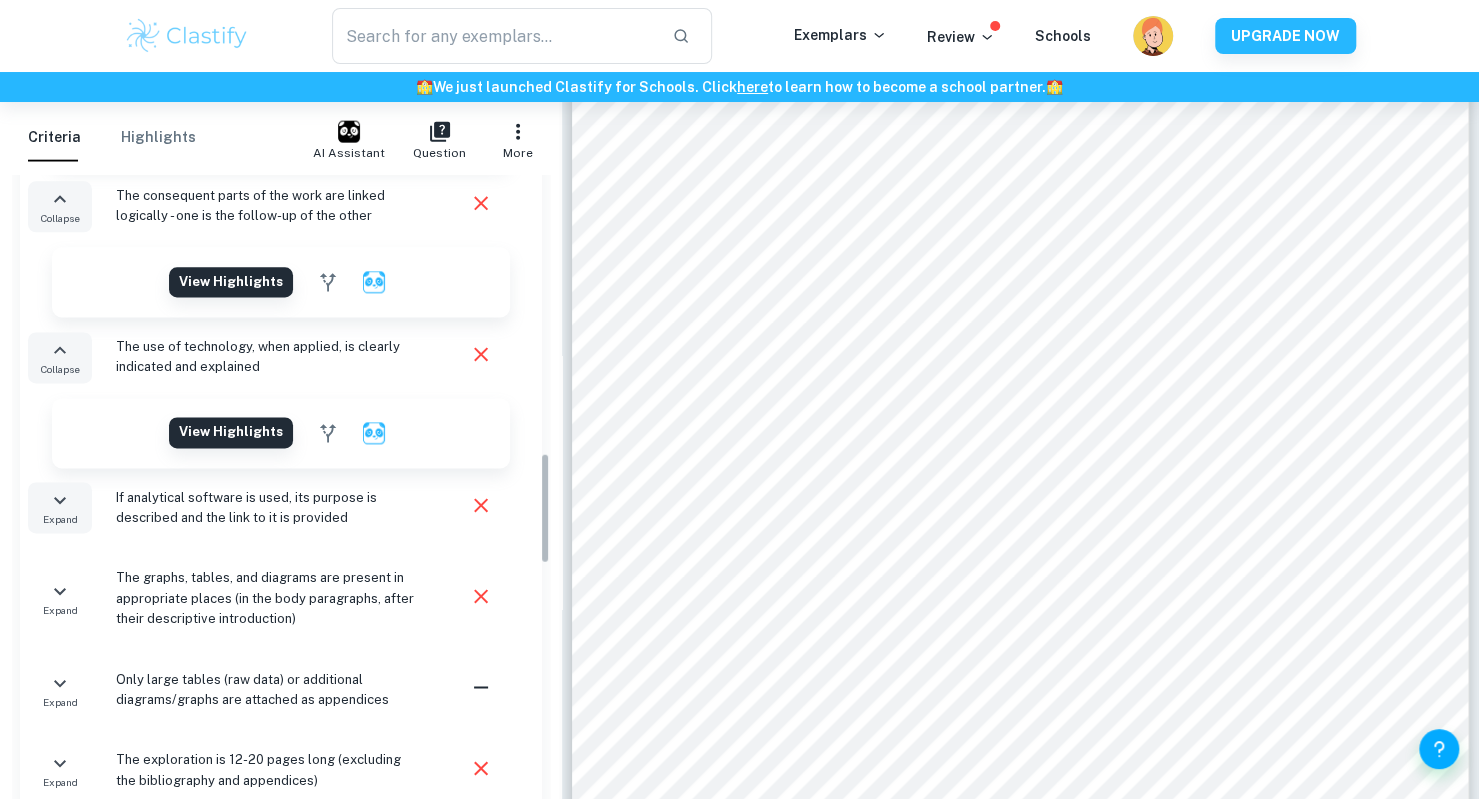 click 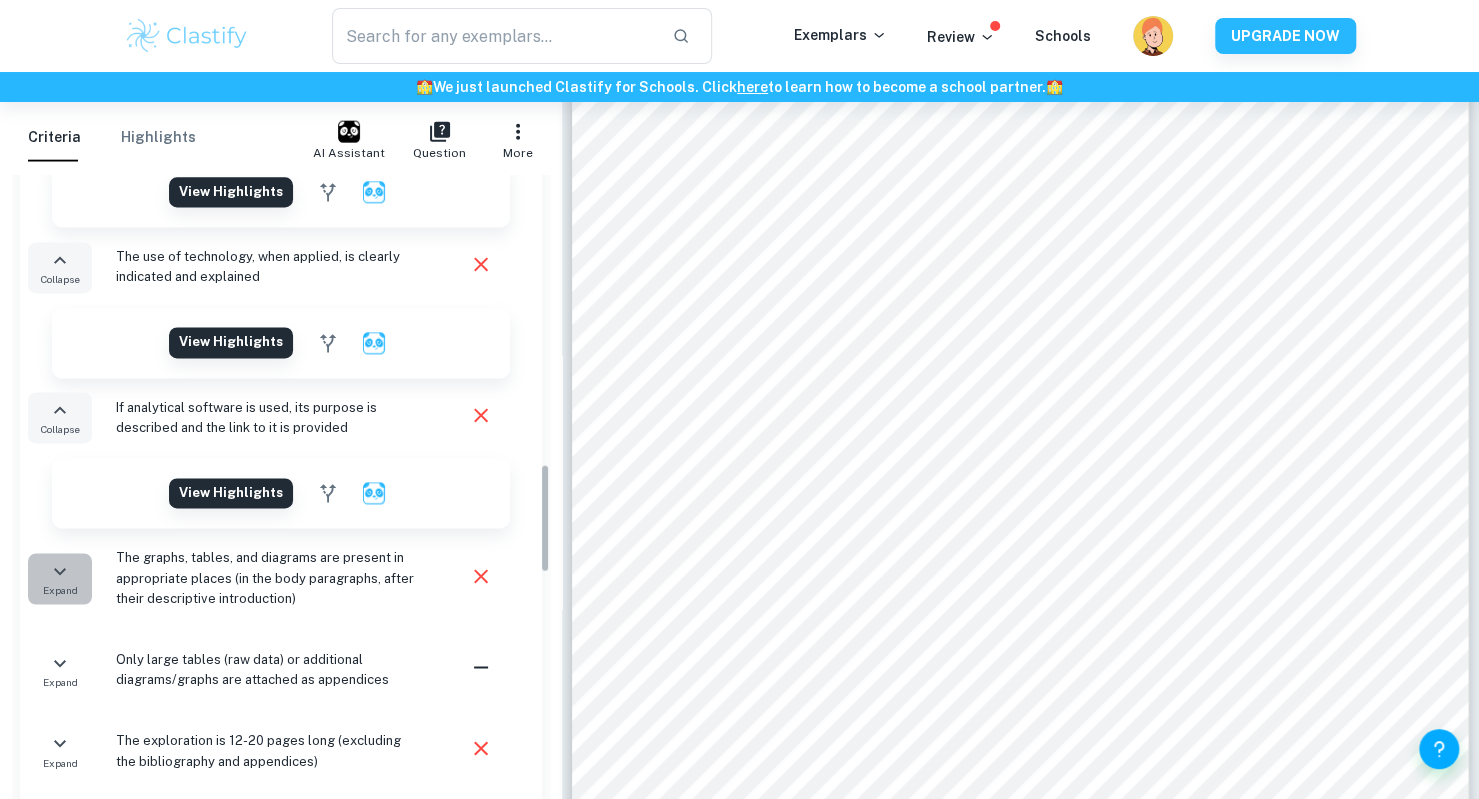 click 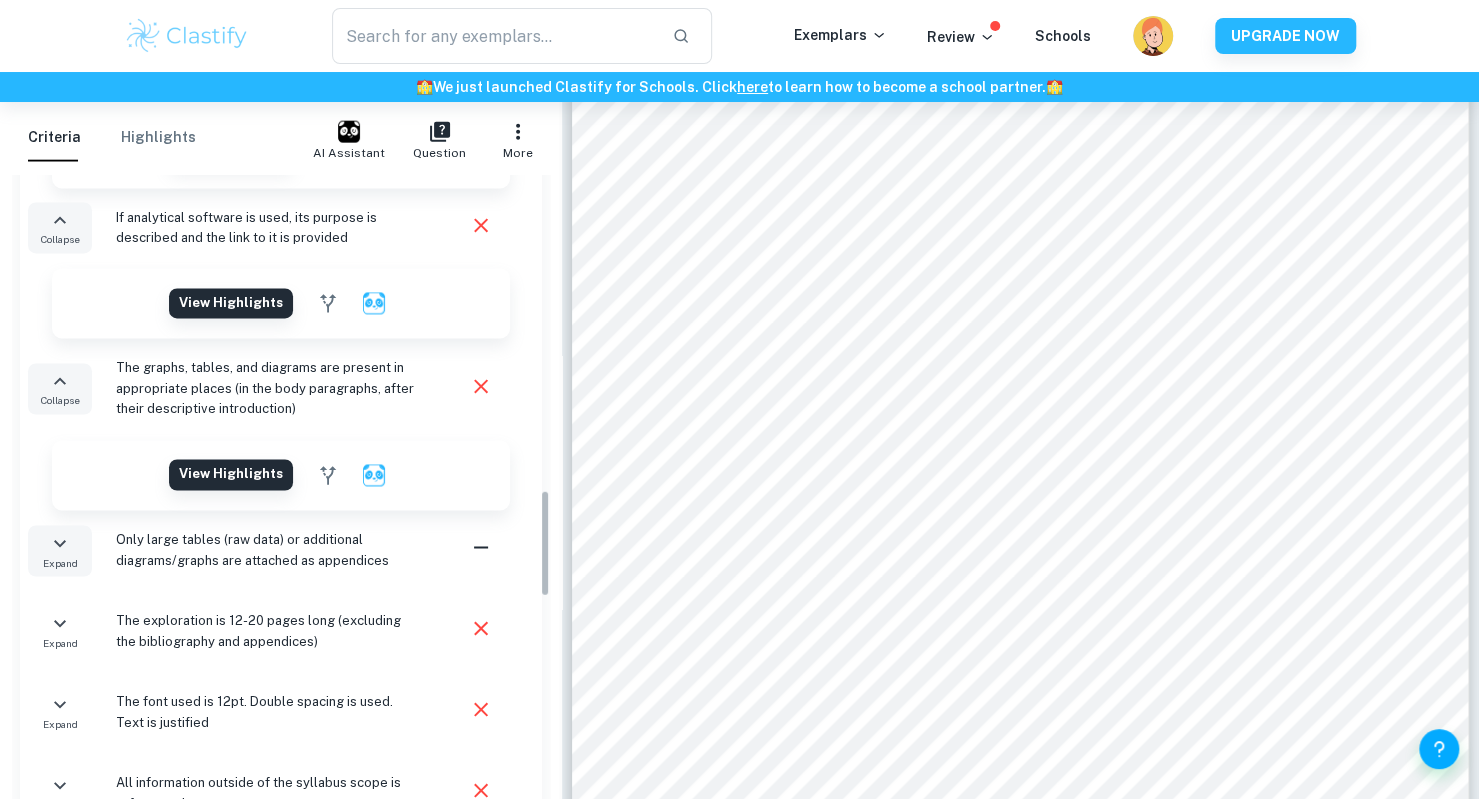 click on "Expand" at bounding box center [60, 563] 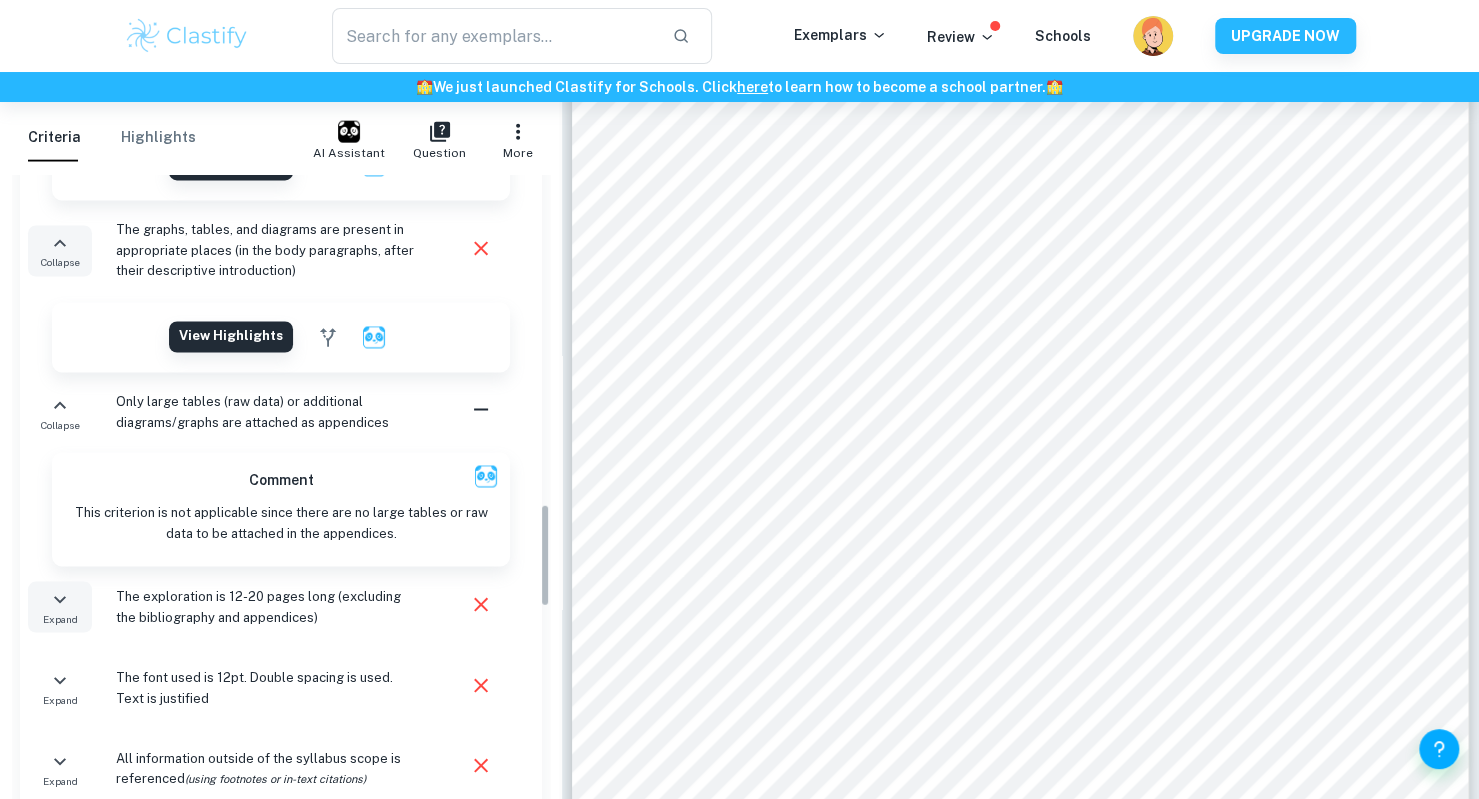 click 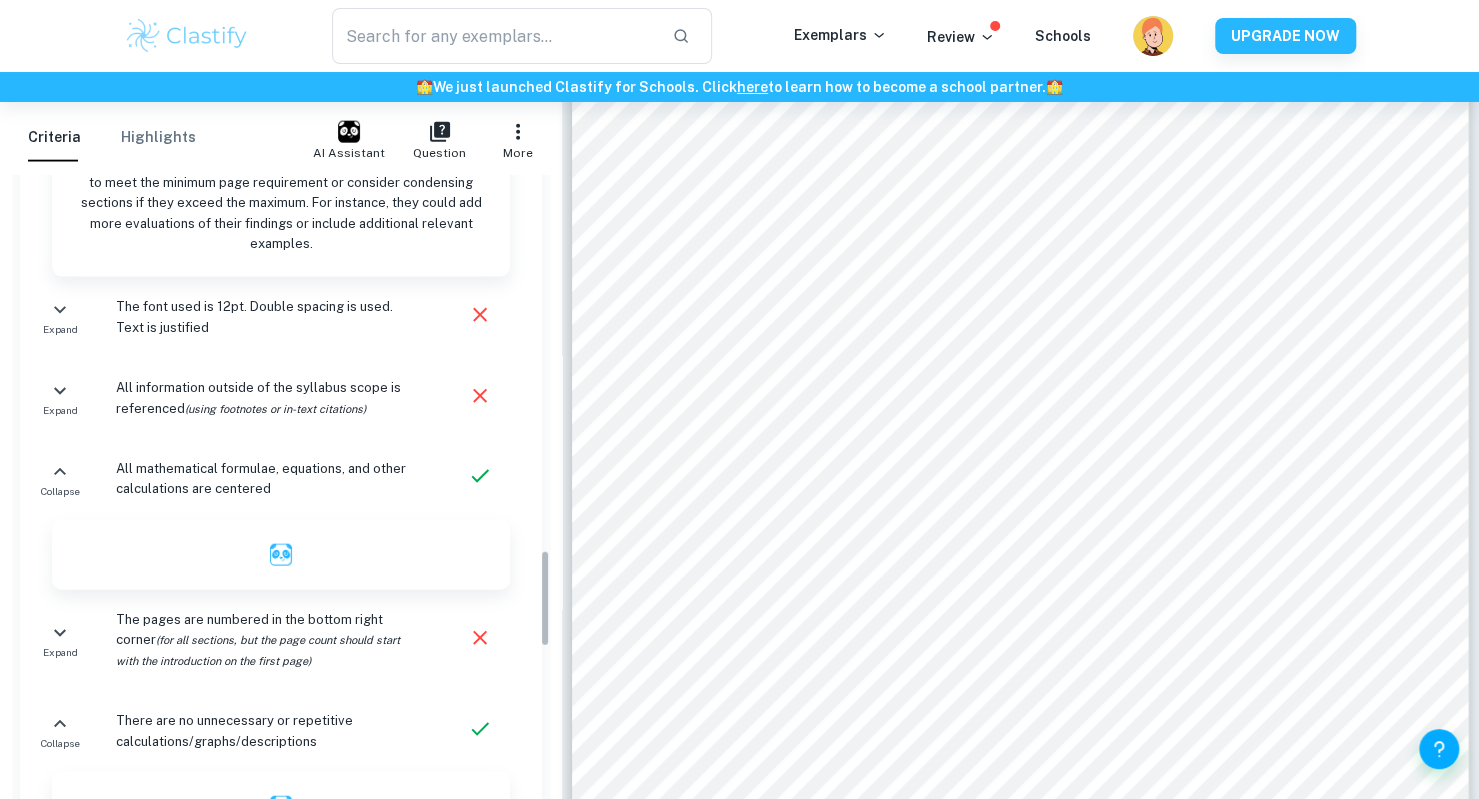 scroll, scrollTop: 2636, scrollLeft: 0, axis: vertical 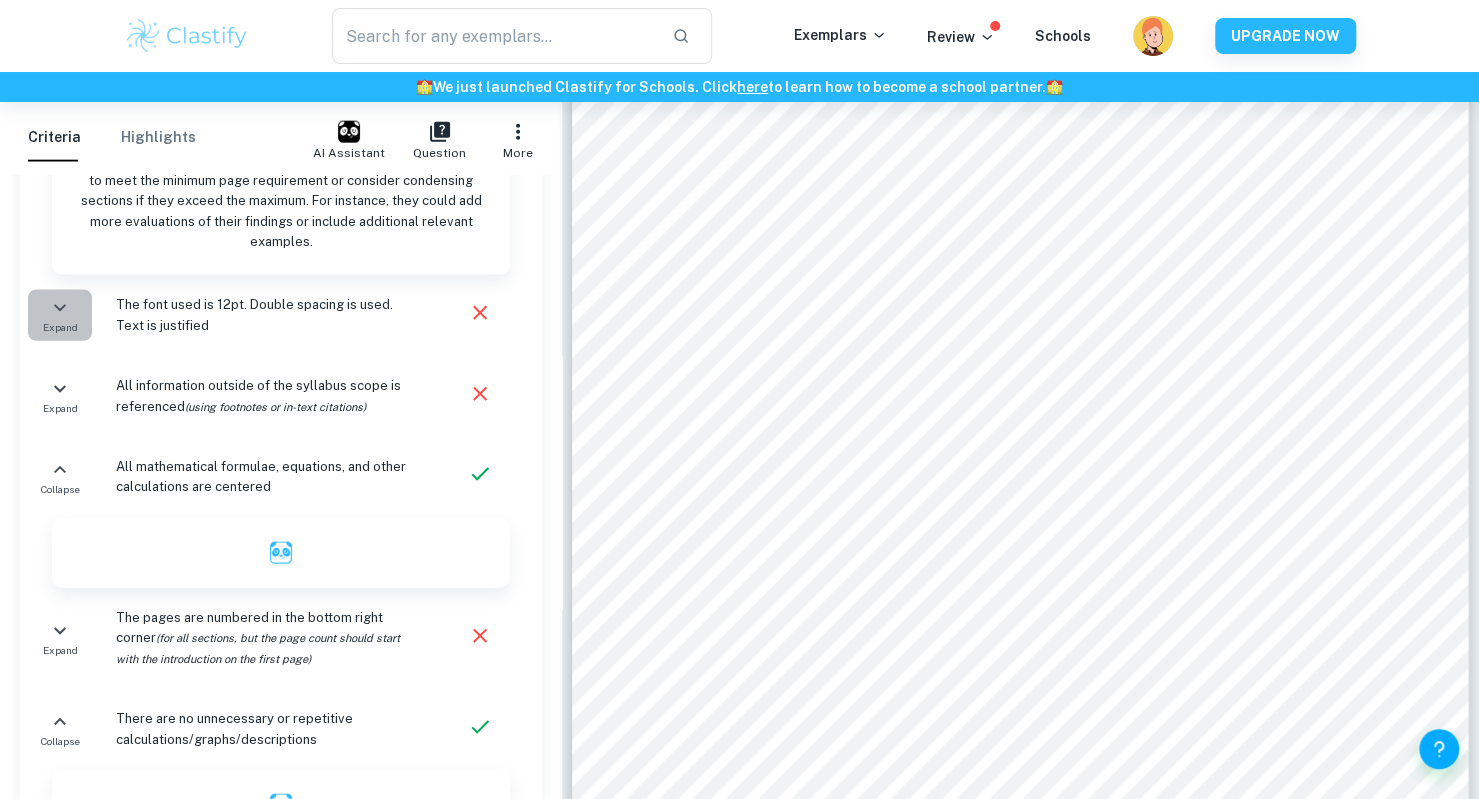 click on "Expand" at bounding box center (60, 315) 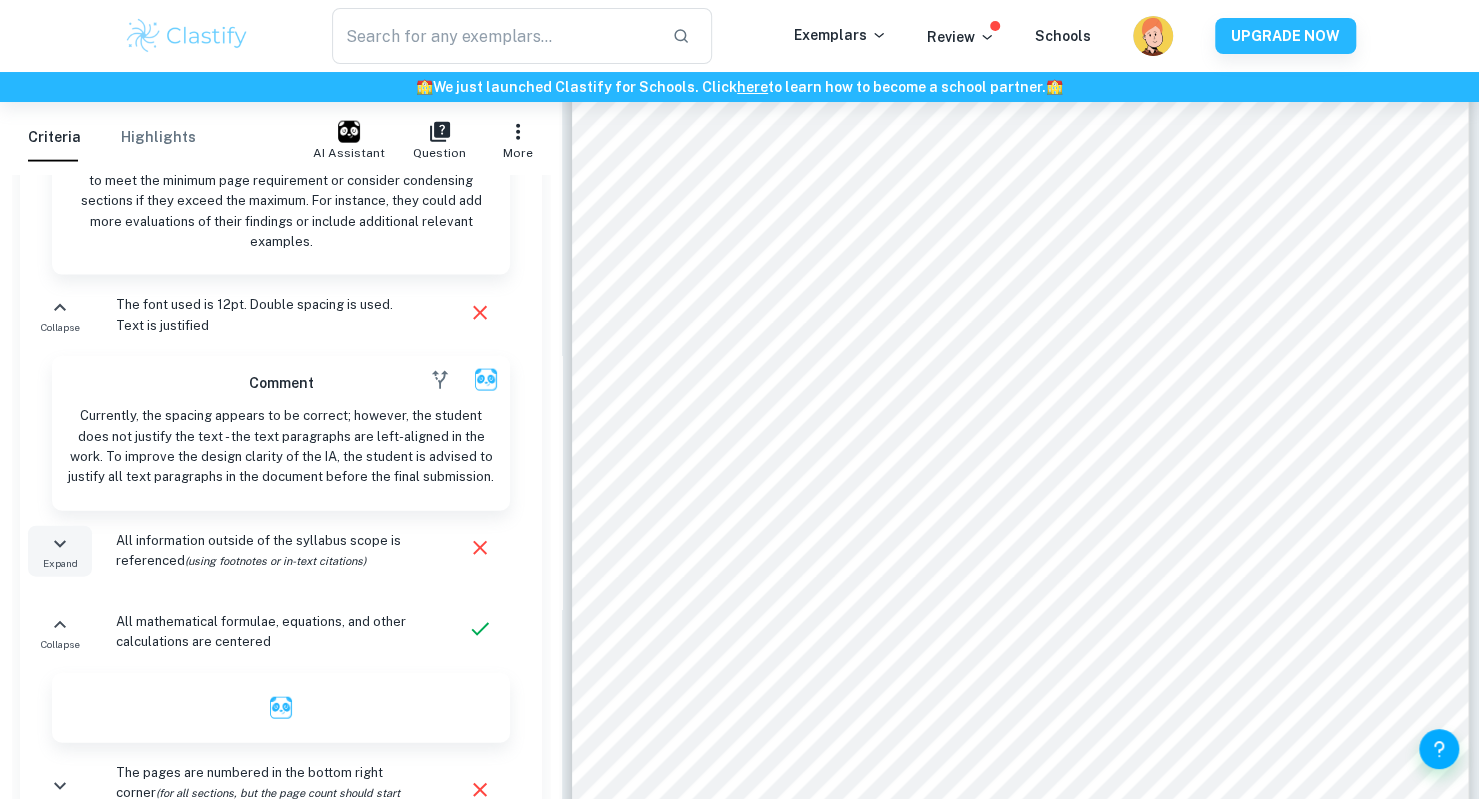 click 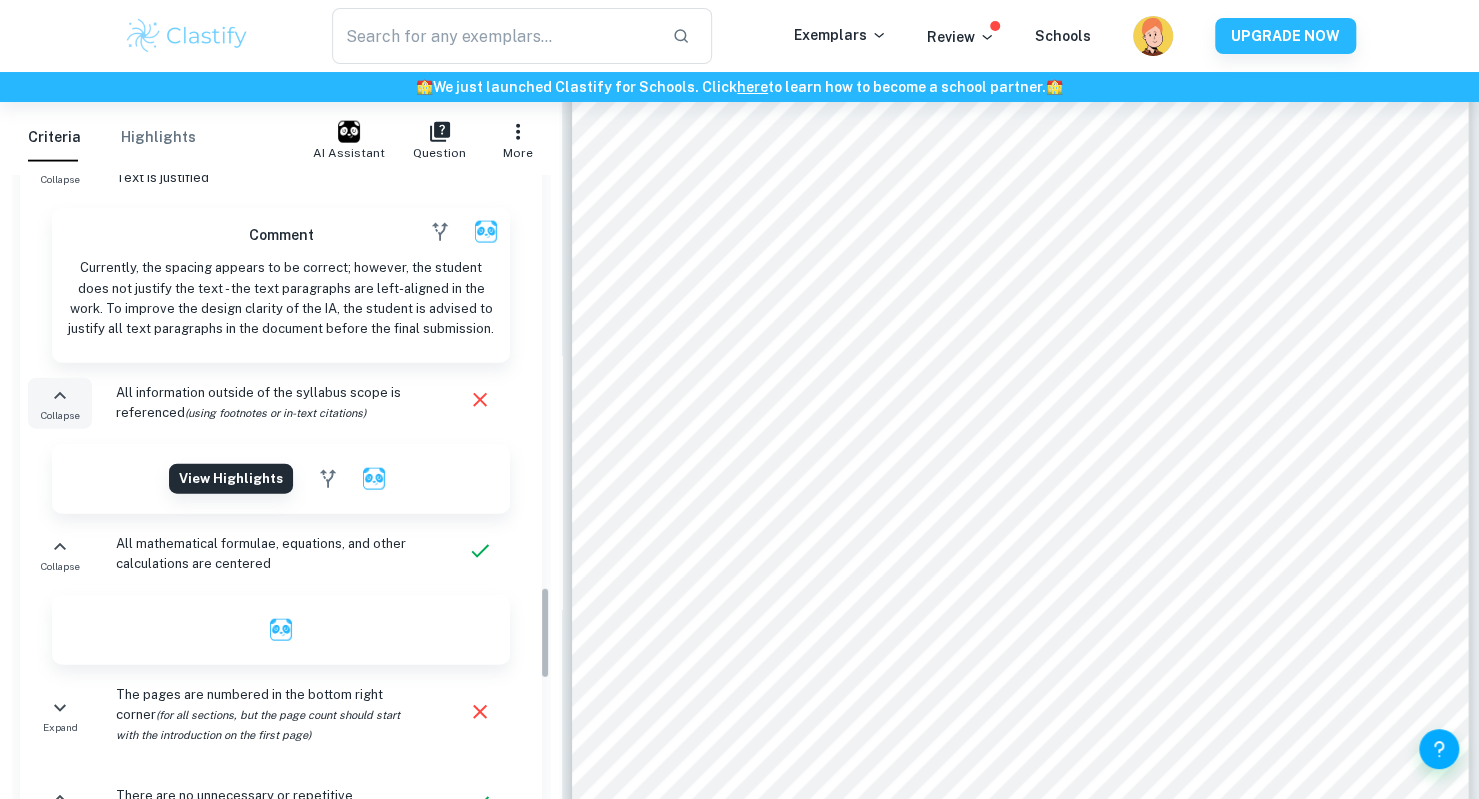 scroll, scrollTop: 2786, scrollLeft: 0, axis: vertical 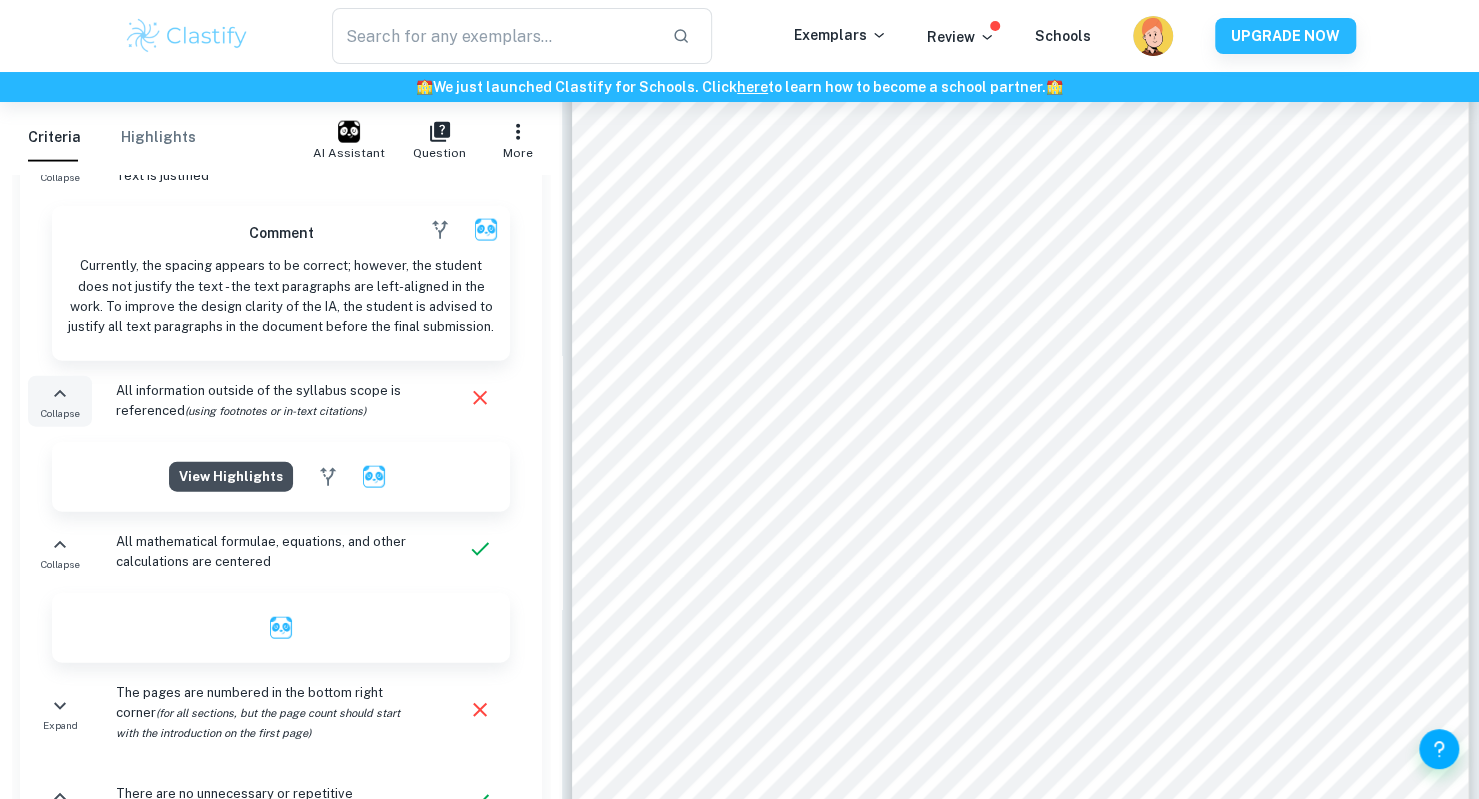 click on "View highlights" at bounding box center [231, -2002] 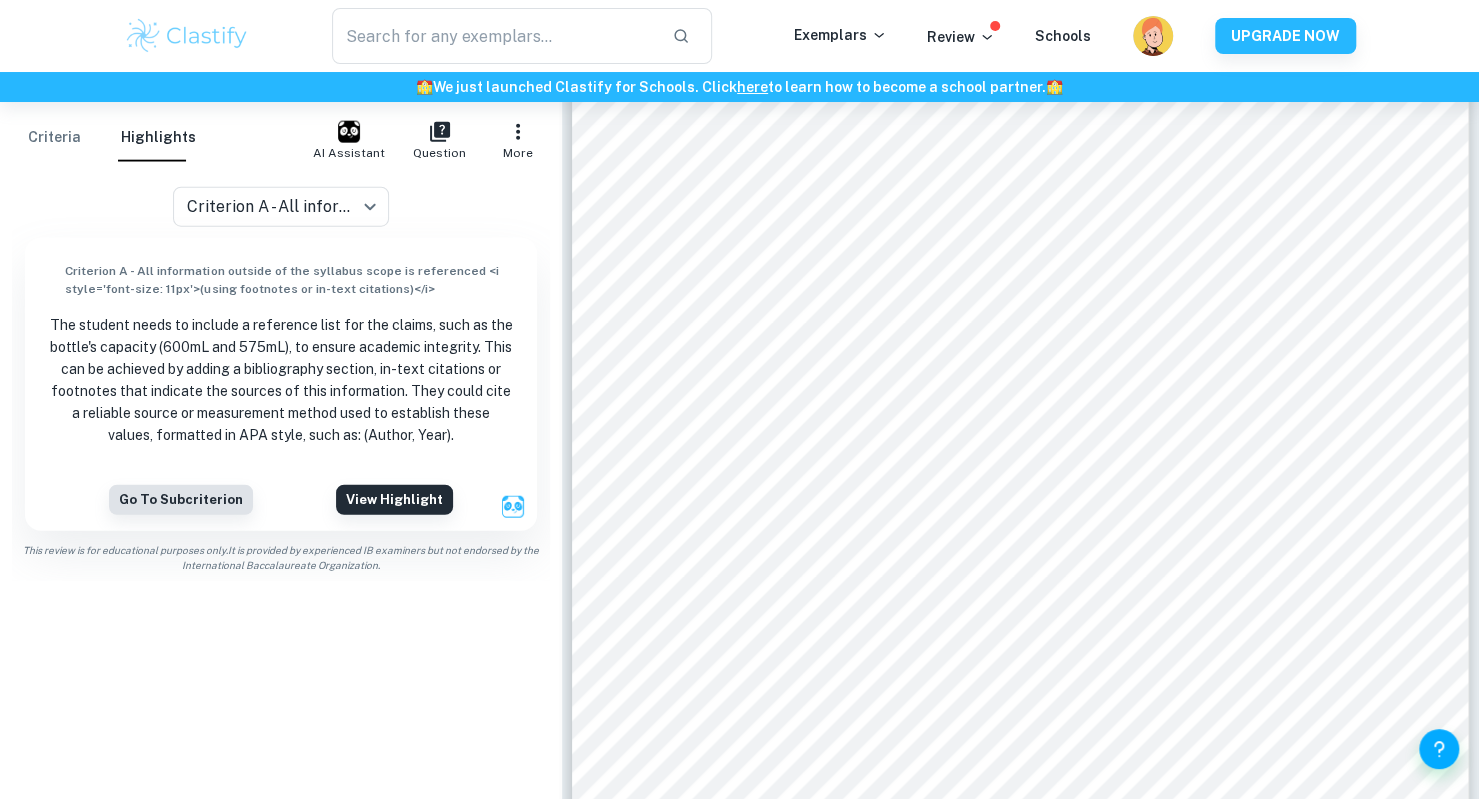 scroll, scrollTop: 0, scrollLeft: 0, axis: both 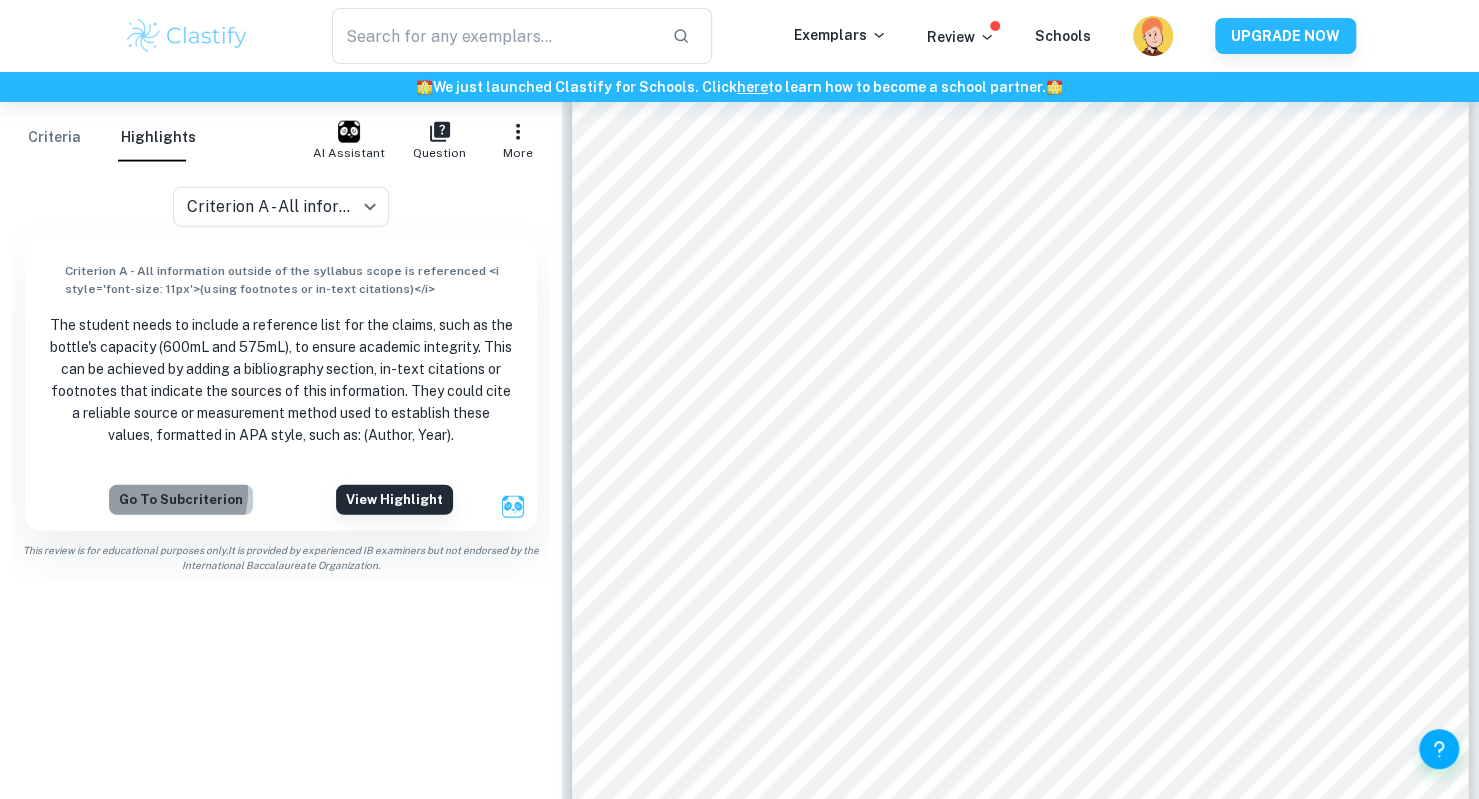 click on "Go to subcriterion" at bounding box center [181, 500] 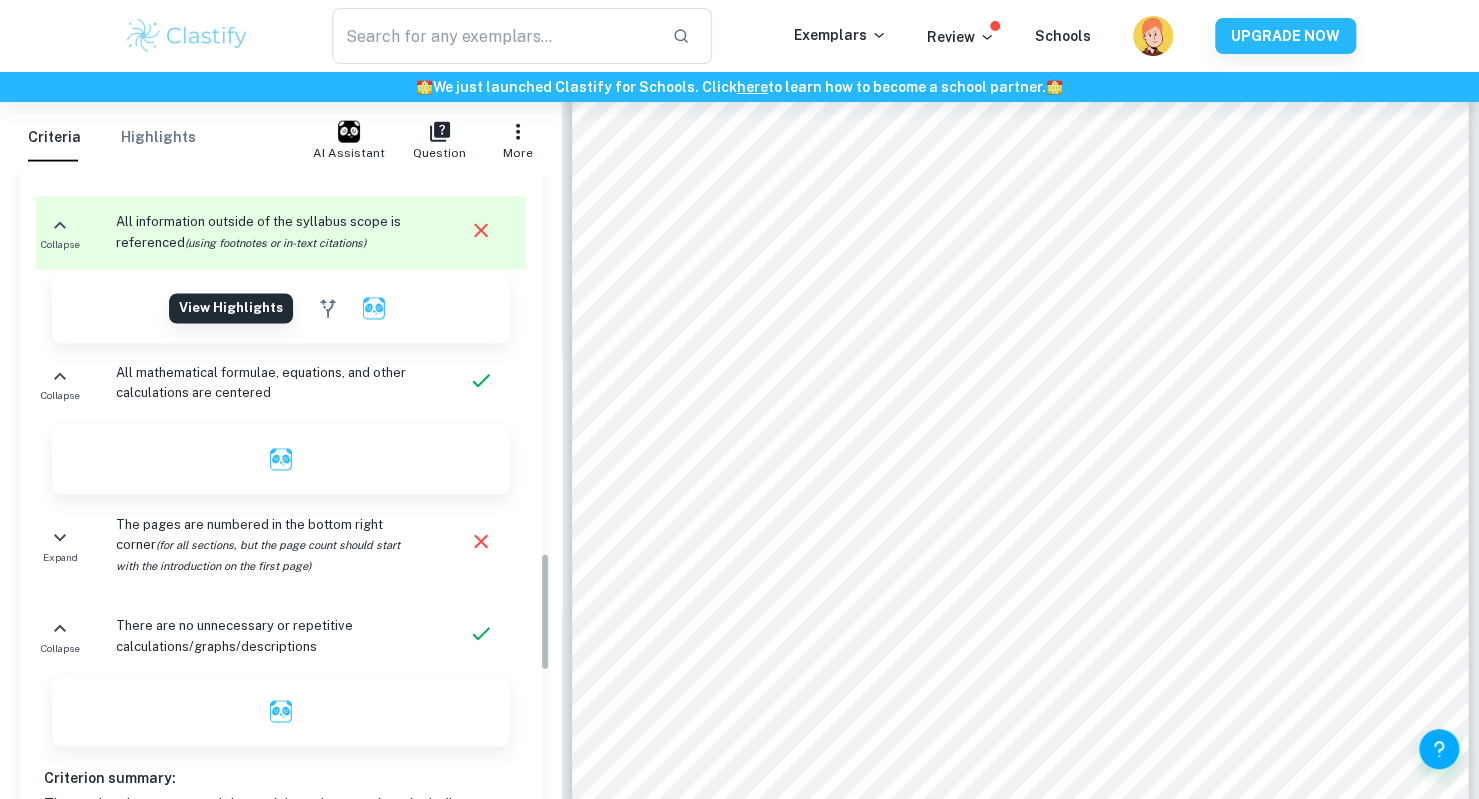 scroll, scrollTop: 2005, scrollLeft: 0, axis: vertical 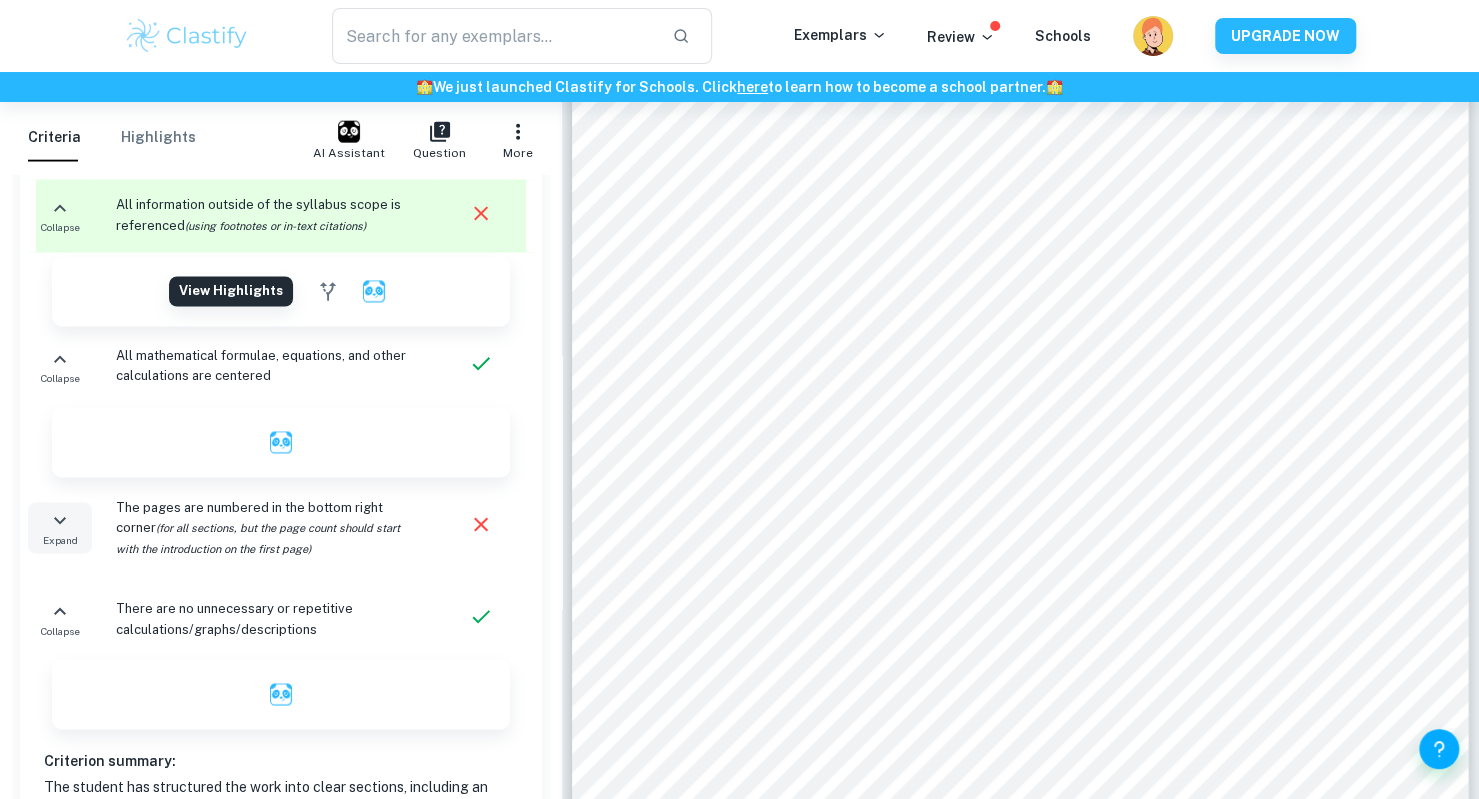 click on "Expand" at bounding box center (60, 528) 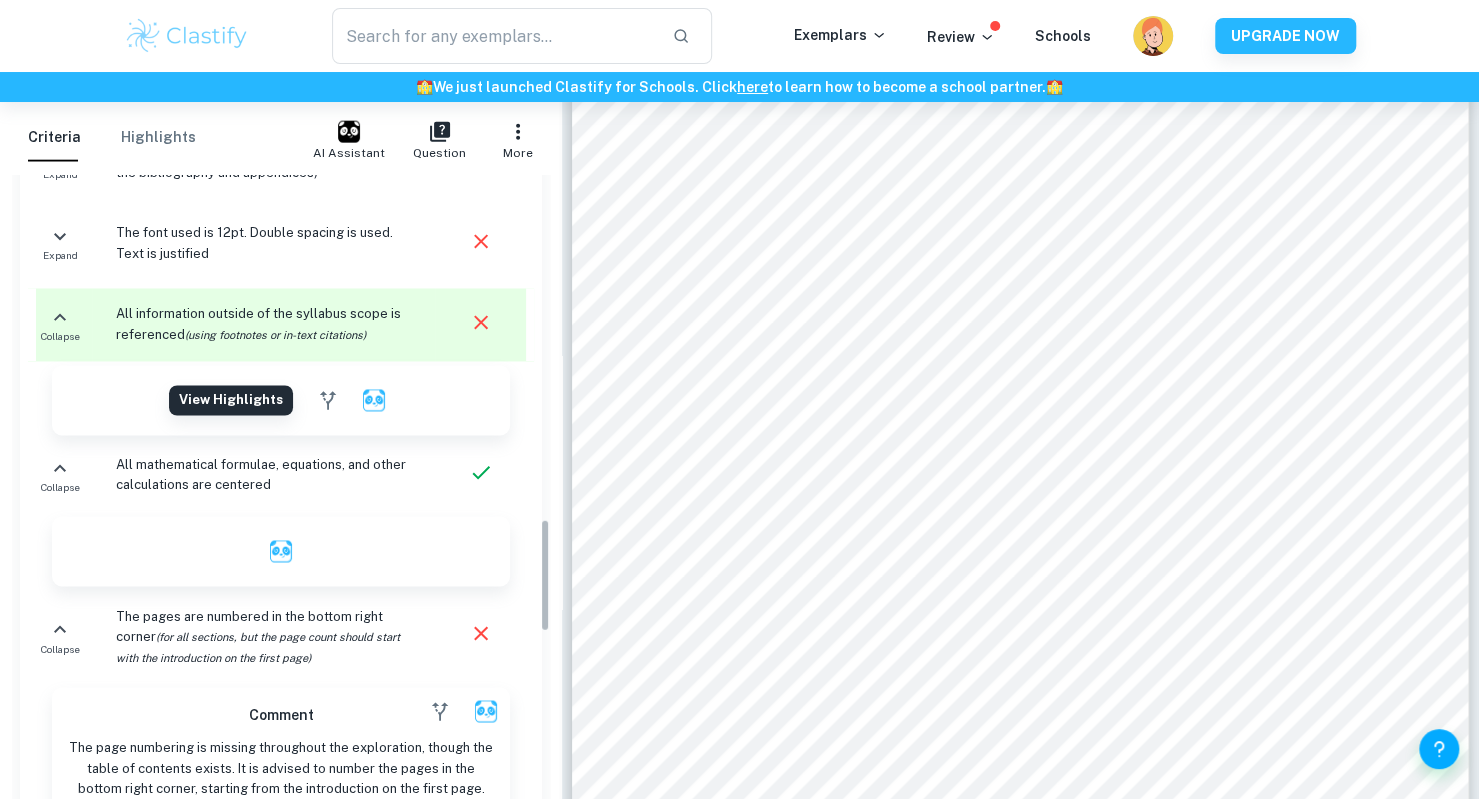 scroll, scrollTop: 1895, scrollLeft: 0, axis: vertical 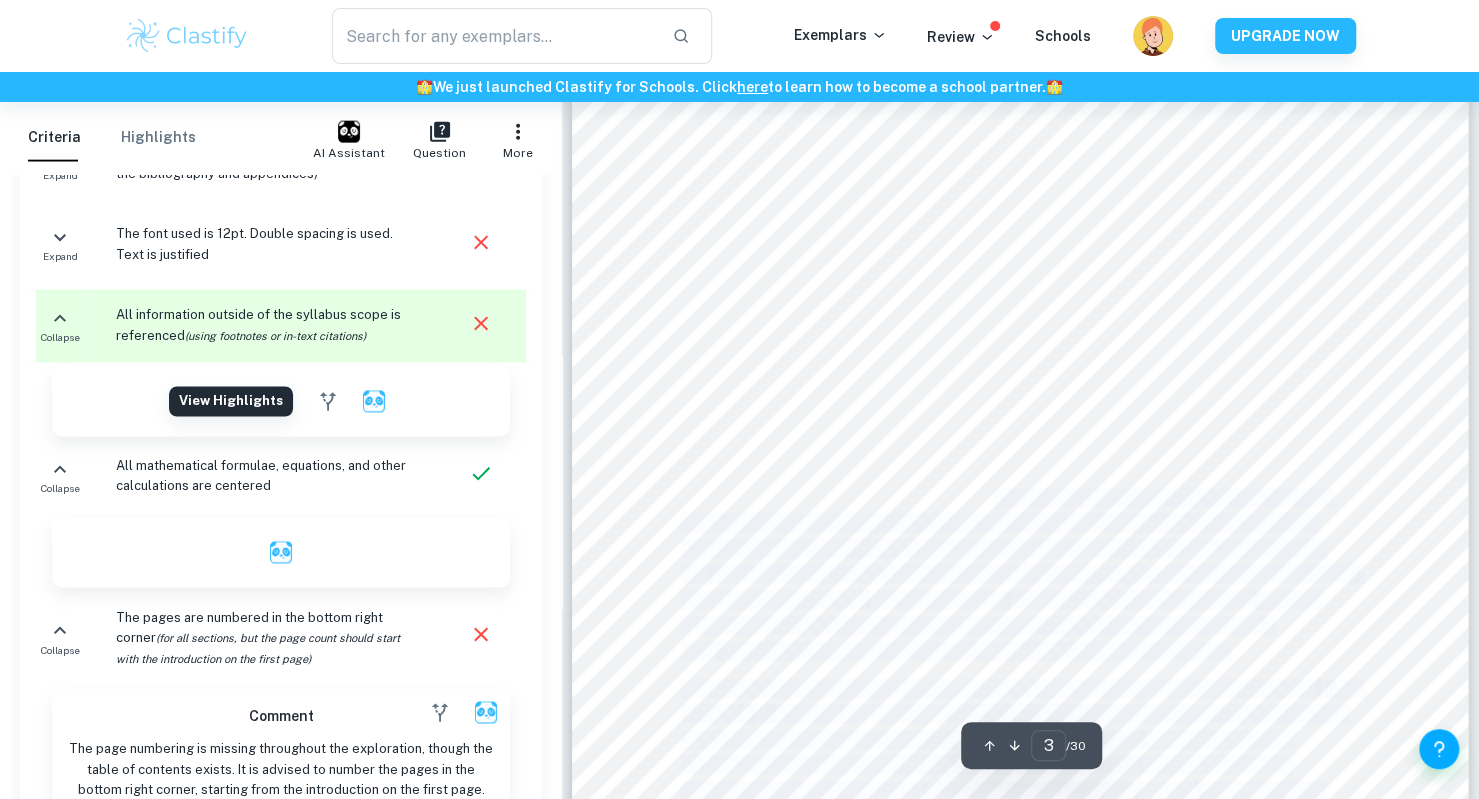 drag, startPoint x: 674, startPoint y: 289, endPoint x: 989, endPoint y: 503, distance: 380.81622 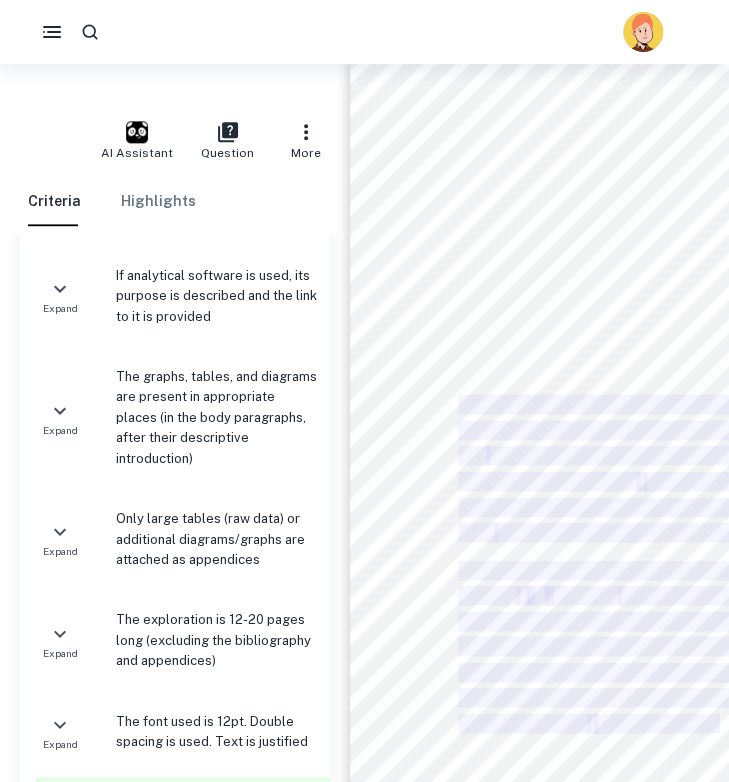 scroll, scrollTop: 2870, scrollLeft: 0, axis: vertical 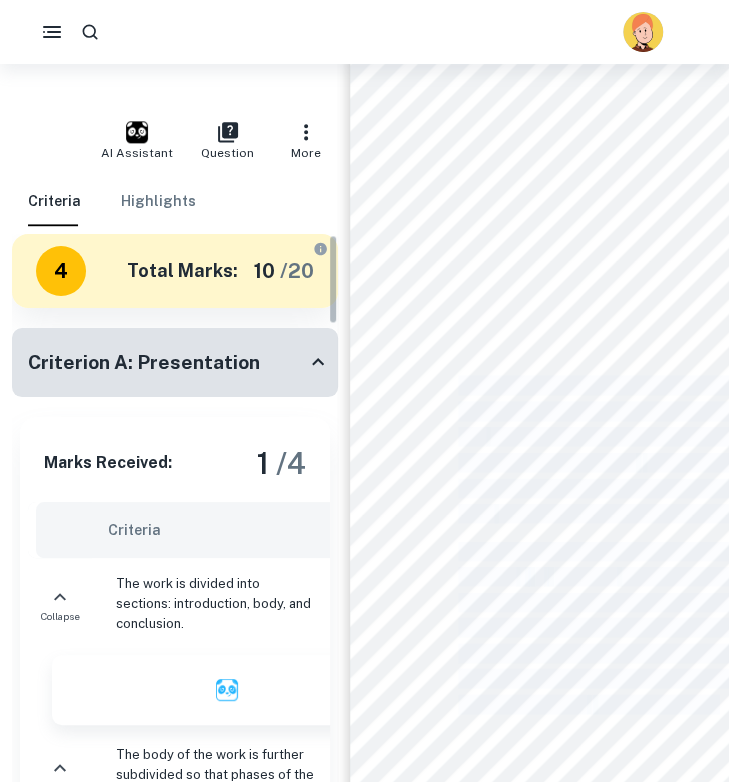 click on "Criterion A: Presentation" at bounding box center [175, 362] 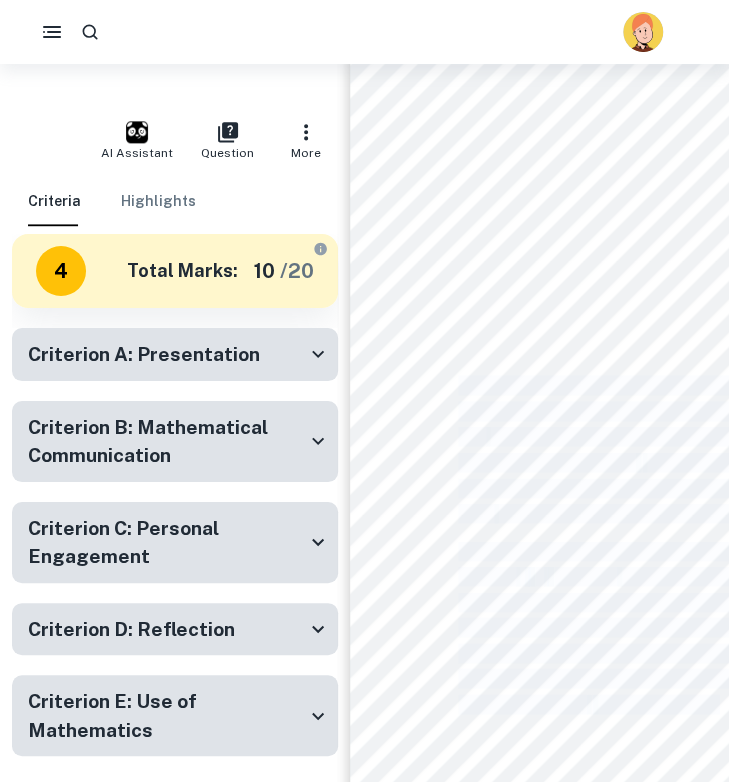 click on "Criterion A: Presentation" at bounding box center (144, 354) 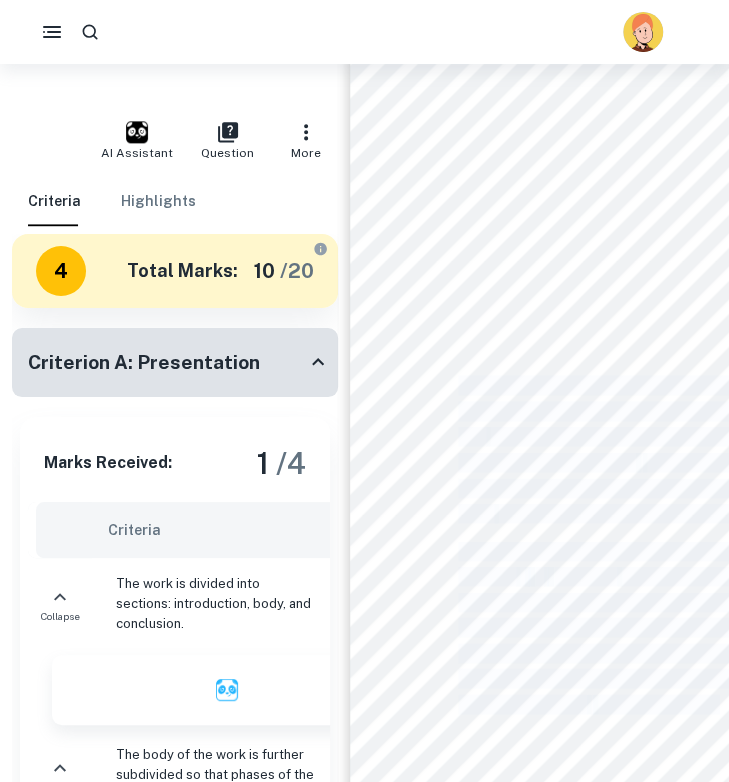click on "Criterion A: Presentation" at bounding box center (144, 362) 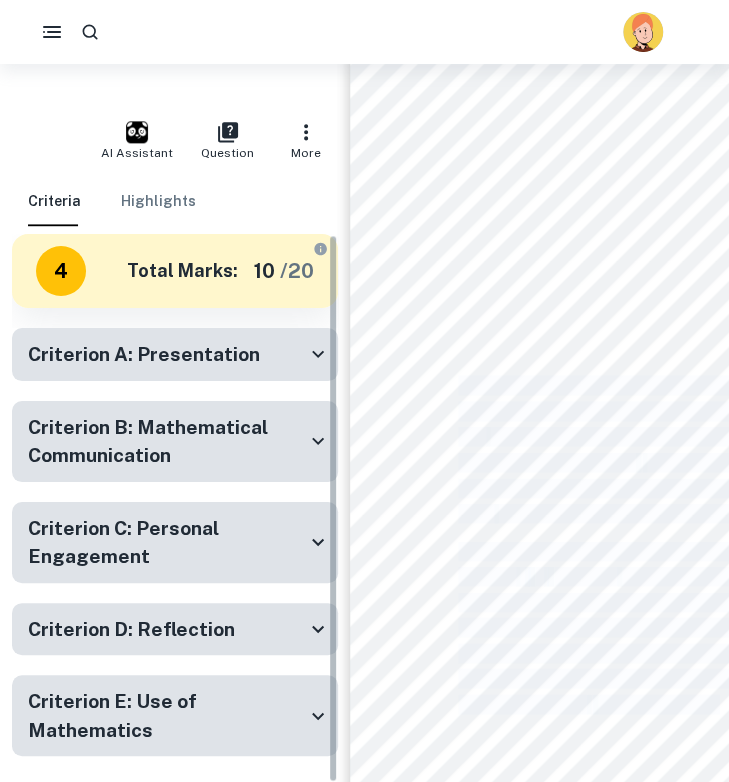 click on "Criterion B: Mathematical Communication" at bounding box center (167, 441) 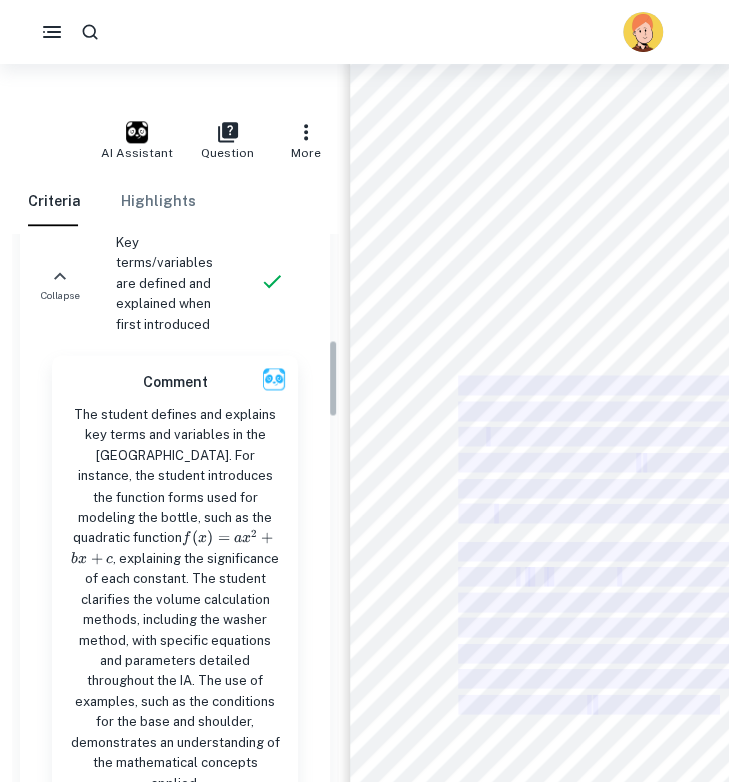 scroll, scrollTop: 819, scrollLeft: 0, axis: vertical 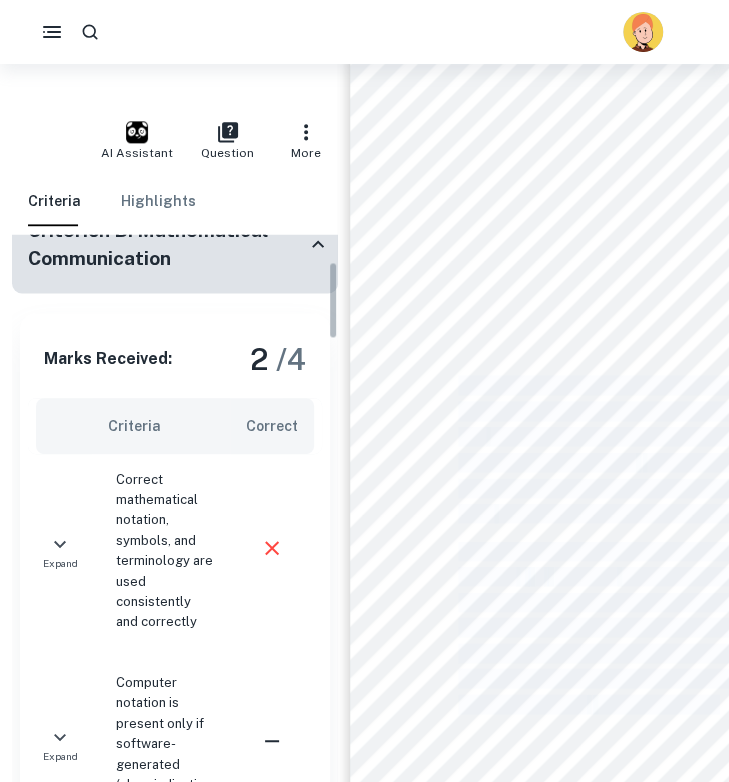 click on "Criterion B: Mathematical Communication" at bounding box center [175, 244] 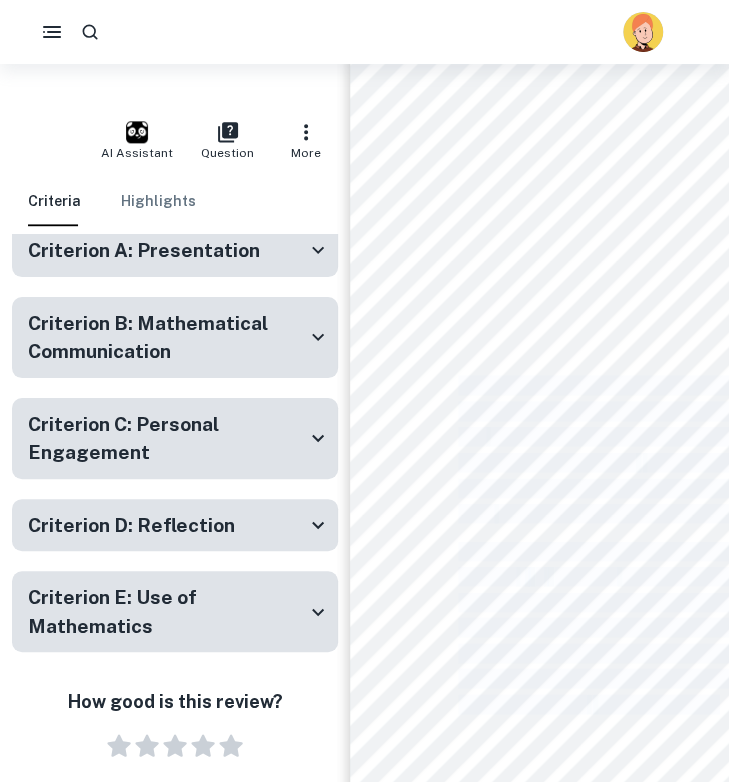 scroll, scrollTop: 88, scrollLeft: 0, axis: vertical 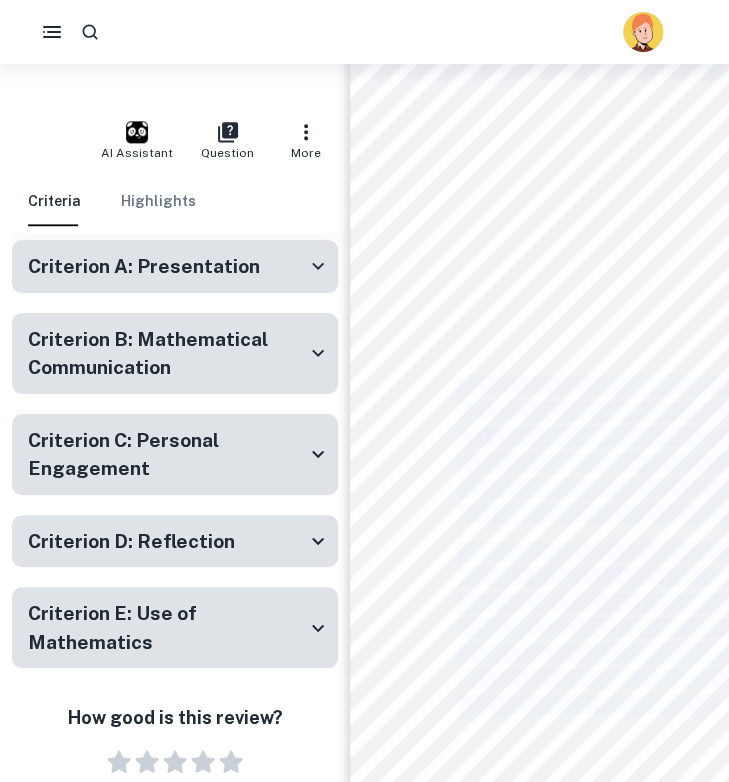 click on "Criterion C: Personal Engagement" at bounding box center (167, 454) 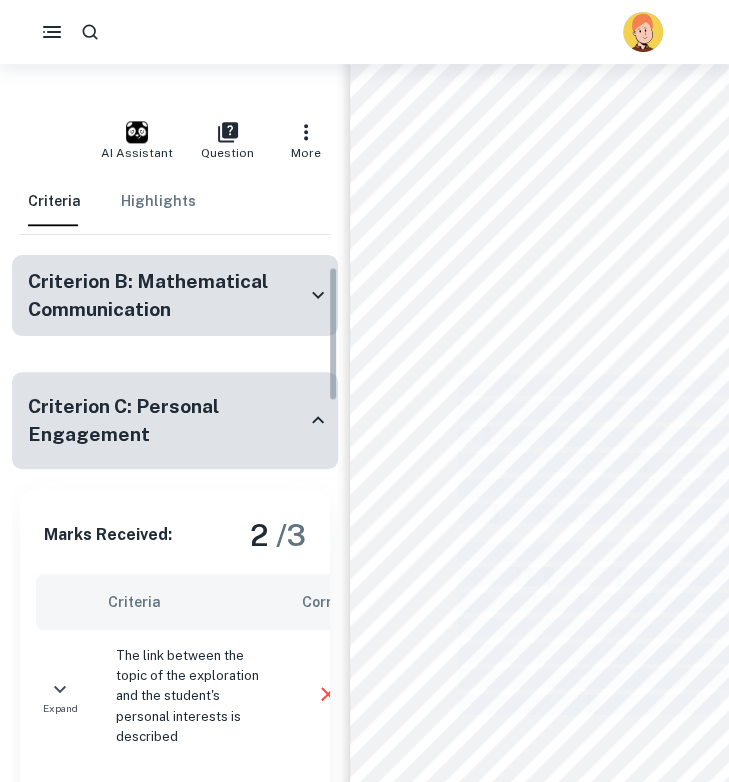 scroll, scrollTop: 147, scrollLeft: 0, axis: vertical 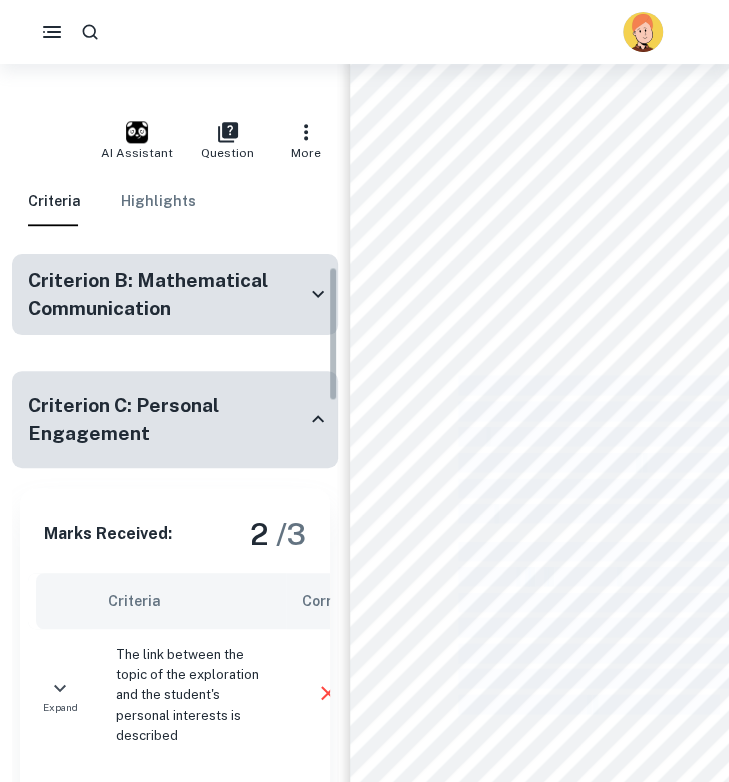 click on "Criterion C: Personal Engagement" at bounding box center (175, 419) 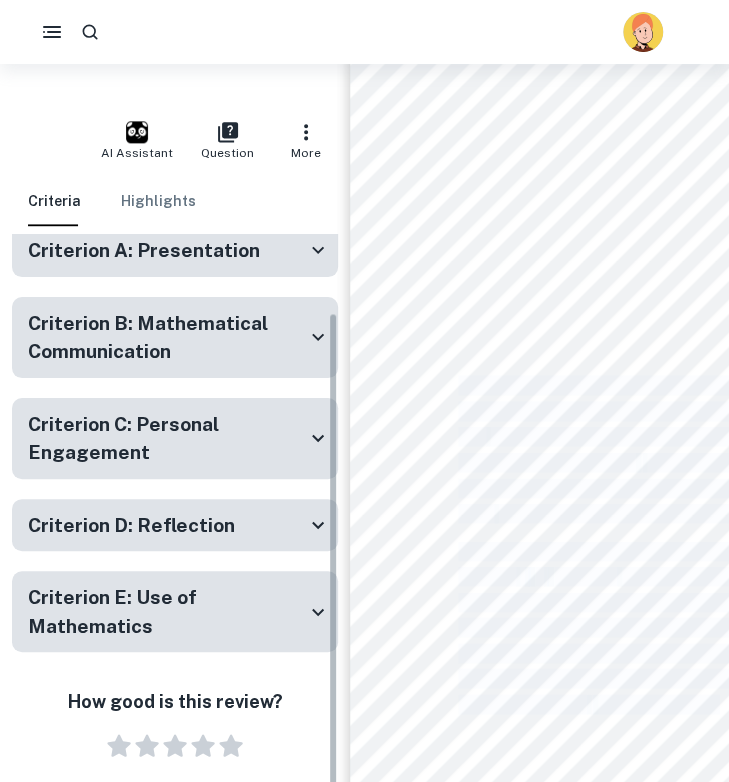 scroll, scrollTop: 88, scrollLeft: 0, axis: vertical 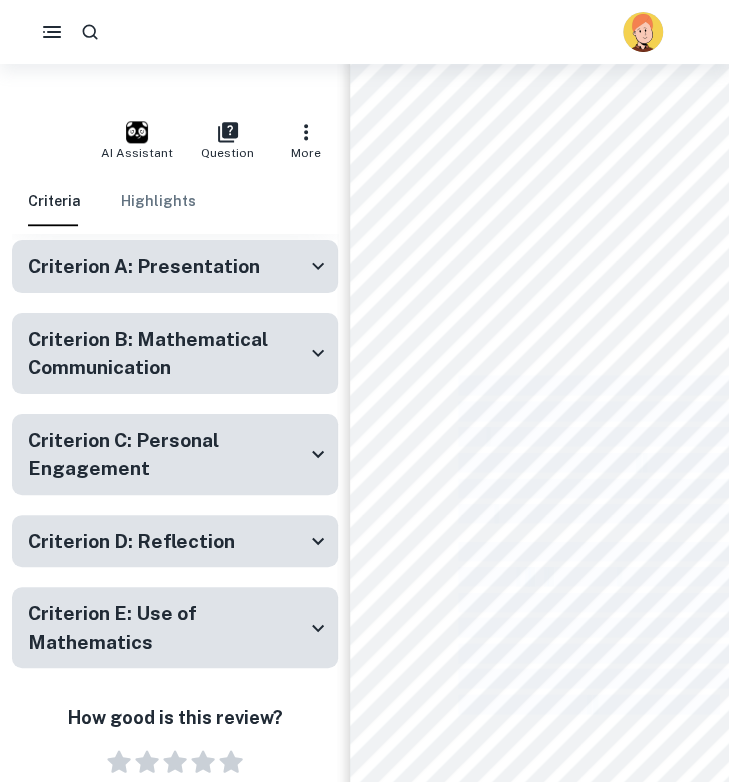 click on "Criterion D: Reflection" at bounding box center (131, 541) 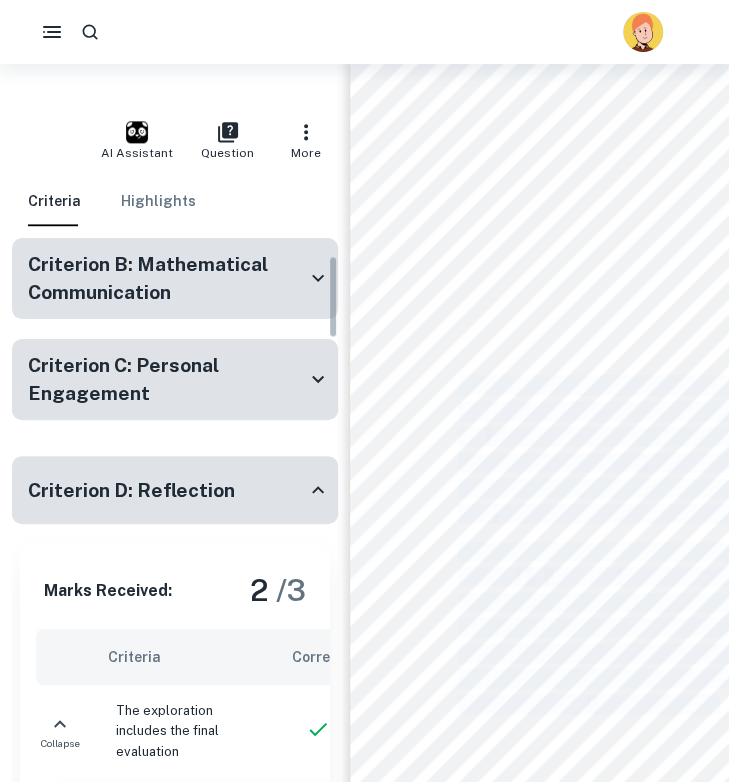 scroll, scrollTop: 164, scrollLeft: 0, axis: vertical 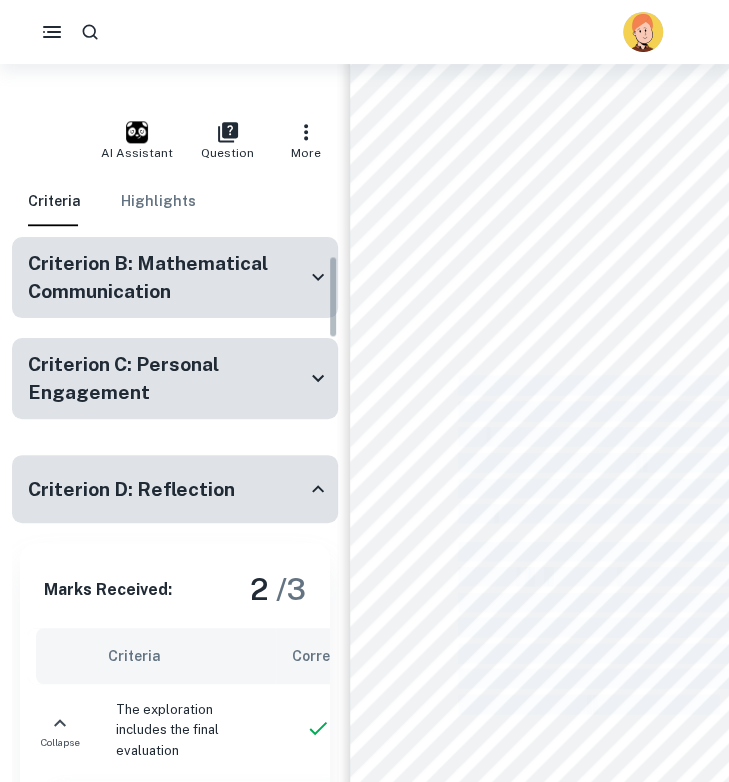 click on "Criterion D: Reflection" at bounding box center [175, 489] 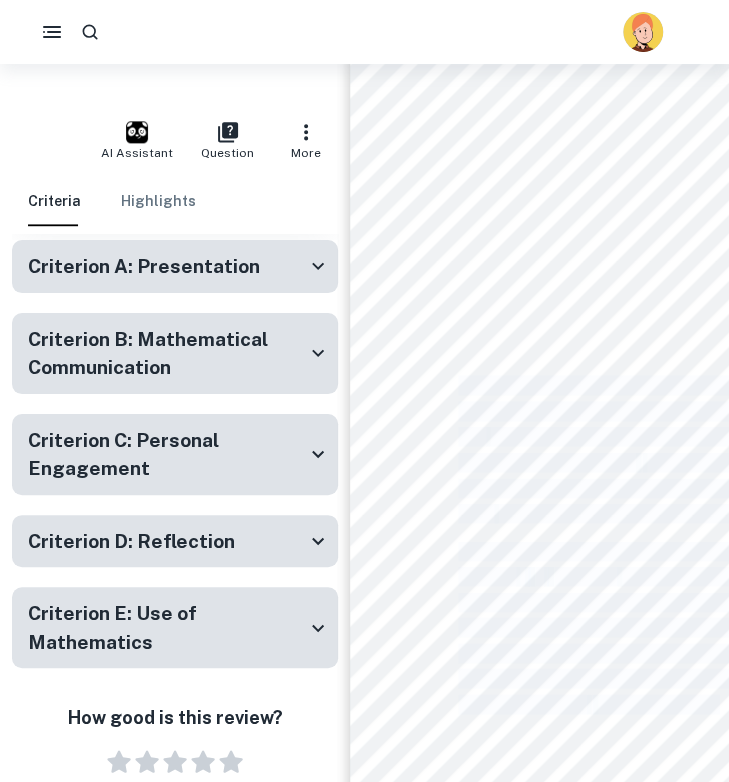 click on "Criterion E: Use of Mathematics" at bounding box center (167, 627) 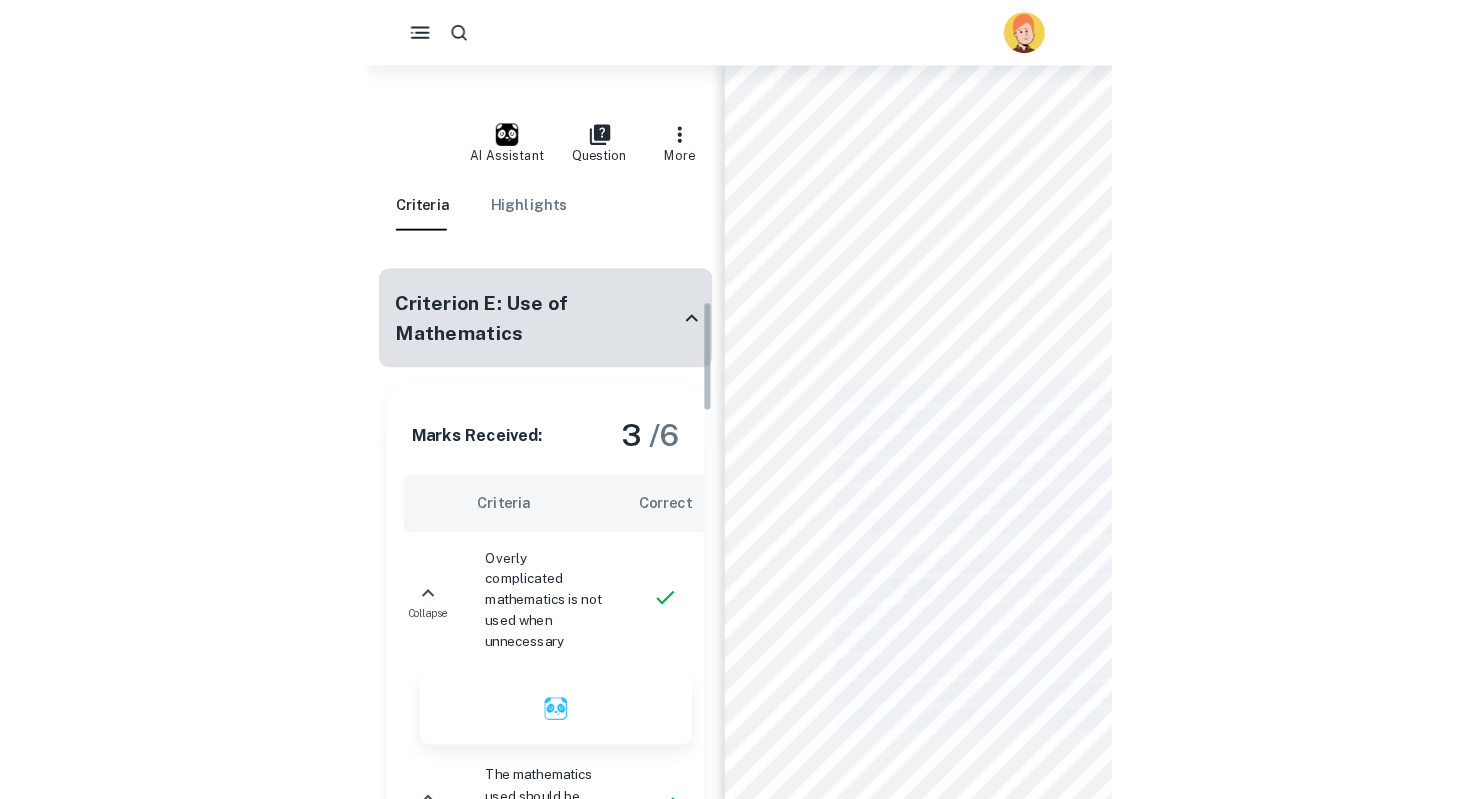 scroll, scrollTop: 258, scrollLeft: 0, axis: vertical 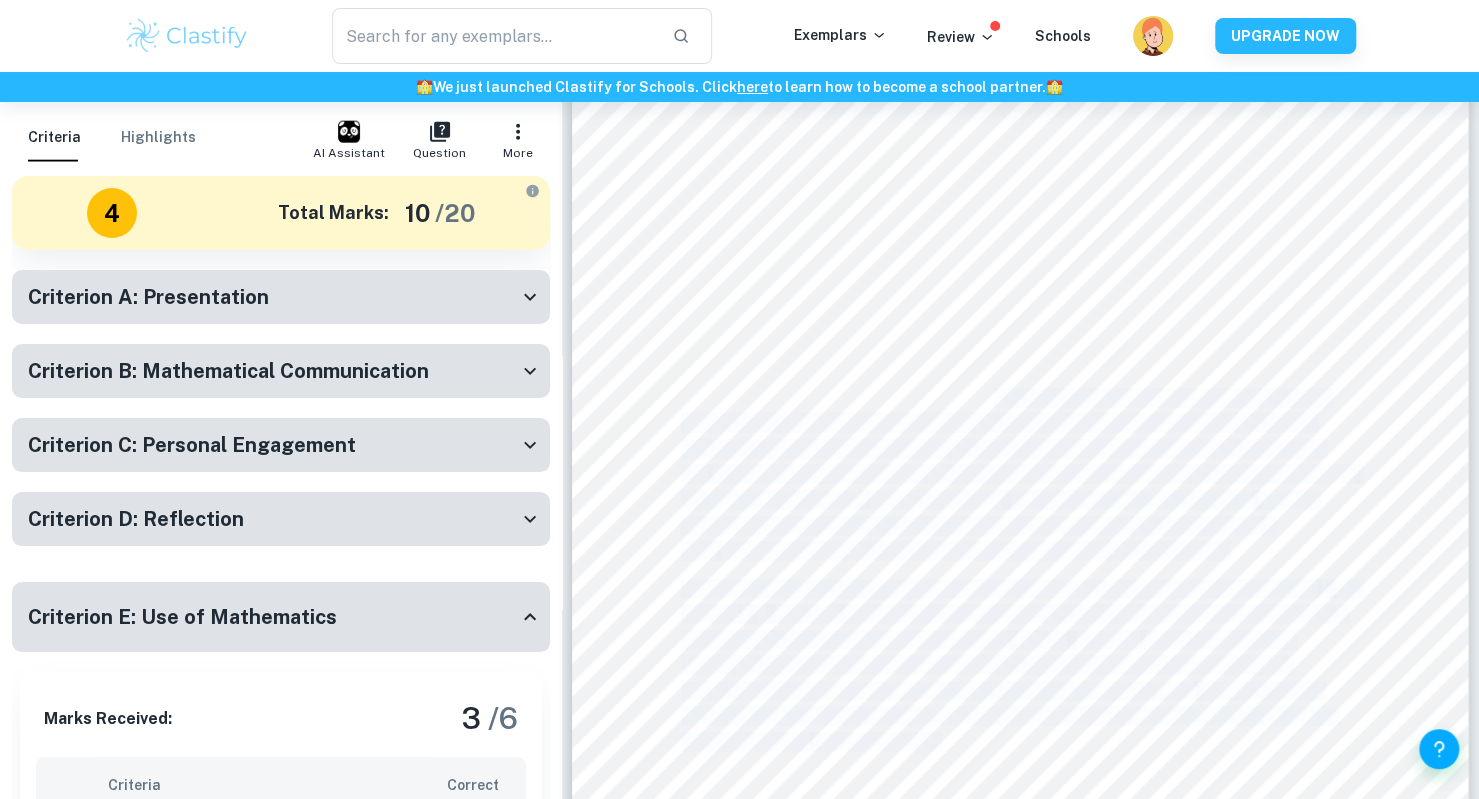click on "Criterion A: Presentation" at bounding box center (273, 297) 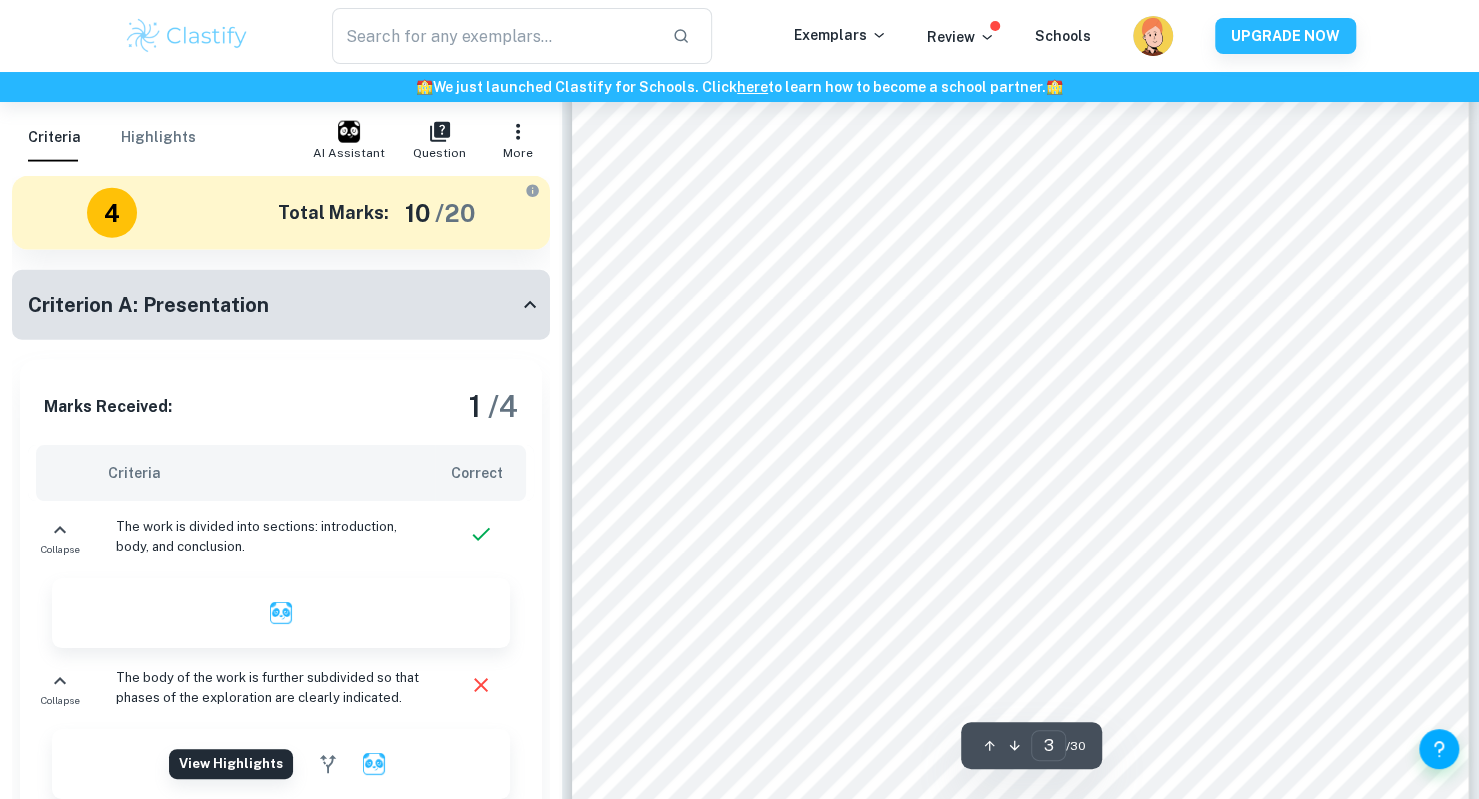 click on "straw" at bounding box center (702, 309) 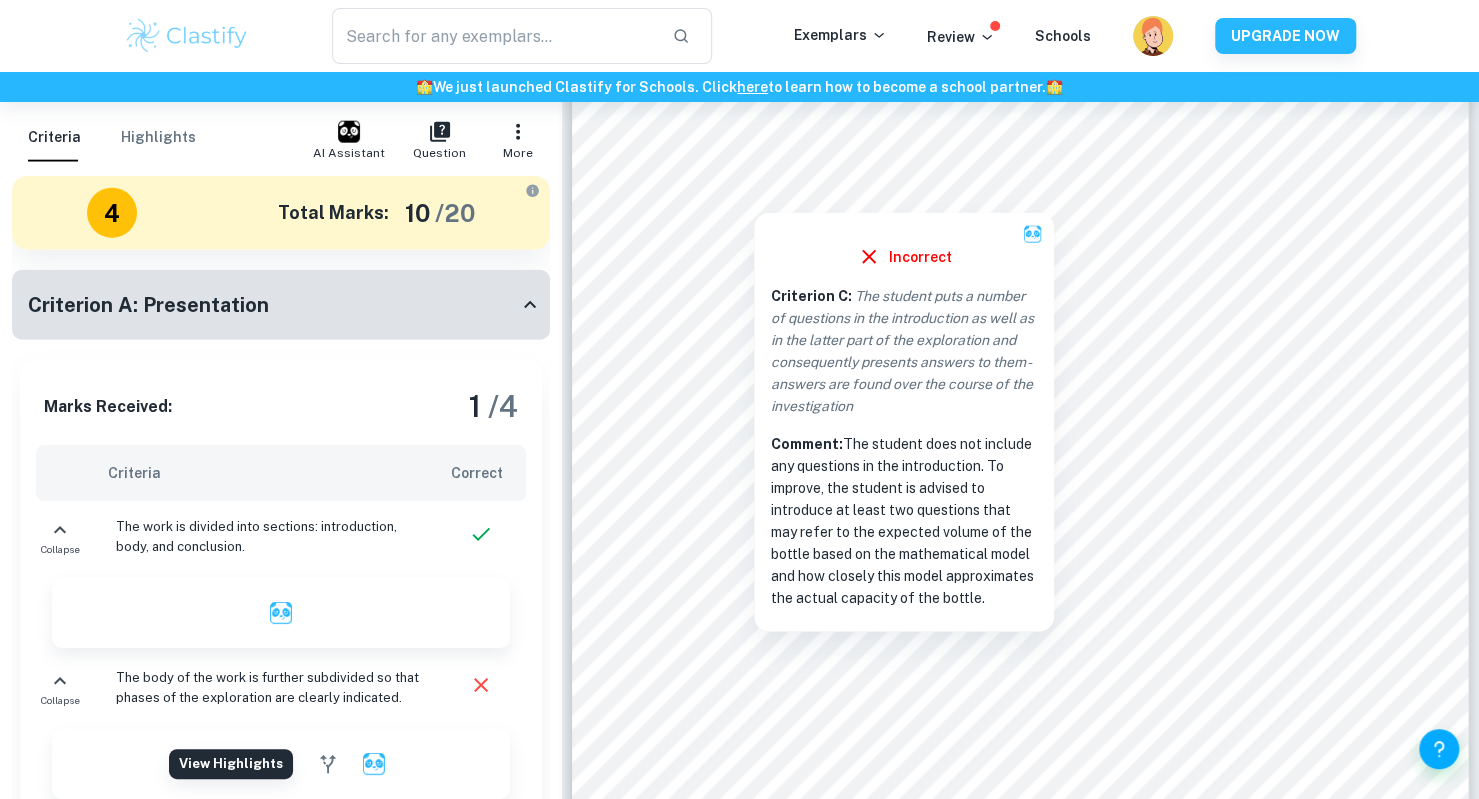 drag, startPoint x: 769, startPoint y: 290, endPoint x: 990, endPoint y: 617, distance: 394.6771 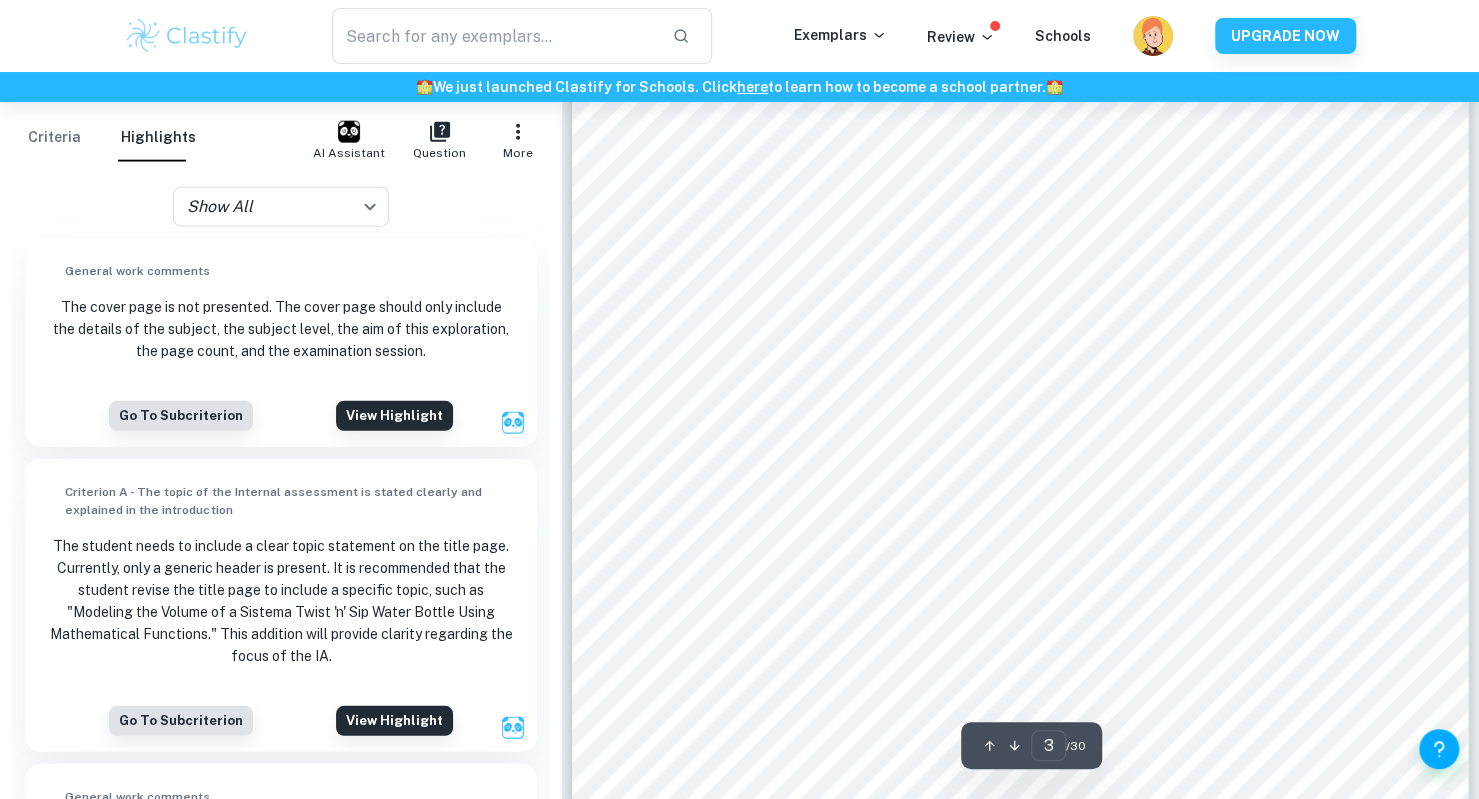 copy on "Criterion C :   The student puts a number of questions in the introduction as well as in the latter part of the exploration and consequently presents answers to them - answers are found over the course of the investigation" 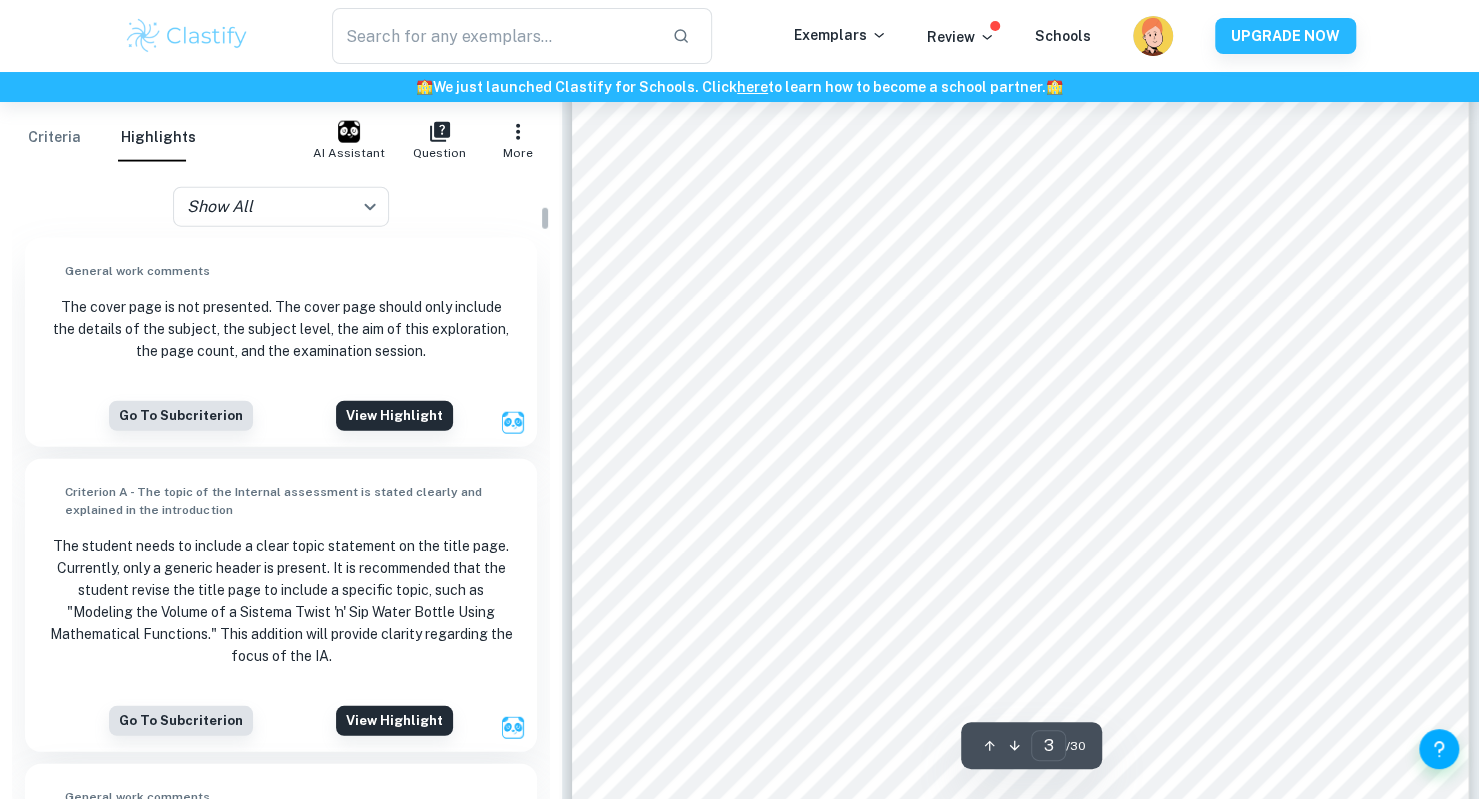 scroll, scrollTop: 812, scrollLeft: 0, axis: vertical 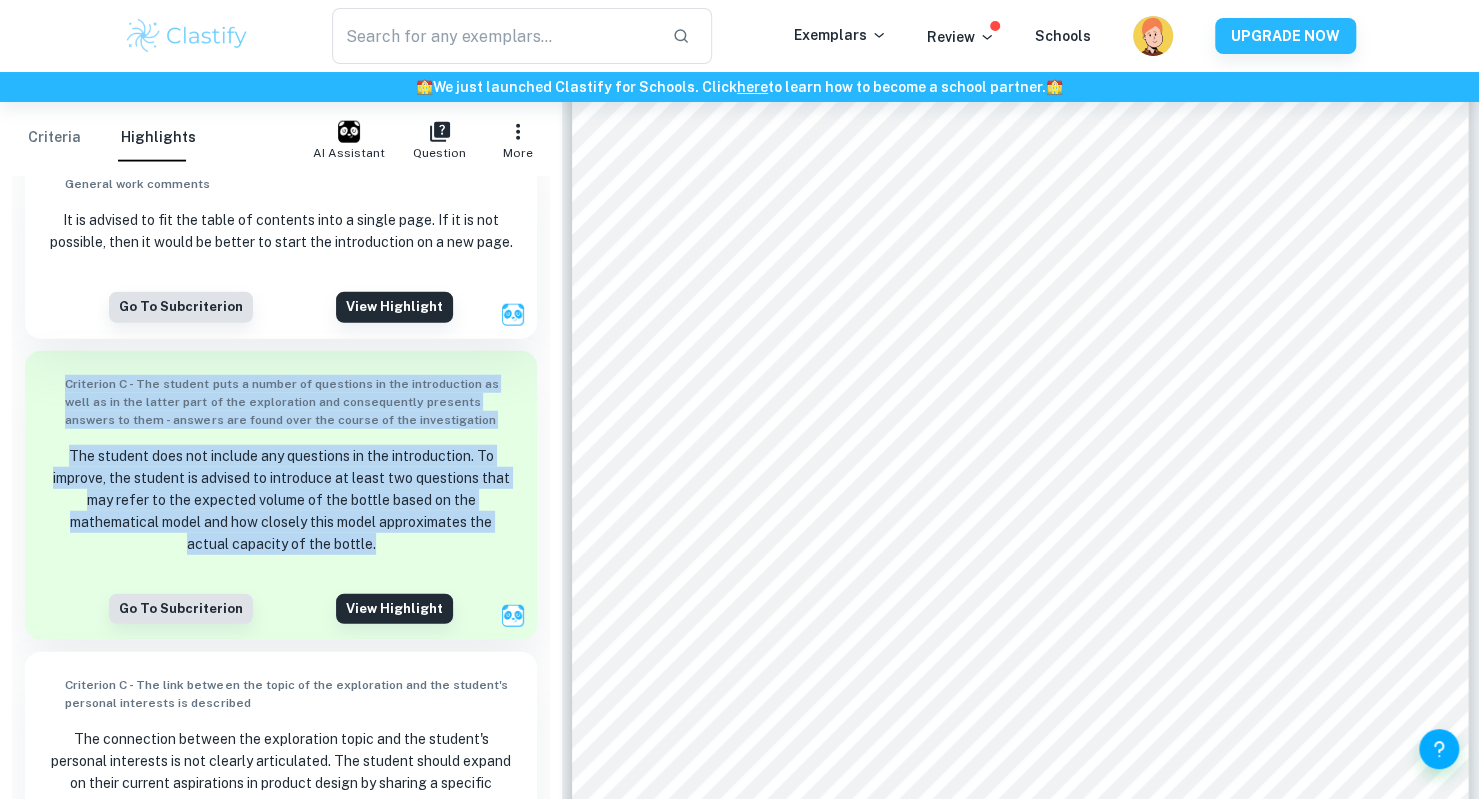 drag, startPoint x: 61, startPoint y: 407, endPoint x: 383, endPoint y: 567, distance: 359.56085 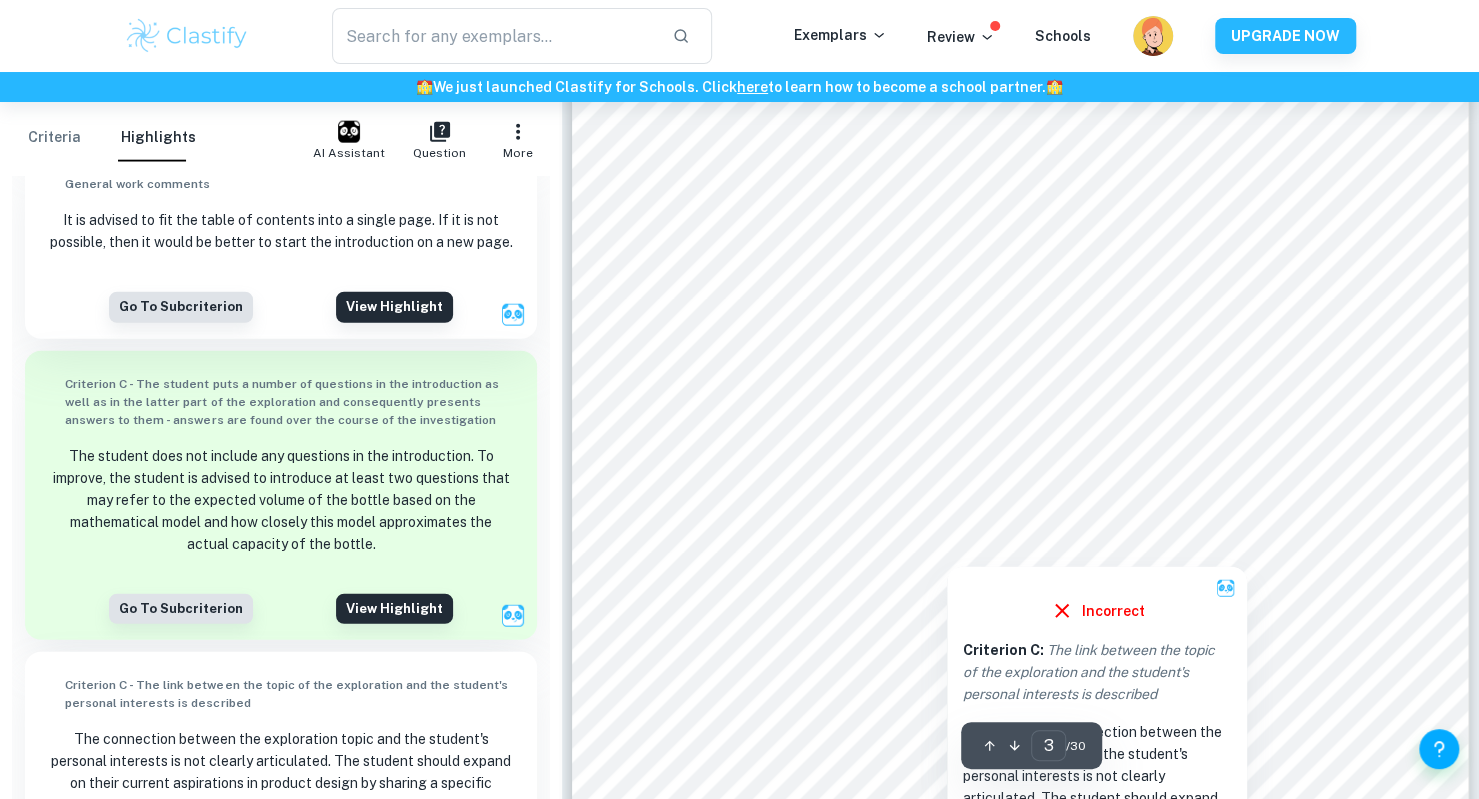 click at bounding box center (1160, 504) 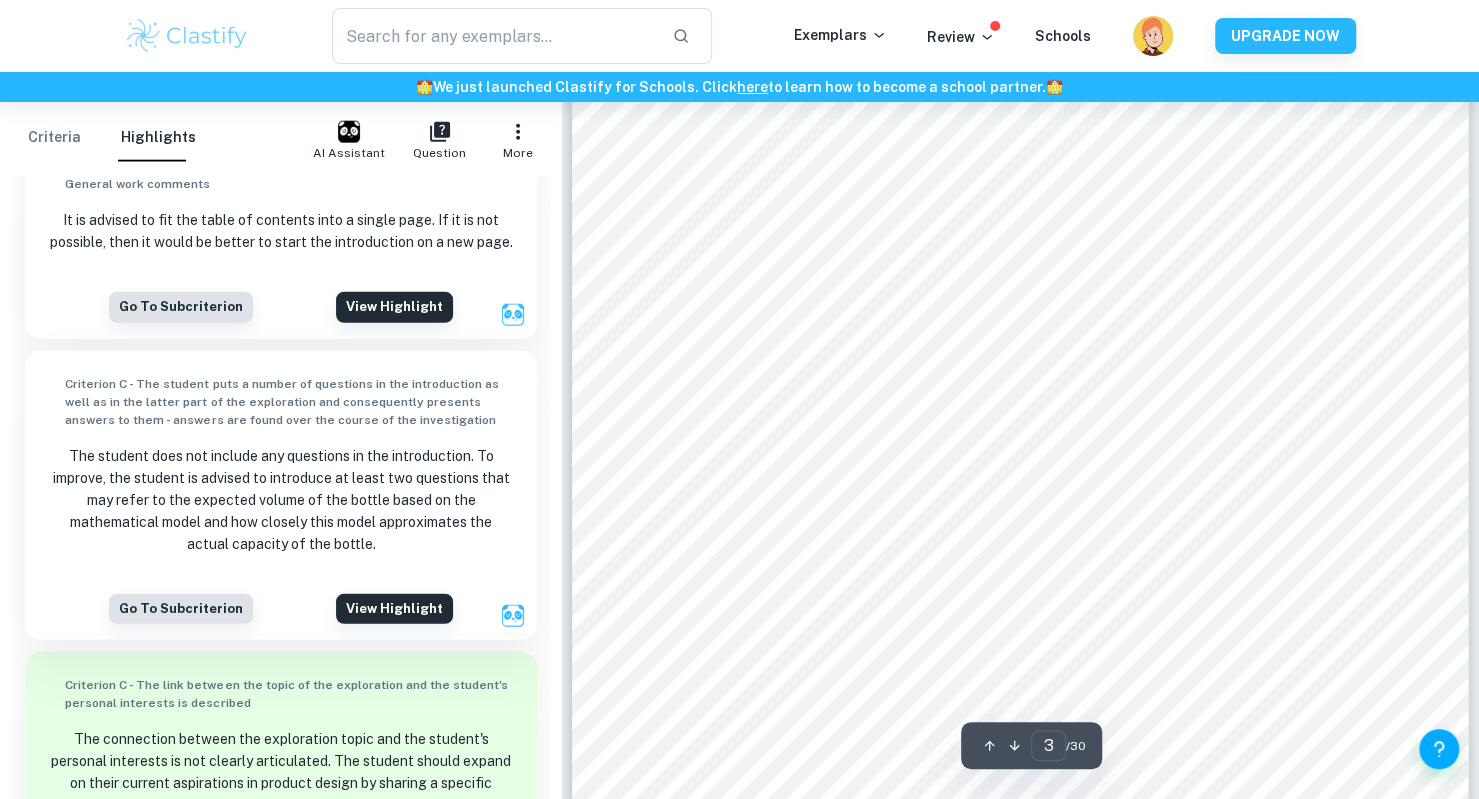 scroll, scrollTop: 1126, scrollLeft: 0, axis: vertical 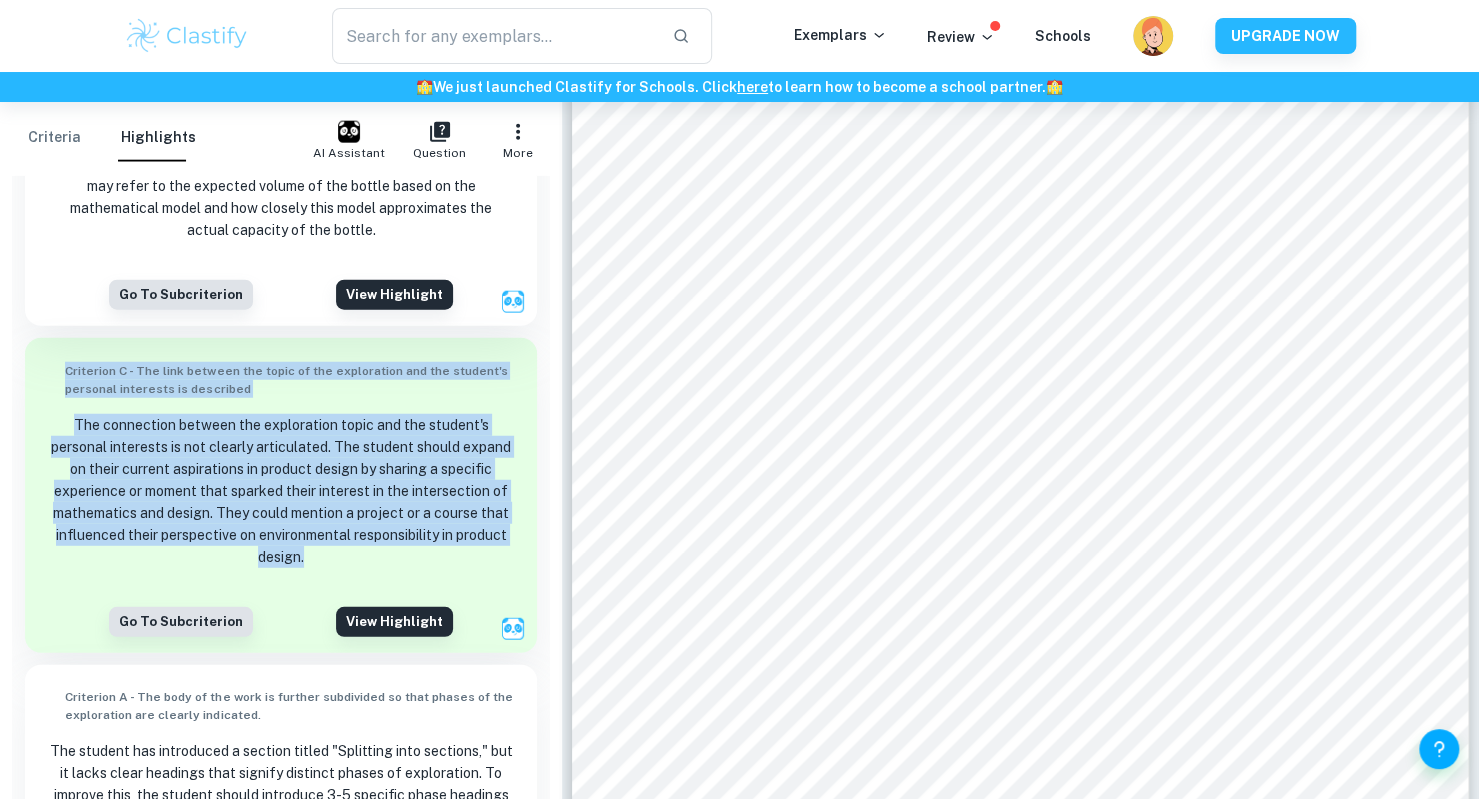 drag, startPoint x: 64, startPoint y: 393, endPoint x: 330, endPoint y: 579, distance: 324.57974 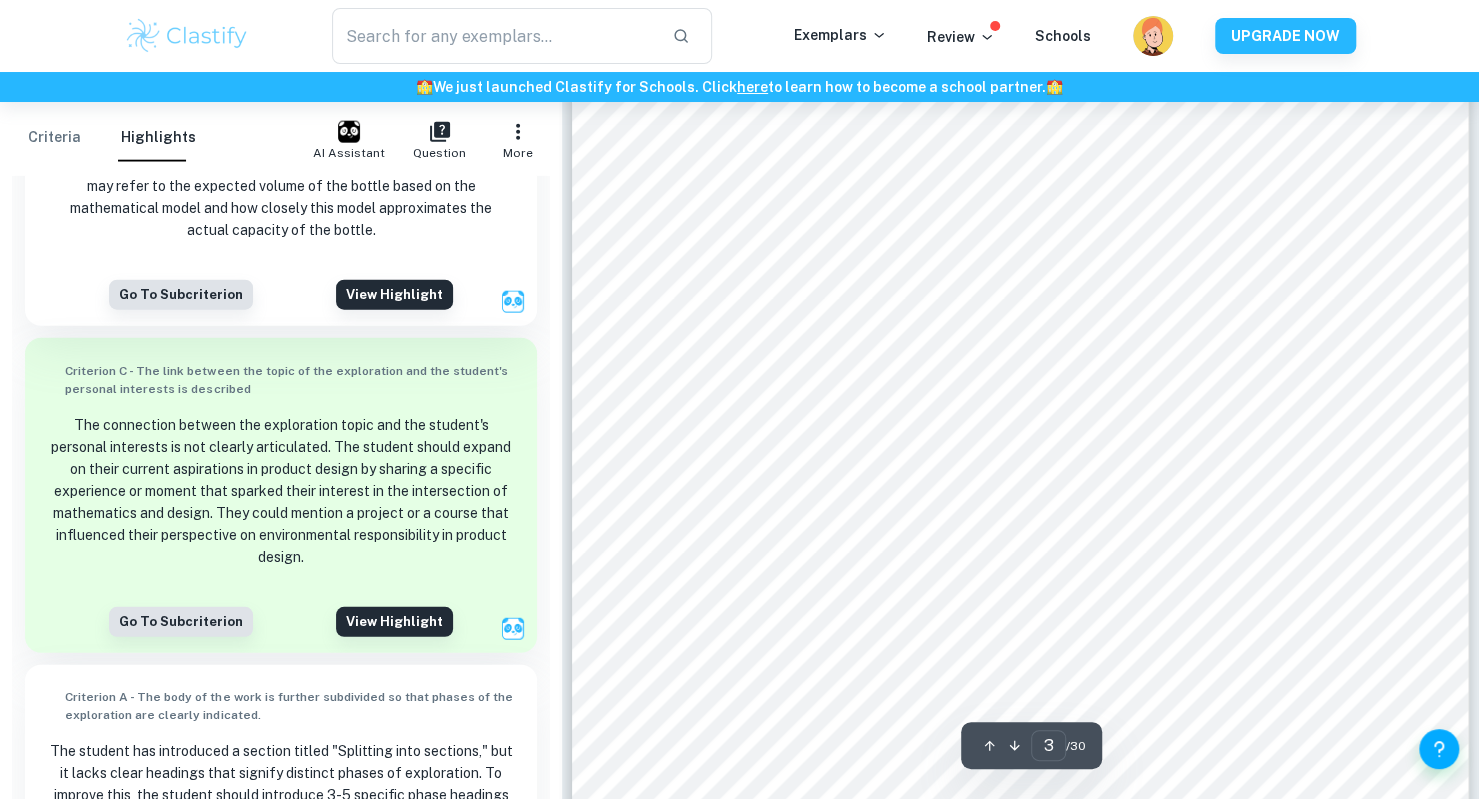 click on "Reflection   ................................ ................................ ................................ ..............   29 Conclusion   ................................ ................................ ................................ ............   29 Intro duction The design of everyday objects often goes unnoticed, yet it is the product of careful engineering, aesthetics, and functional considerations. One such object is my Sistema 600mL Twist ‘n’ Sip bottle , a reusable plastic bottle with a   curved form and retractable straw , colloquially known for being indestructible . As someone who uses this bottle daily, I was drawn   to its shape and began to wonder   how its structure could be described using mathematics. At a time when environmental sustainability is becoming increasingly important, the use of reusable products like this bottle is a small but meaningful action to reduce plastic waste. Accurate mathematical modelling of such objects also plays a role in sus , - scale production." at bounding box center (1020, 440) 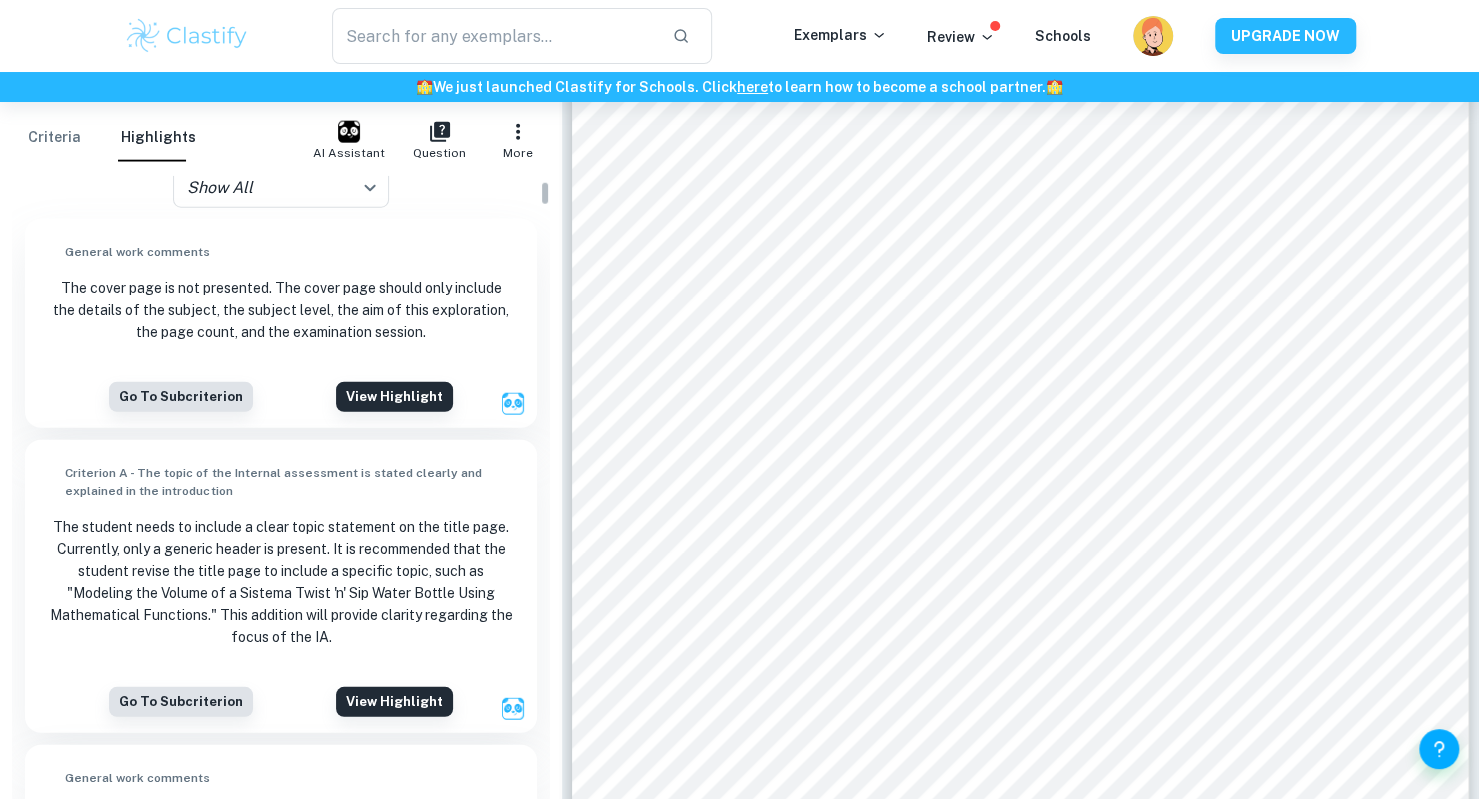 scroll, scrollTop: 0, scrollLeft: 0, axis: both 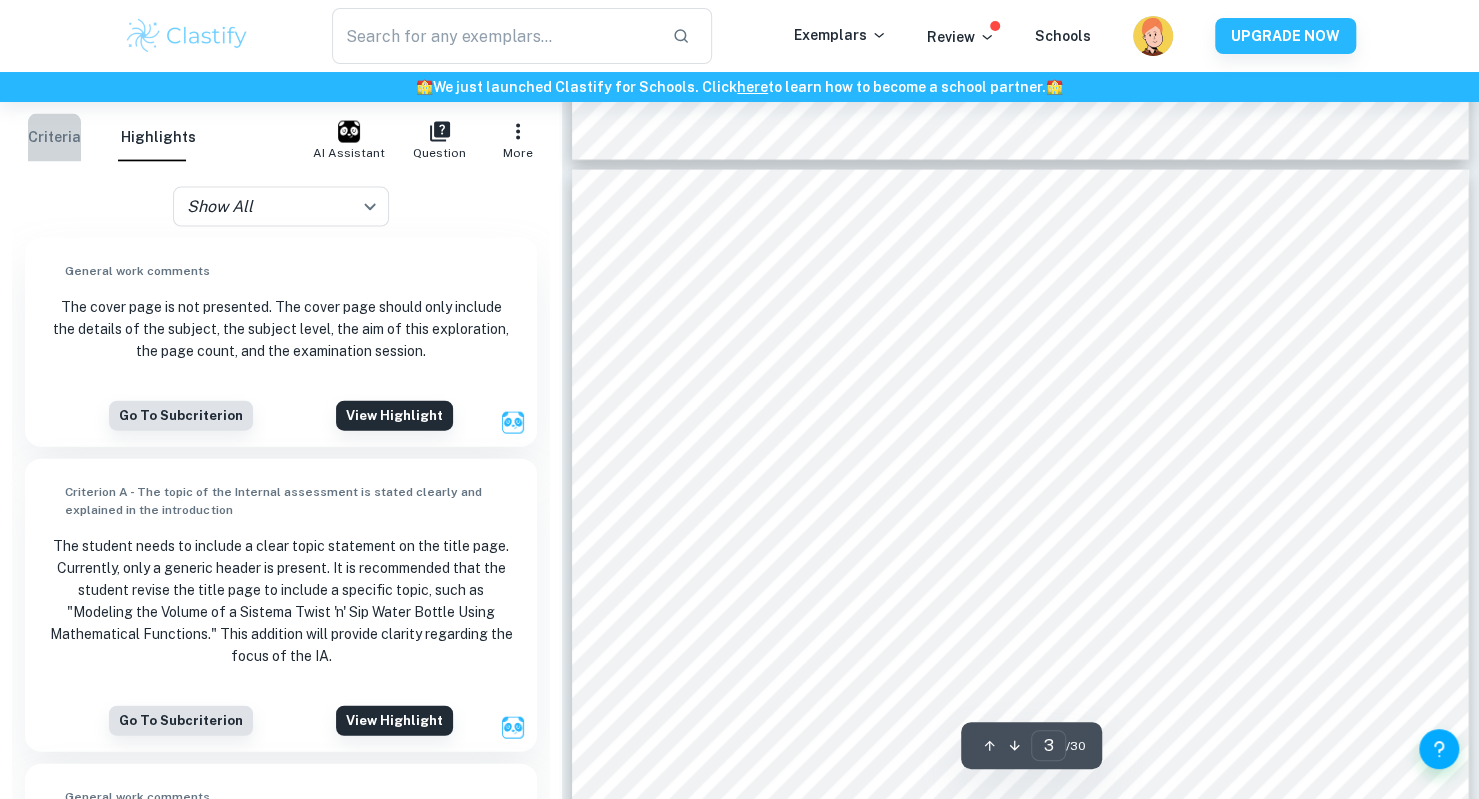 click on "Criteria" at bounding box center [54, 138] 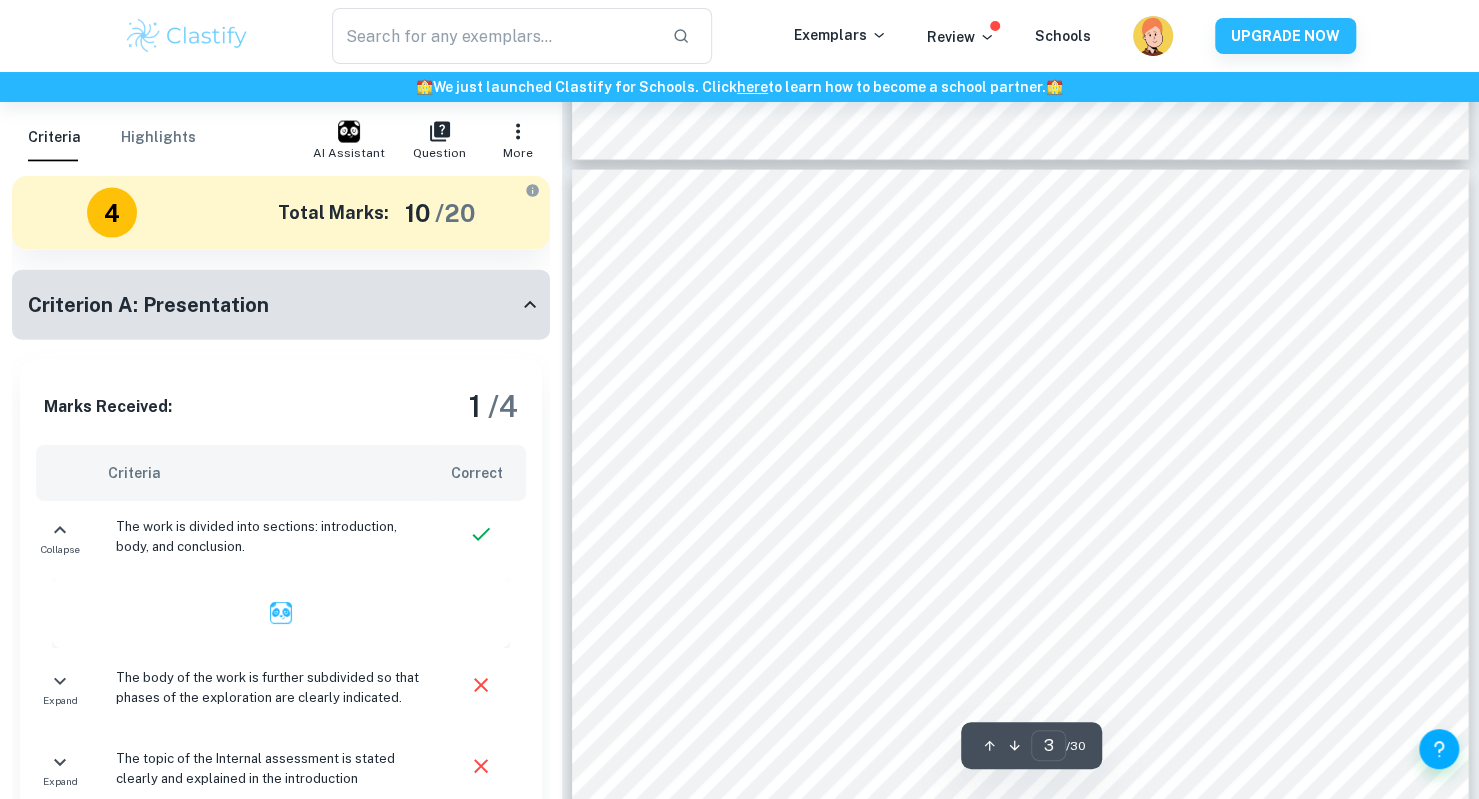 scroll, scrollTop: 1164, scrollLeft: 0, axis: vertical 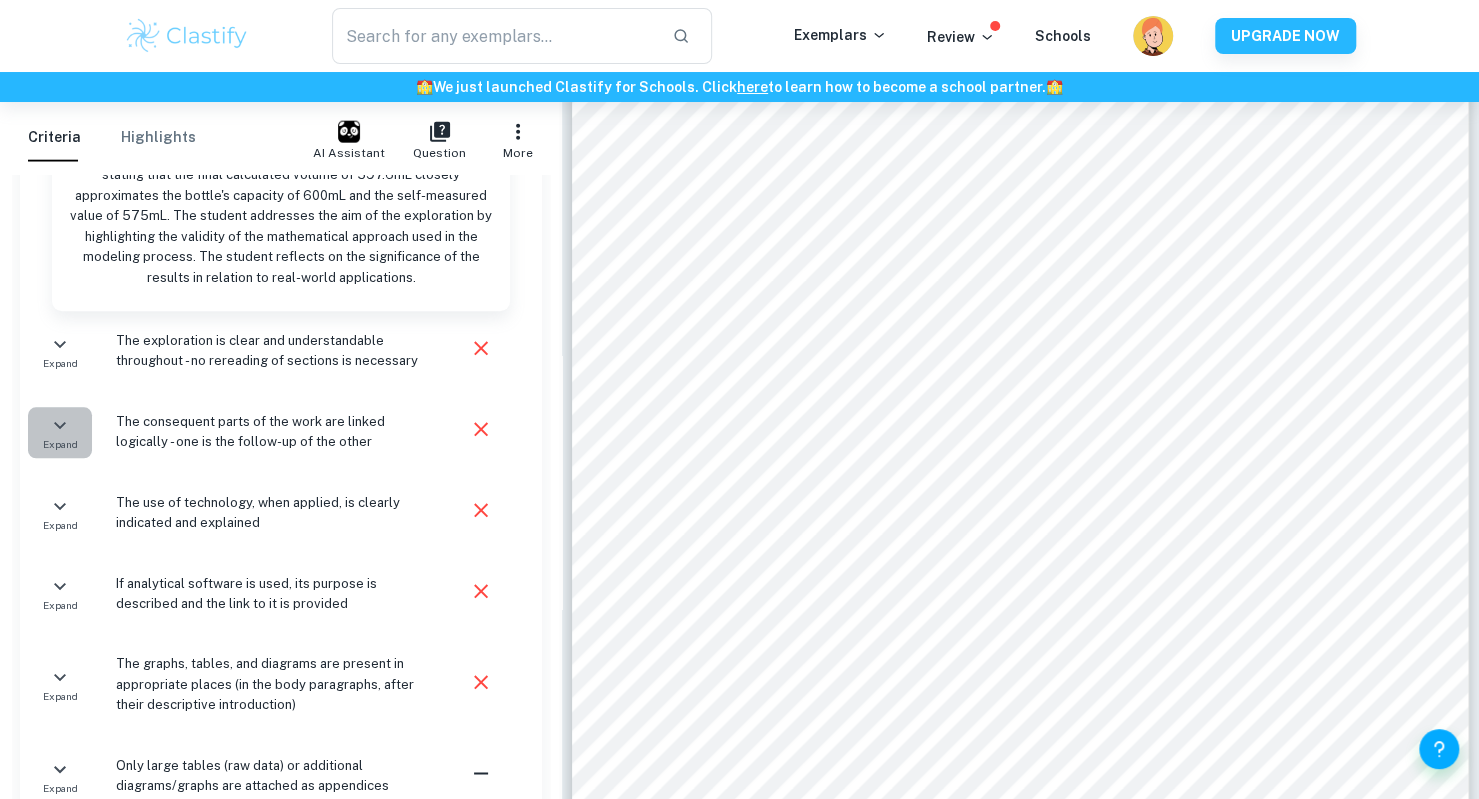 click 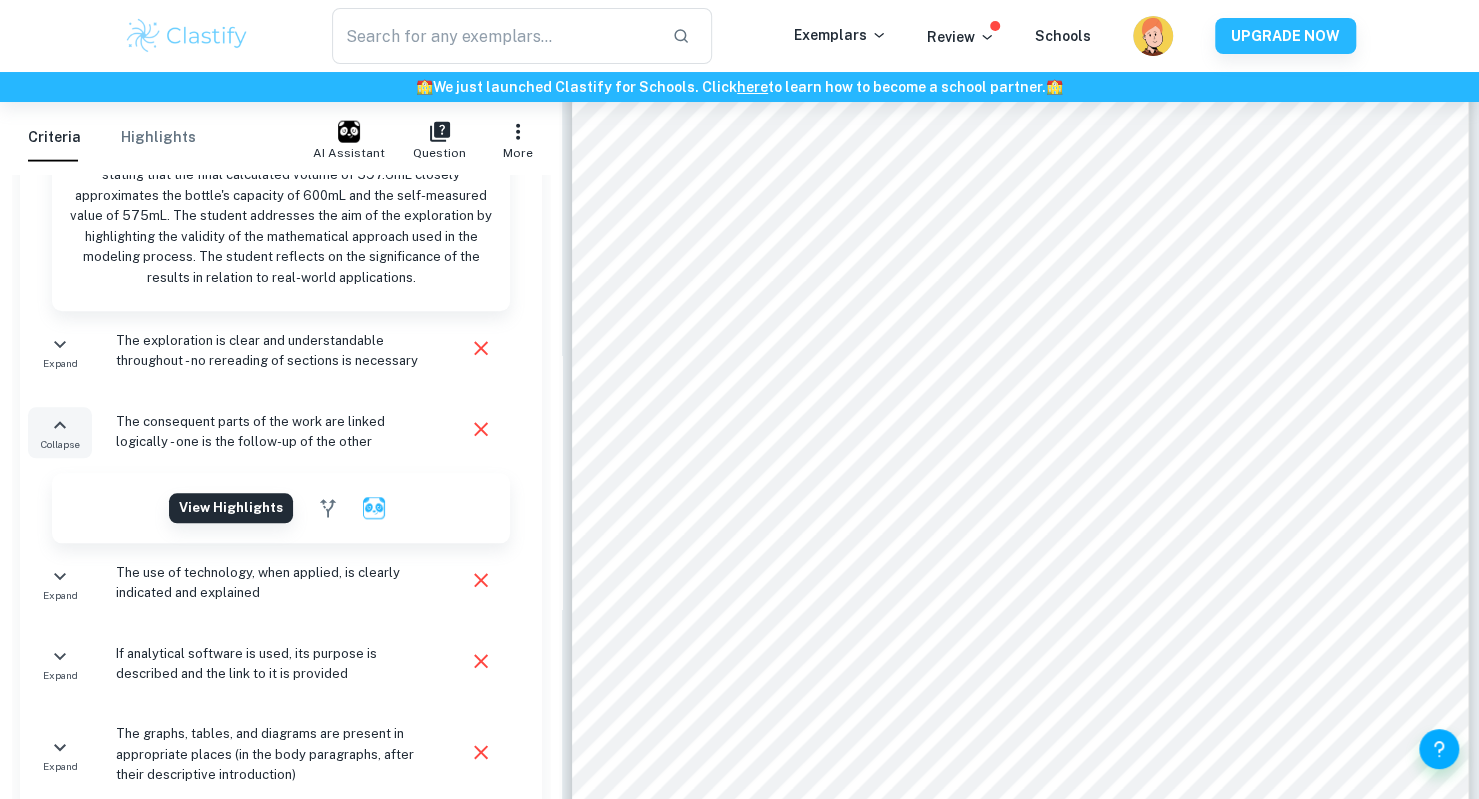 click 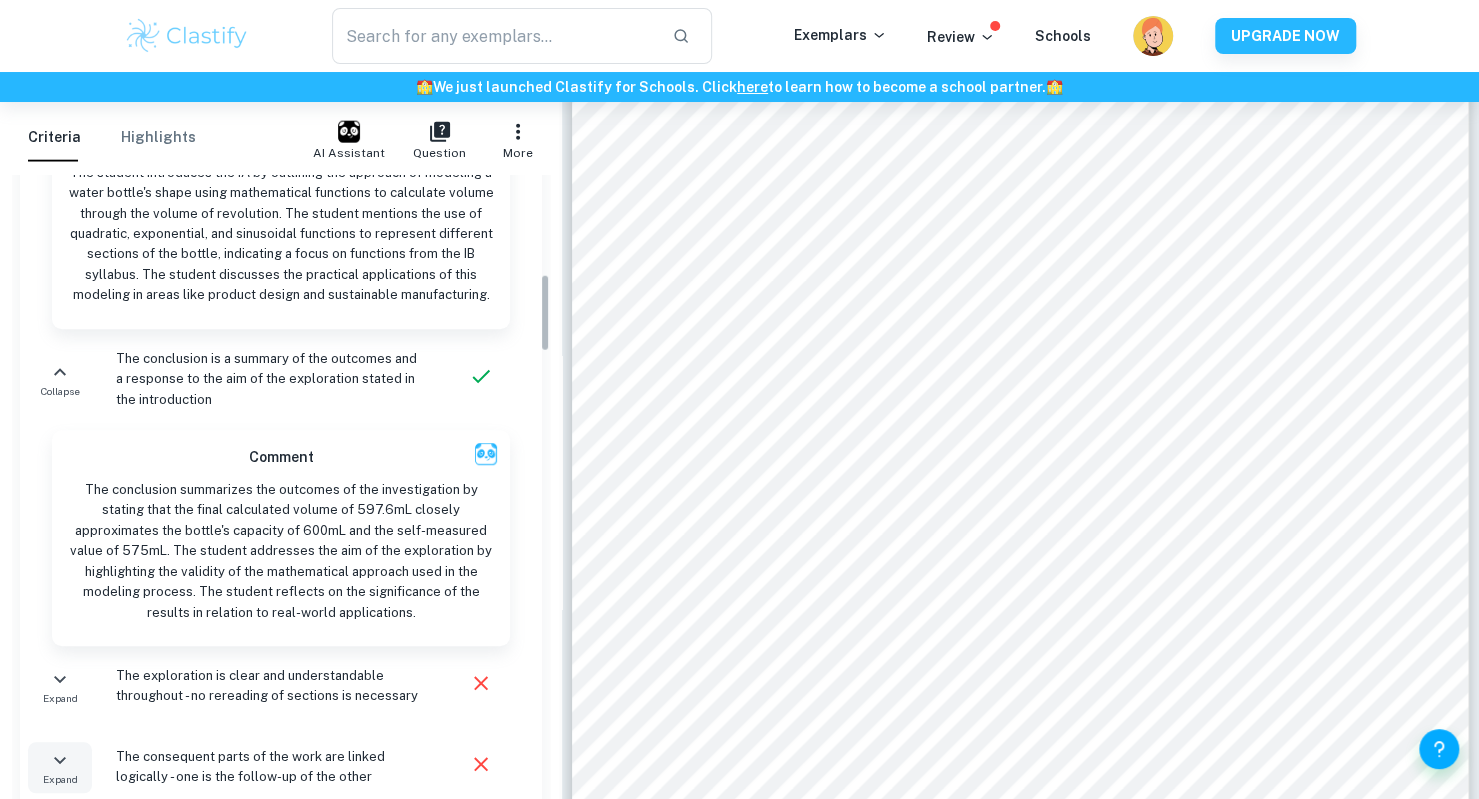 scroll, scrollTop: 788, scrollLeft: 0, axis: vertical 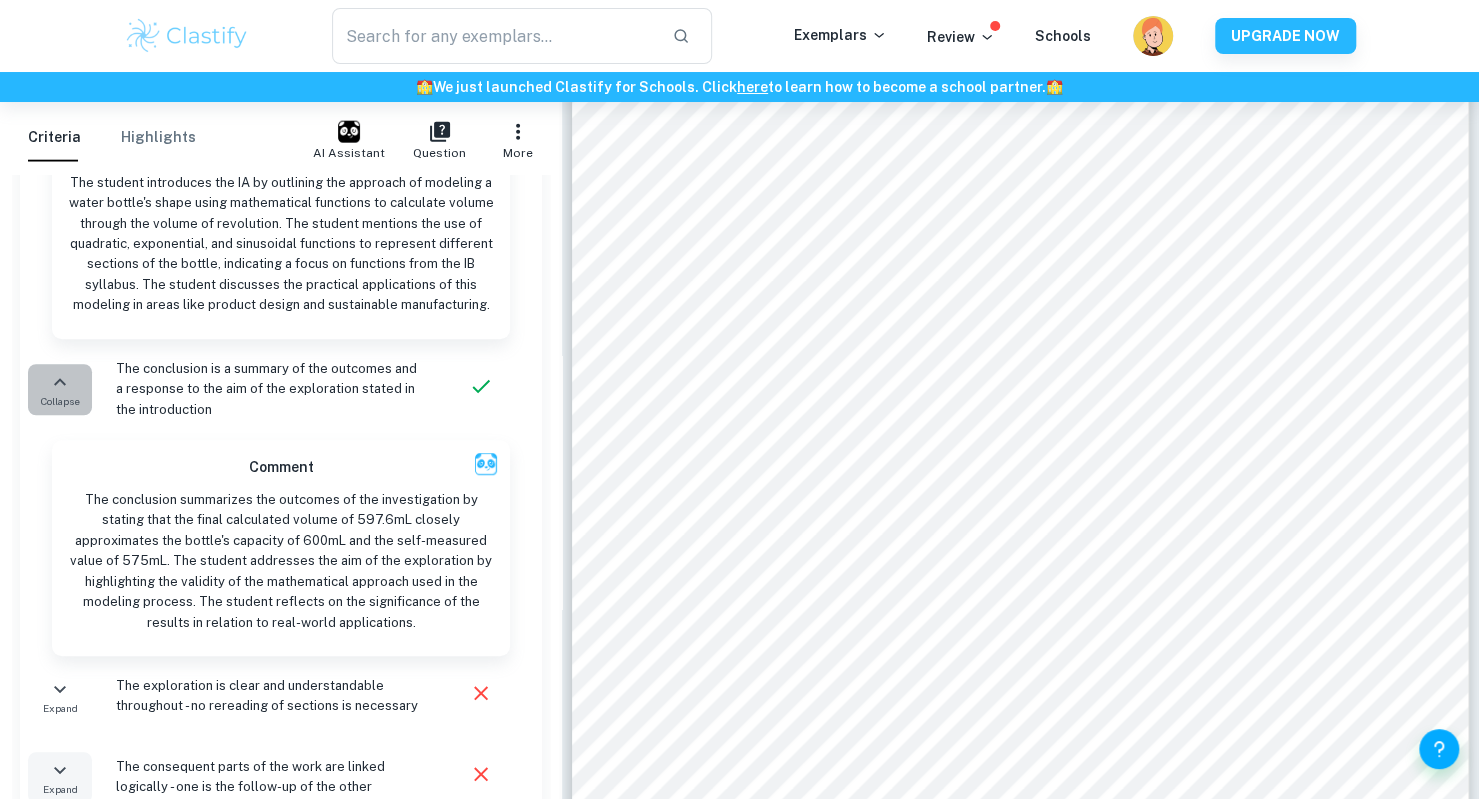 click 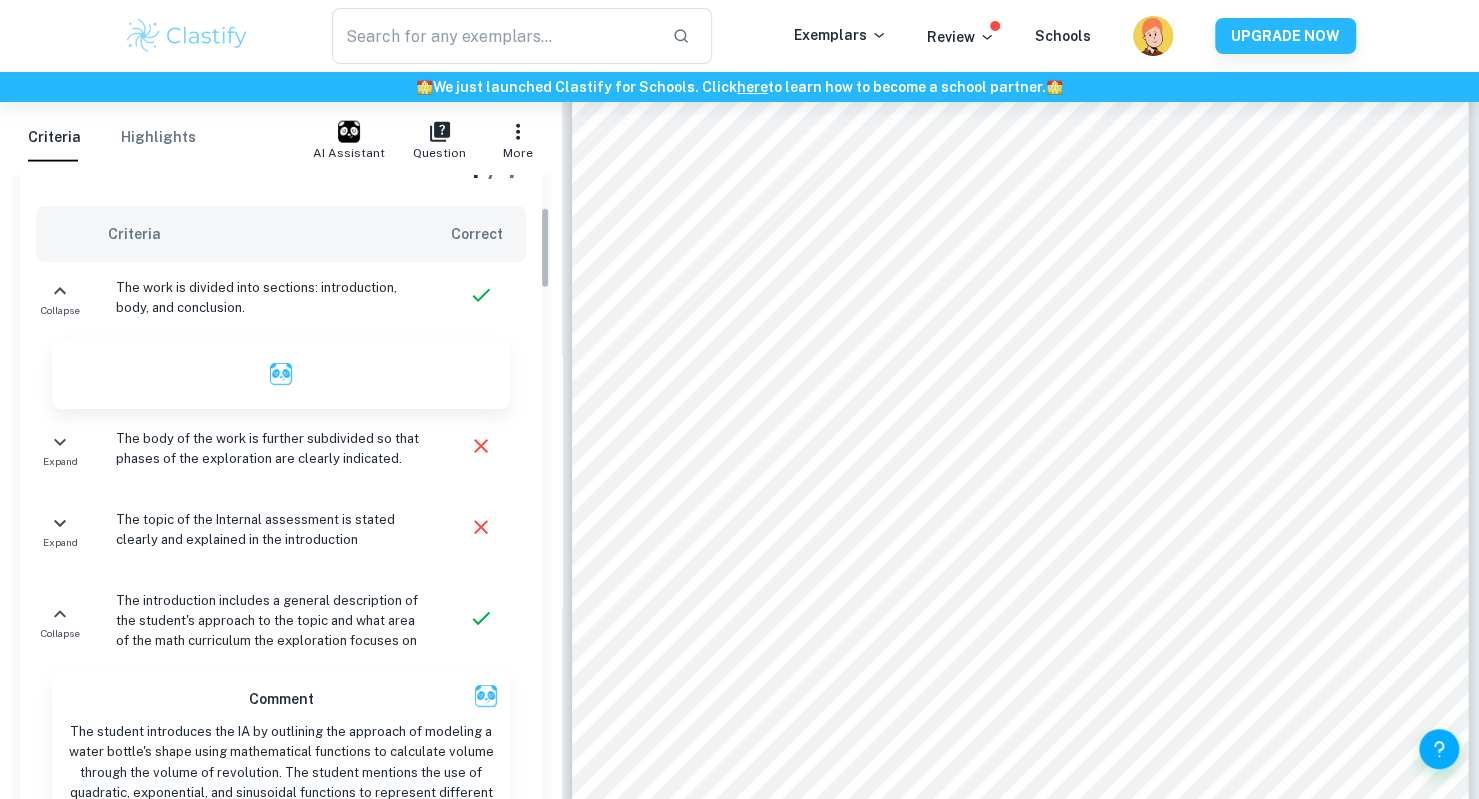 scroll, scrollTop: 240, scrollLeft: 0, axis: vertical 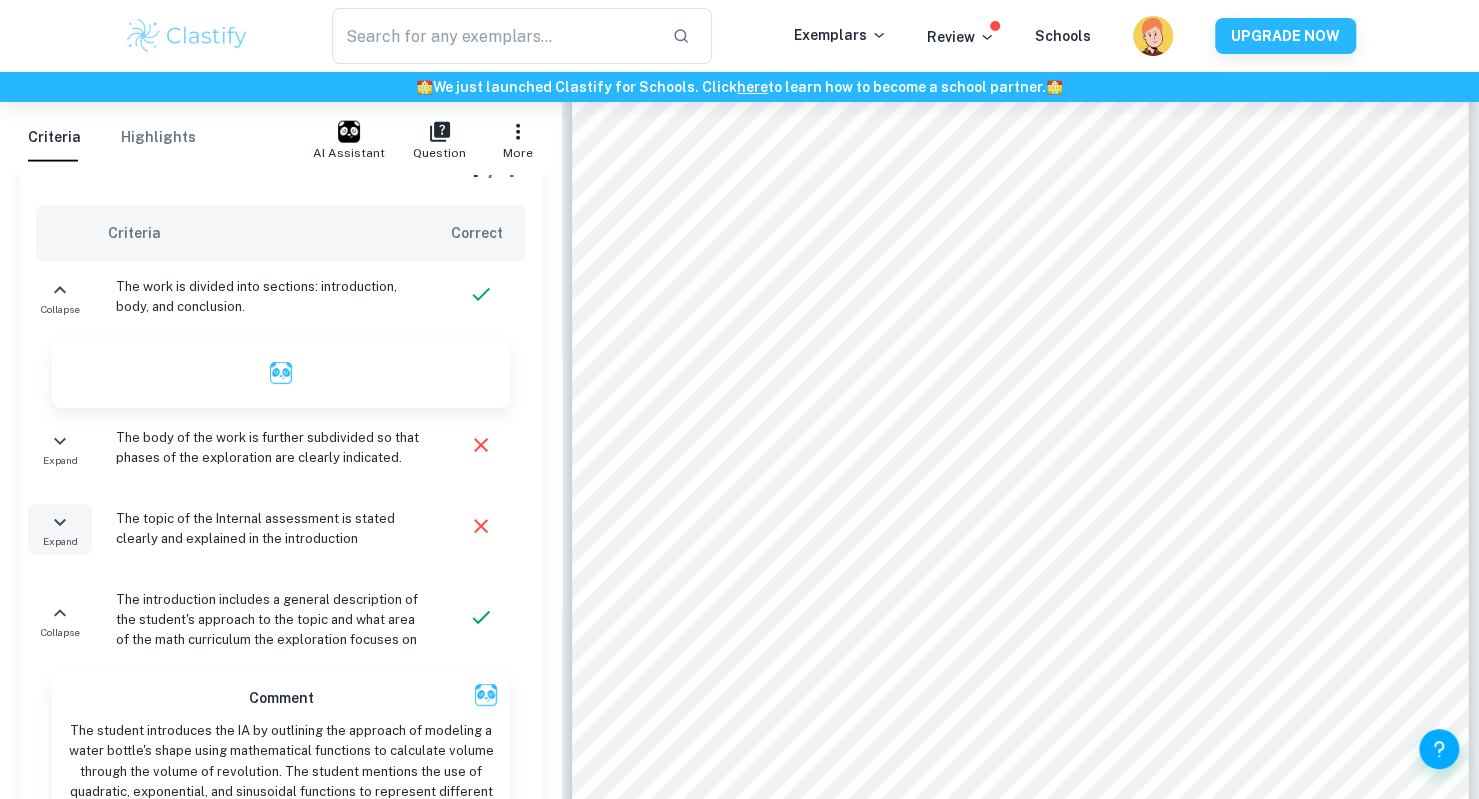 click on "Expand" at bounding box center (60, 529) 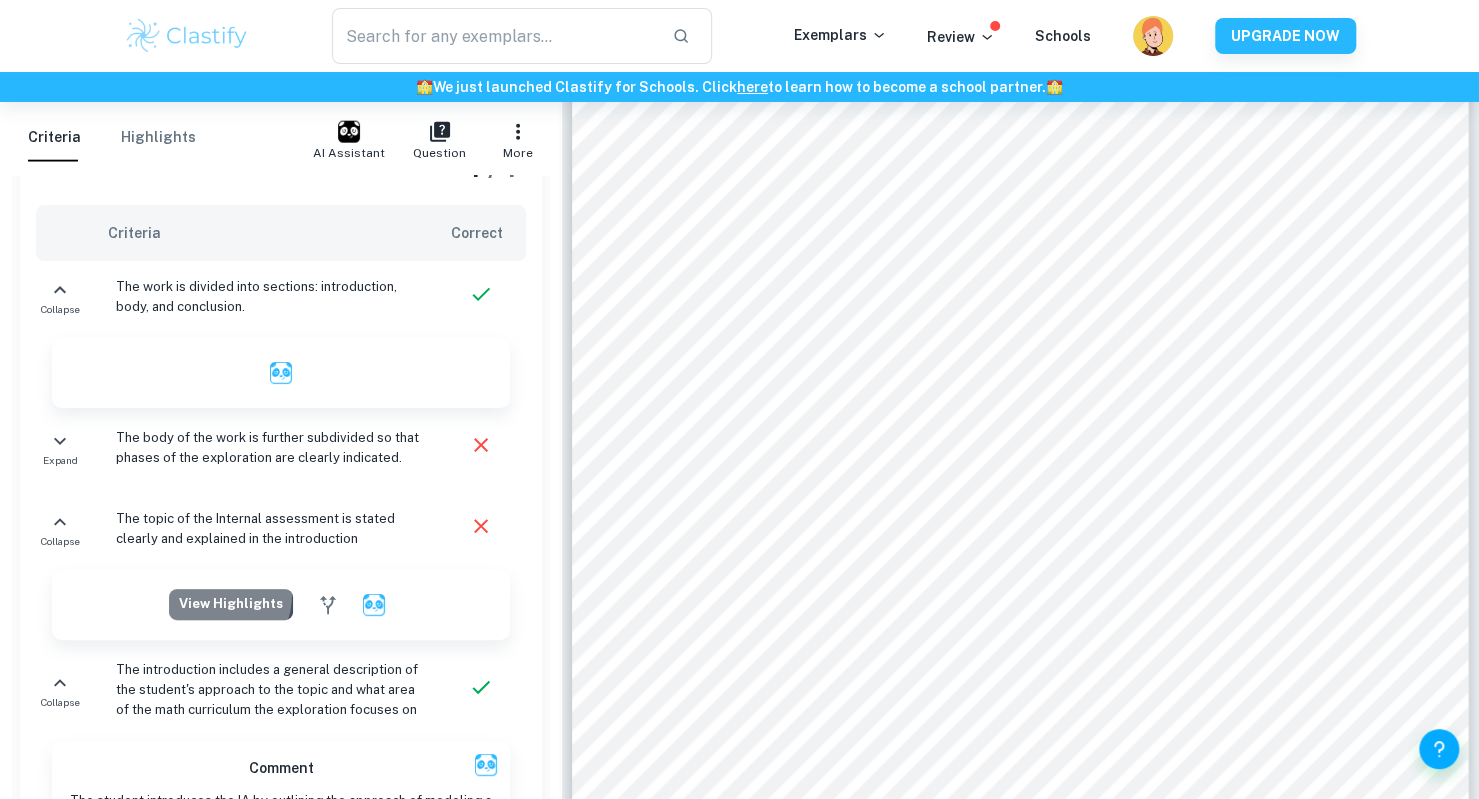 click on "View highlights" at bounding box center (231, 604) 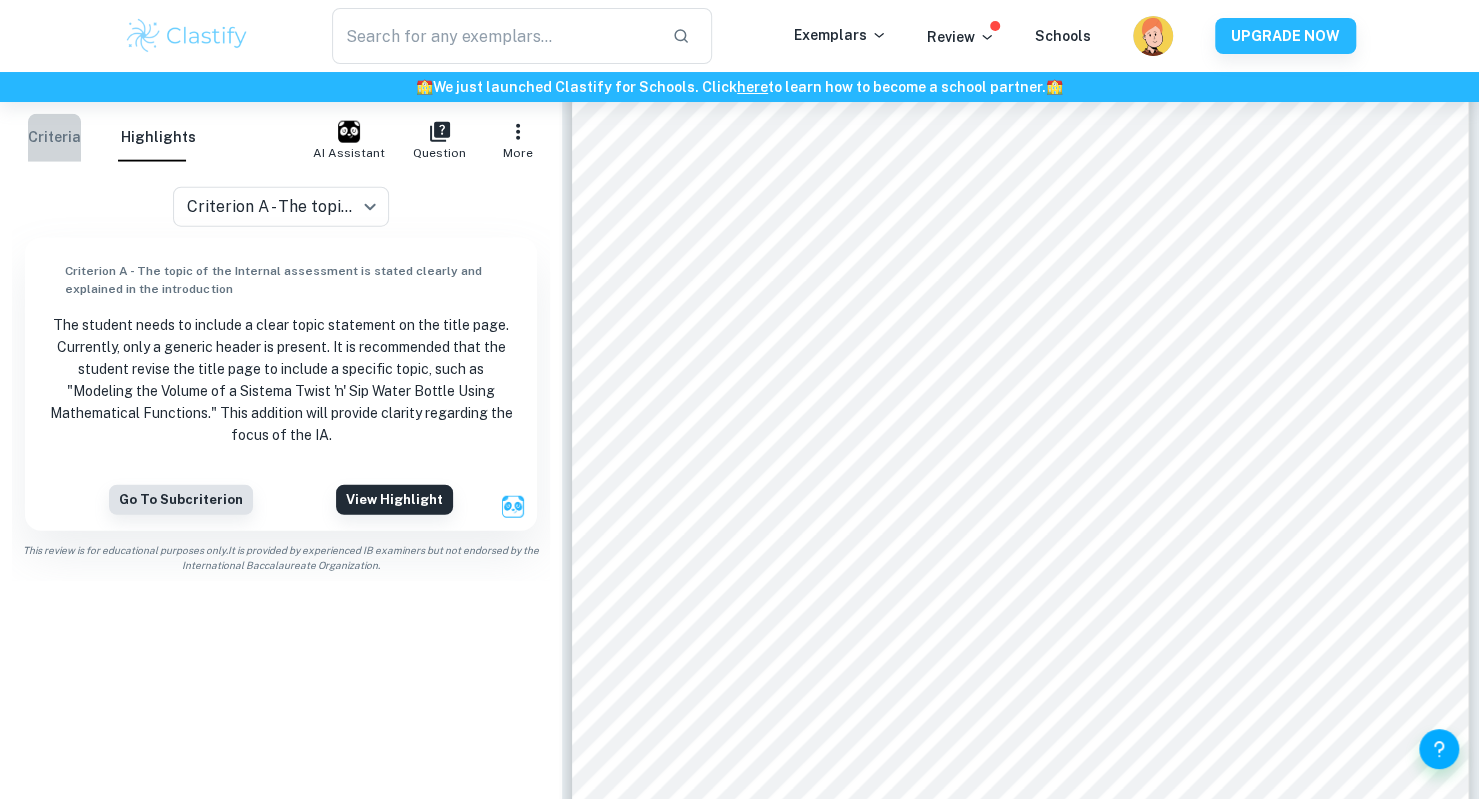 click on "Criteria" at bounding box center [54, 138] 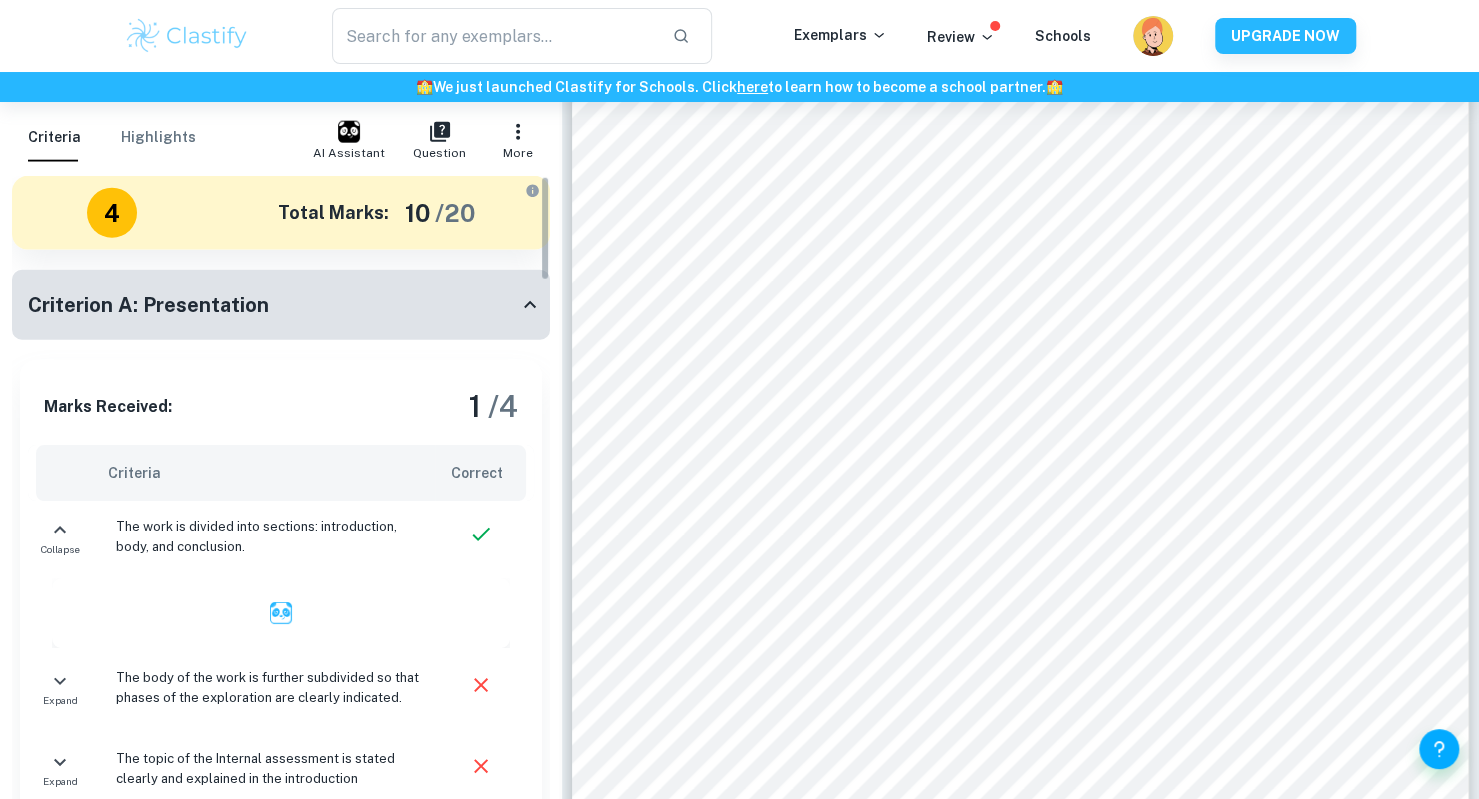scroll, scrollTop: 1159, scrollLeft: 0, axis: vertical 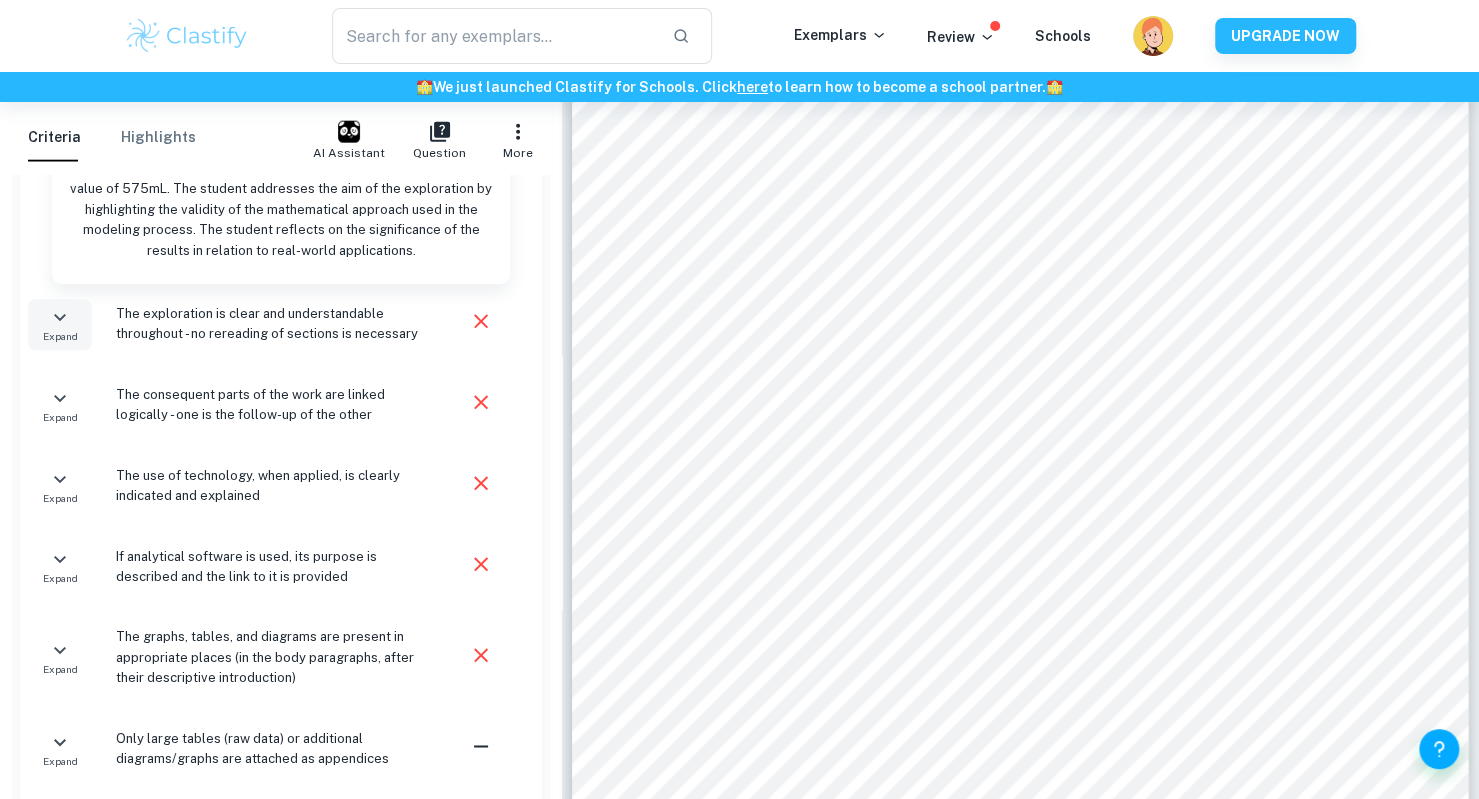 click on "Expand" at bounding box center [60, 325] 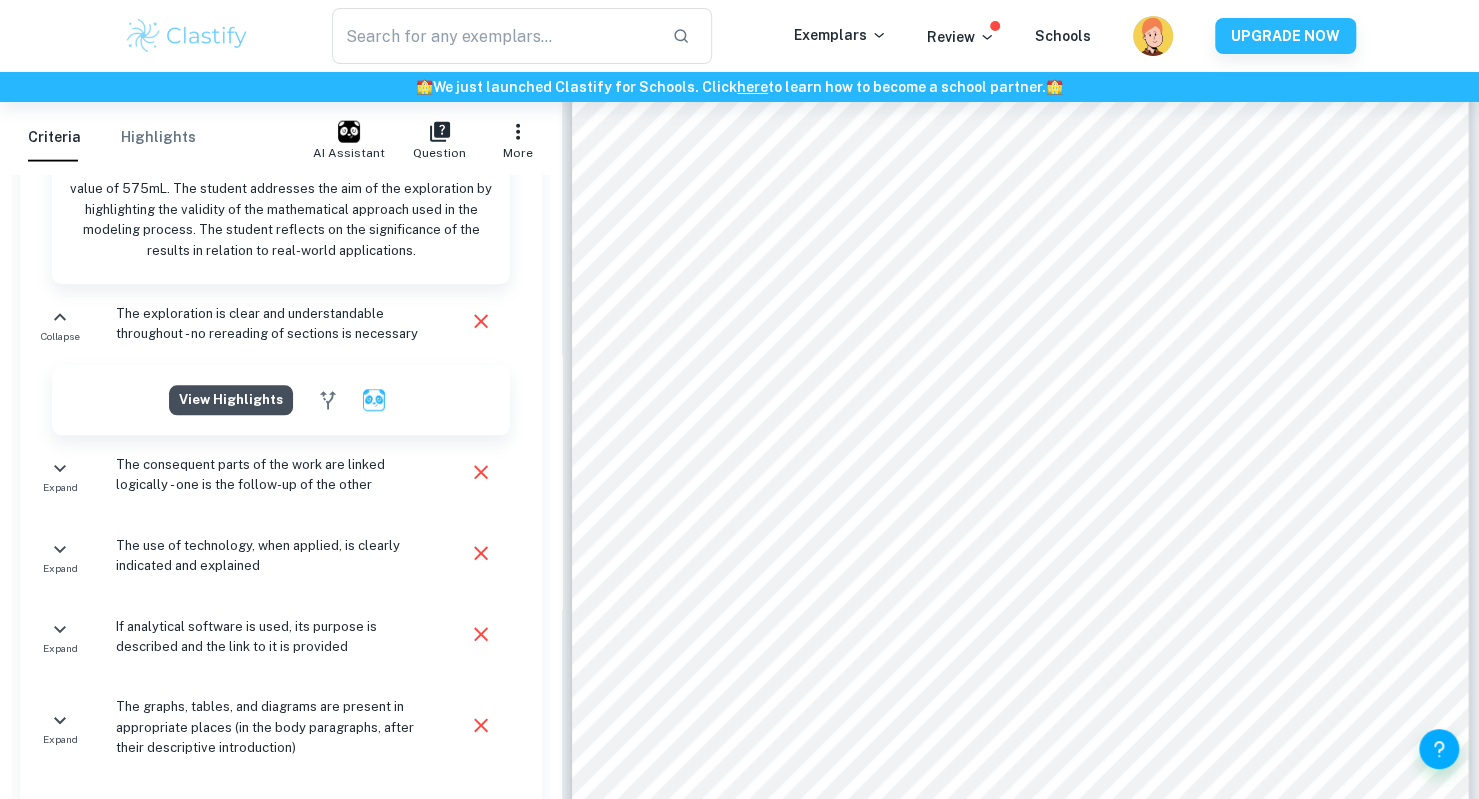 click on "View highlights" at bounding box center (231, 401) 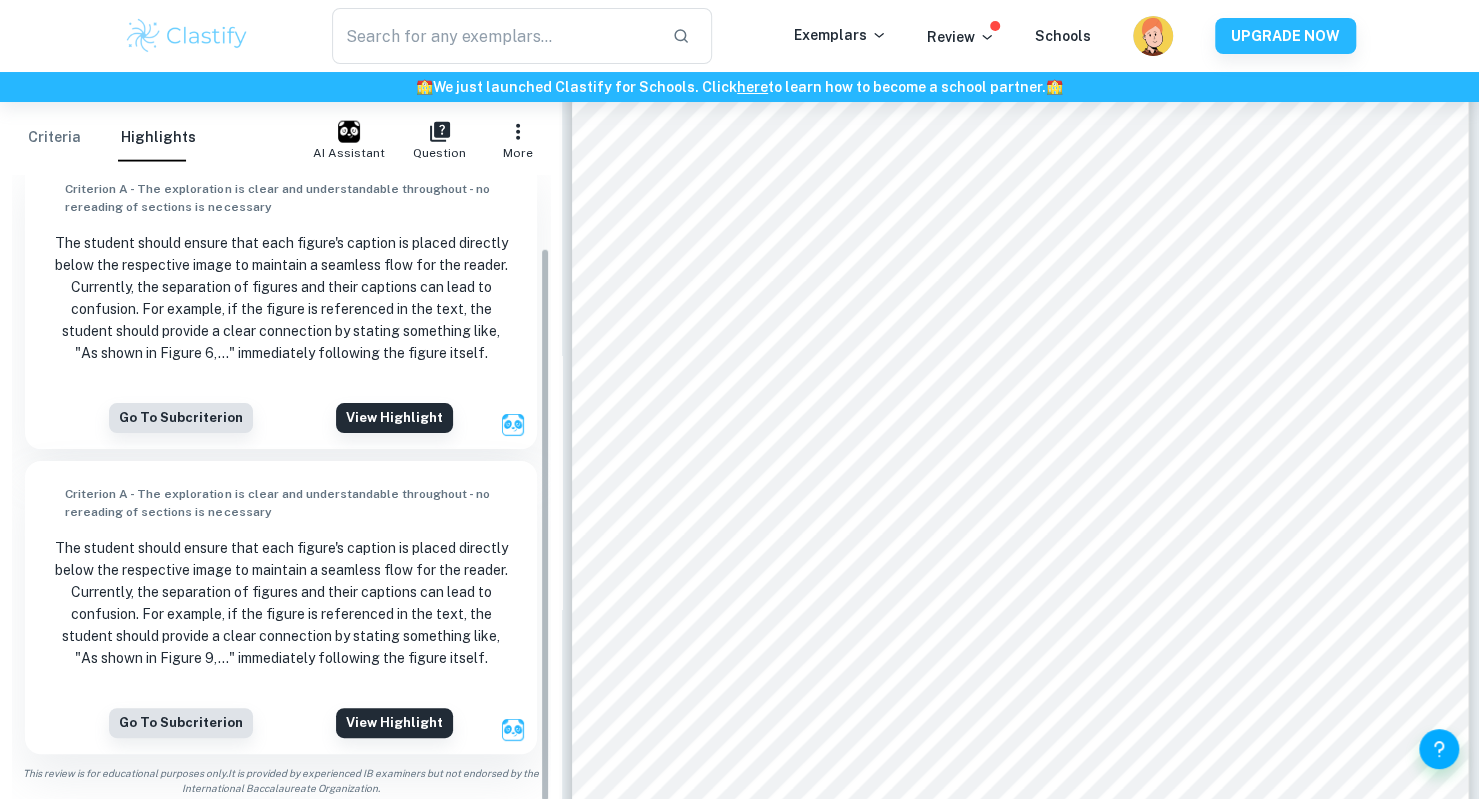 scroll, scrollTop: 81, scrollLeft: 0, axis: vertical 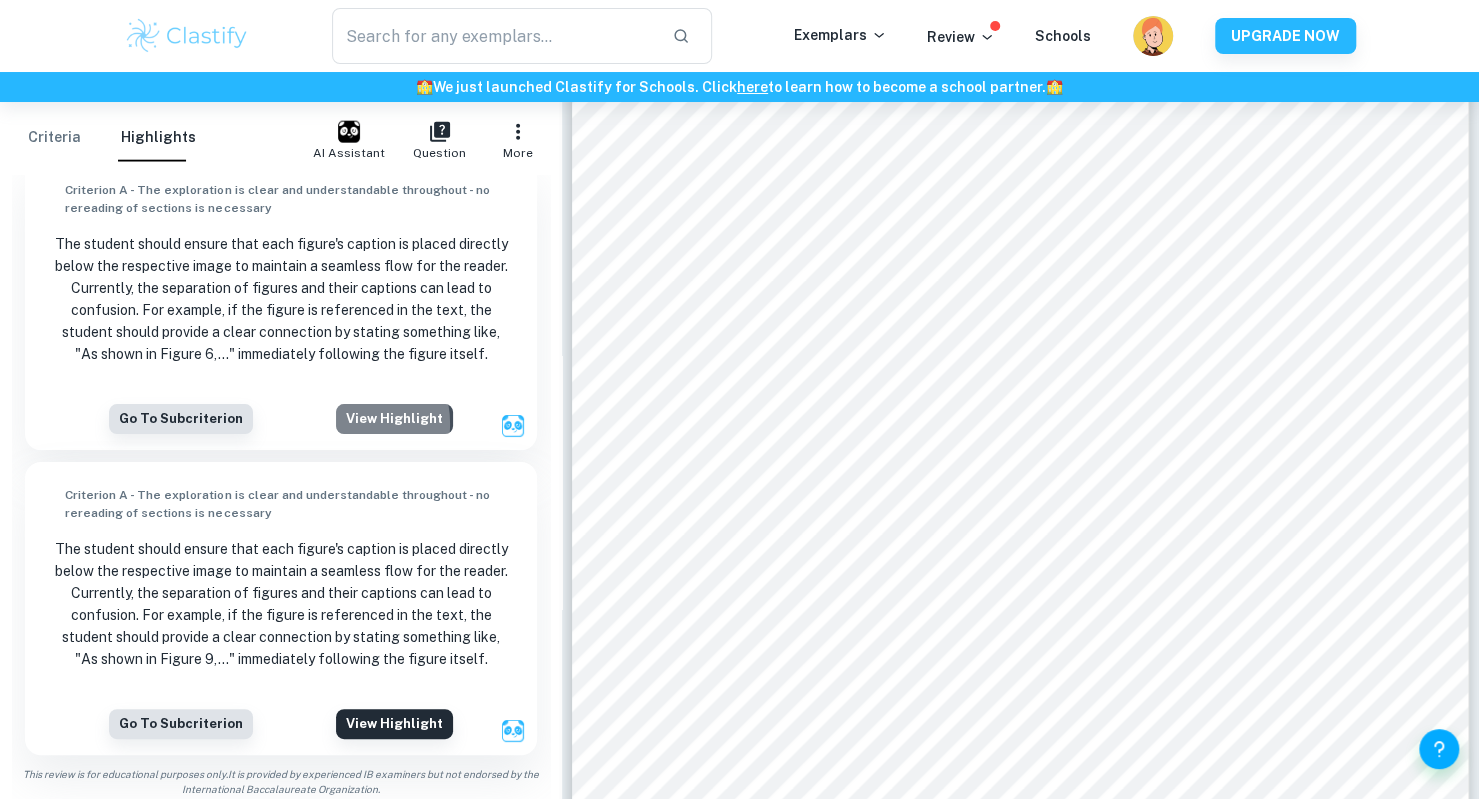 click on "View highlight" at bounding box center (394, 419) 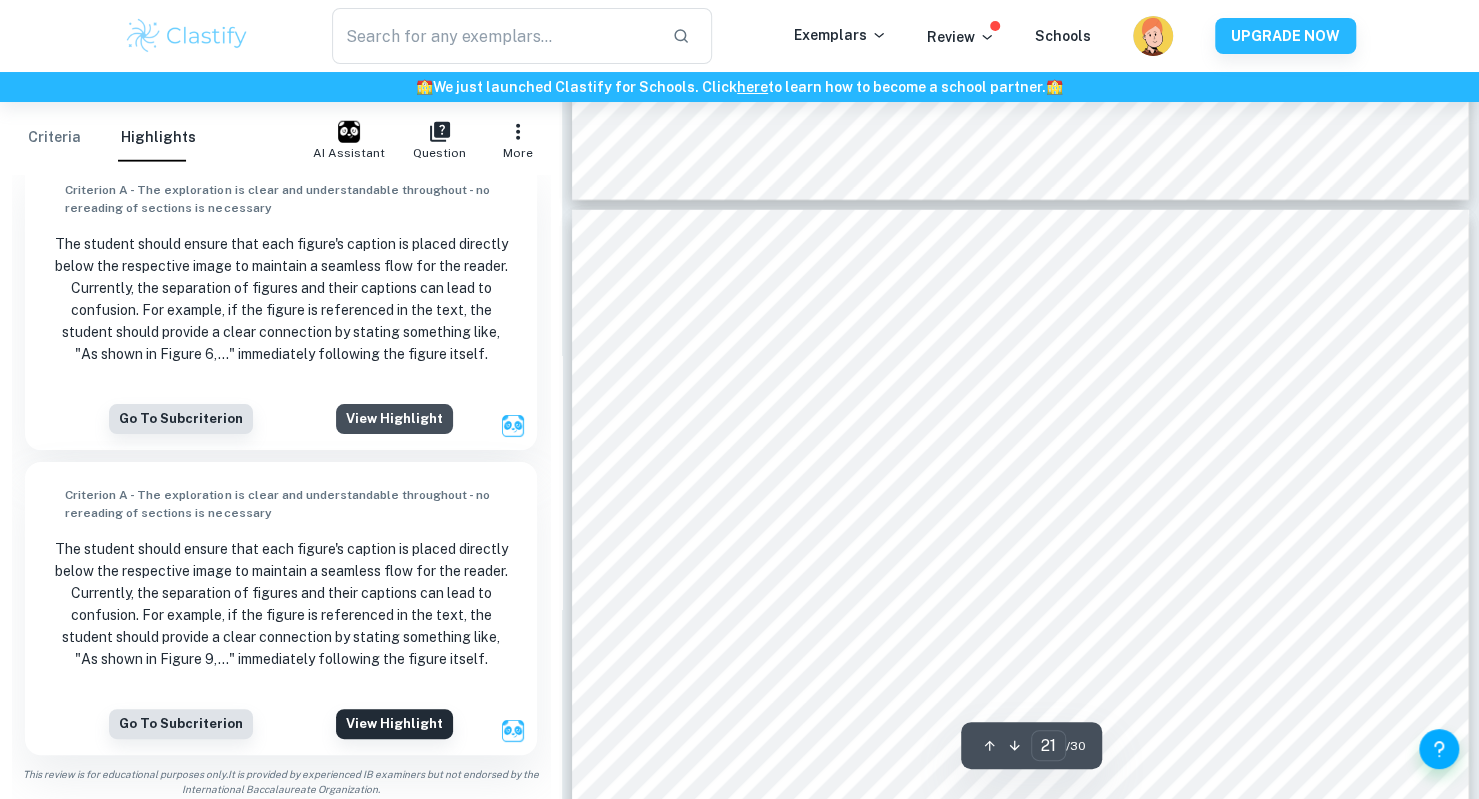scroll, scrollTop: 25552, scrollLeft: 0, axis: vertical 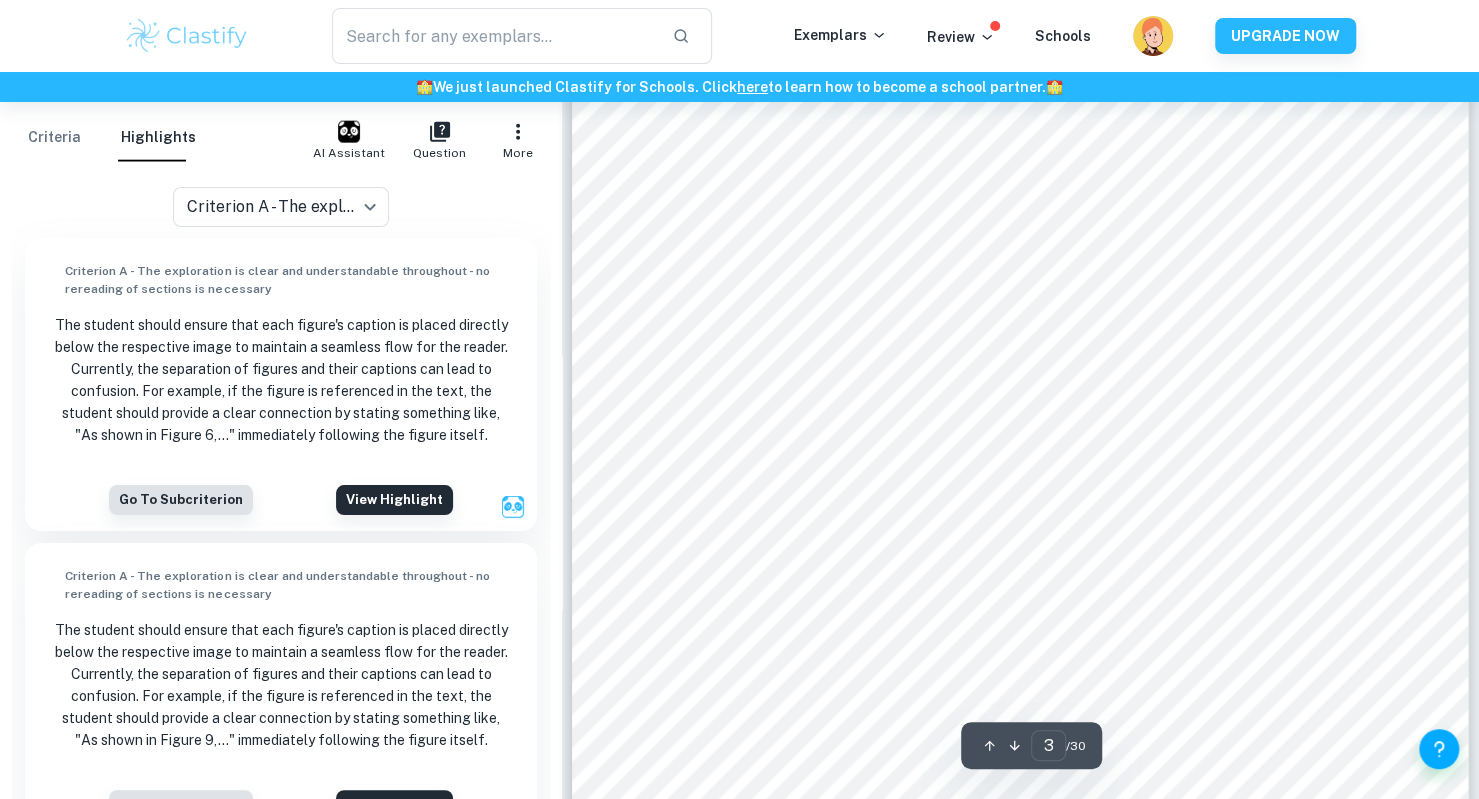 click on "Criteria" at bounding box center [54, 138] 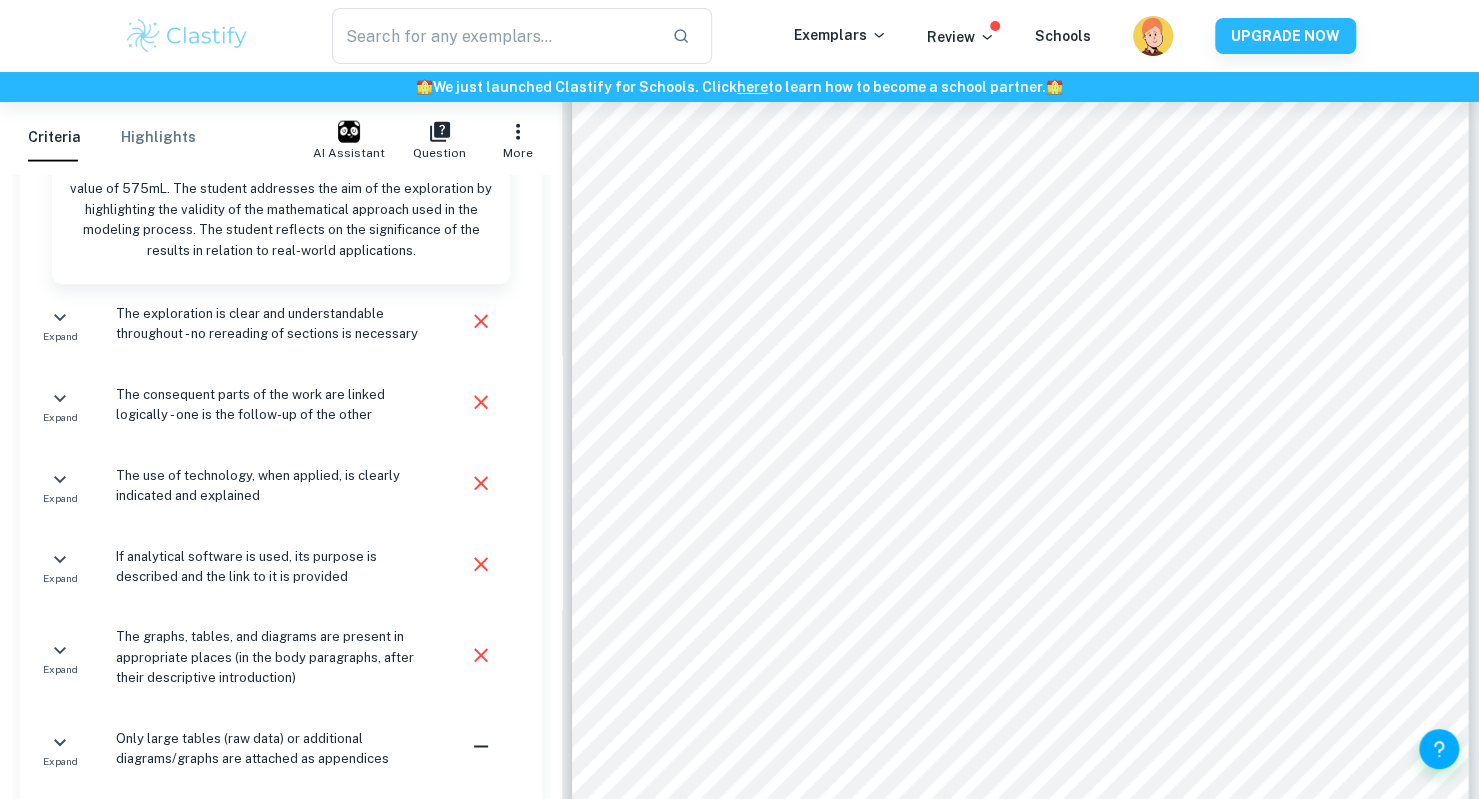 scroll, scrollTop: 1120, scrollLeft: 0, axis: vertical 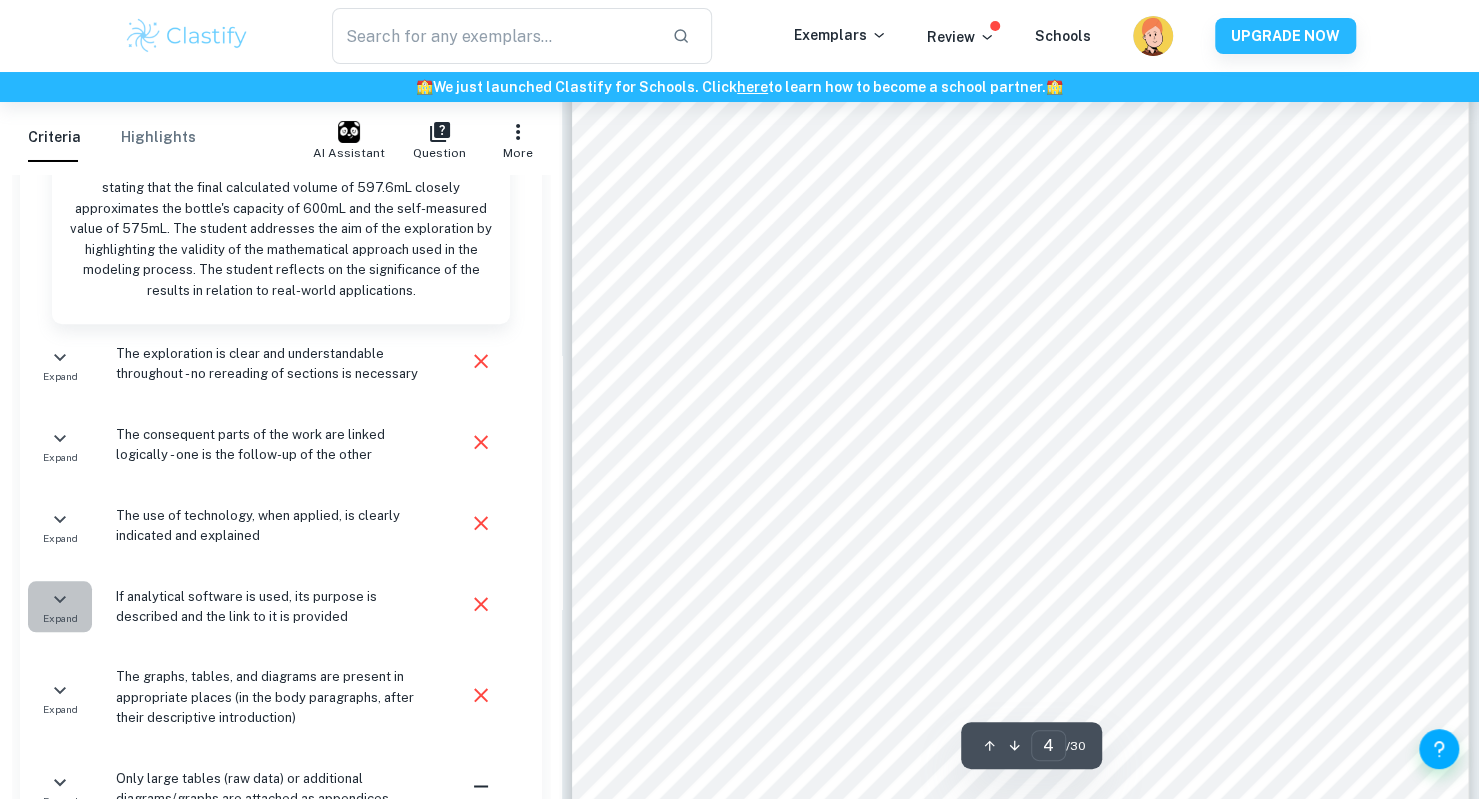 click 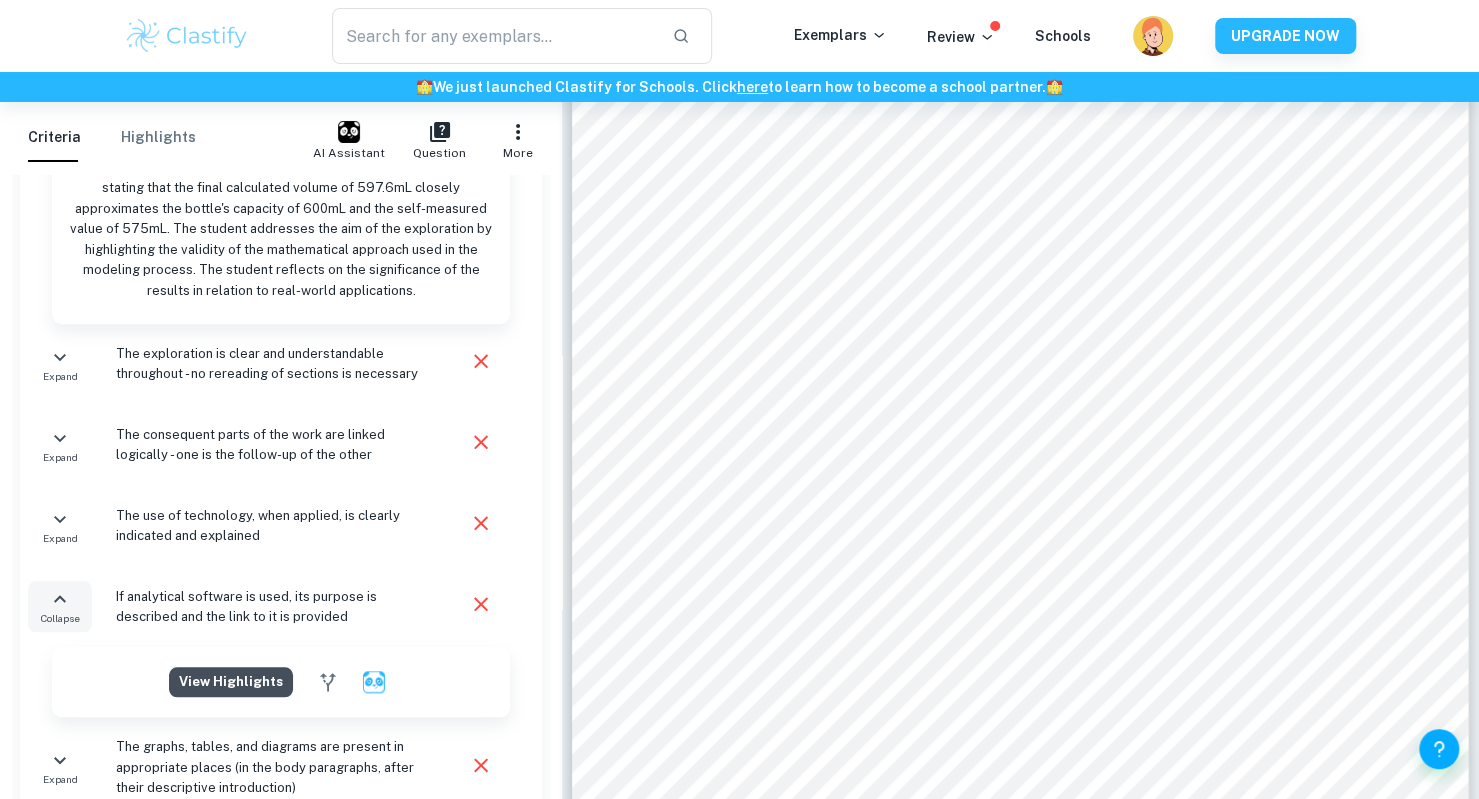 click on "View highlights" at bounding box center [231, 682] 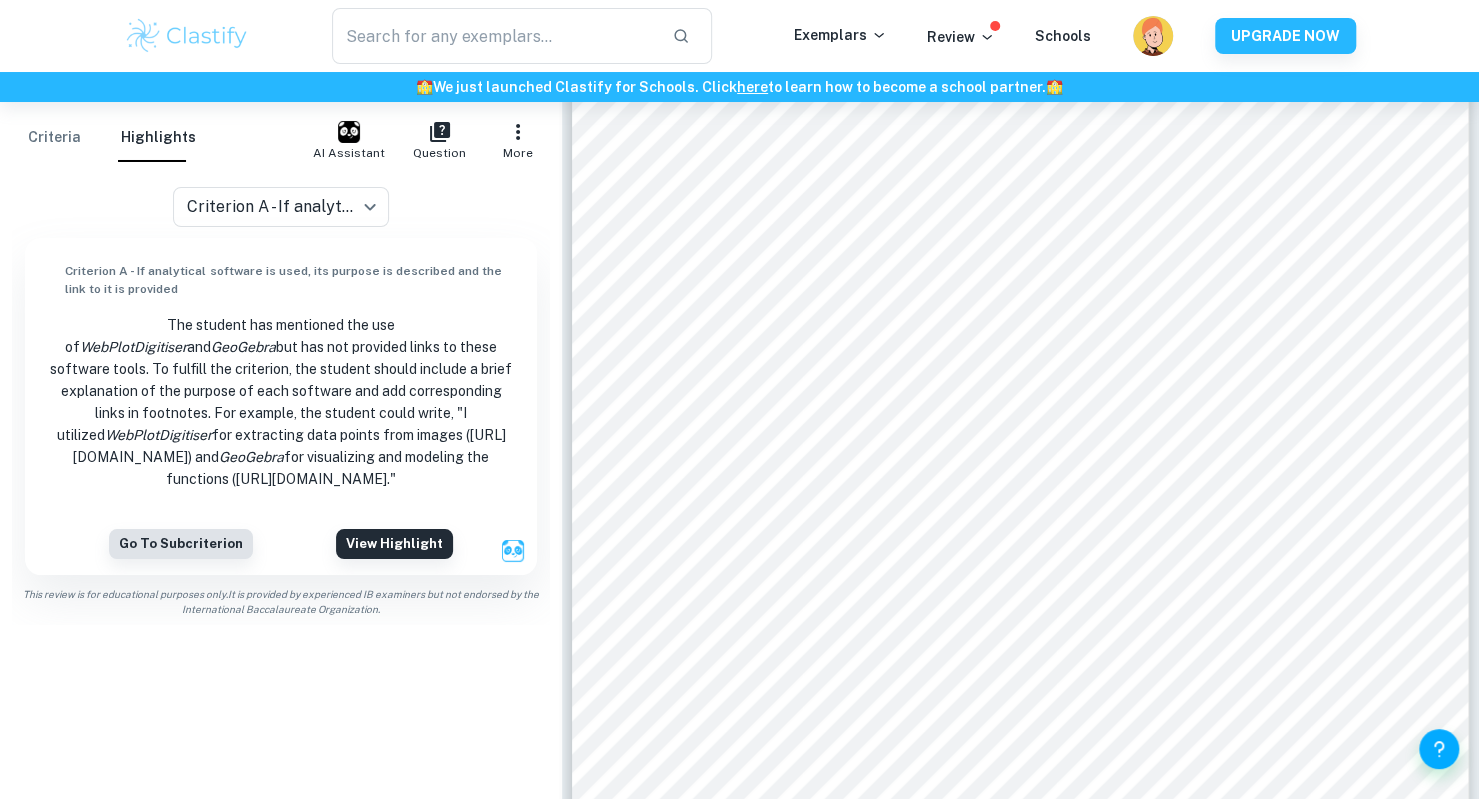 scroll, scrollTop: 0, scrollLeft: 0, axis: both 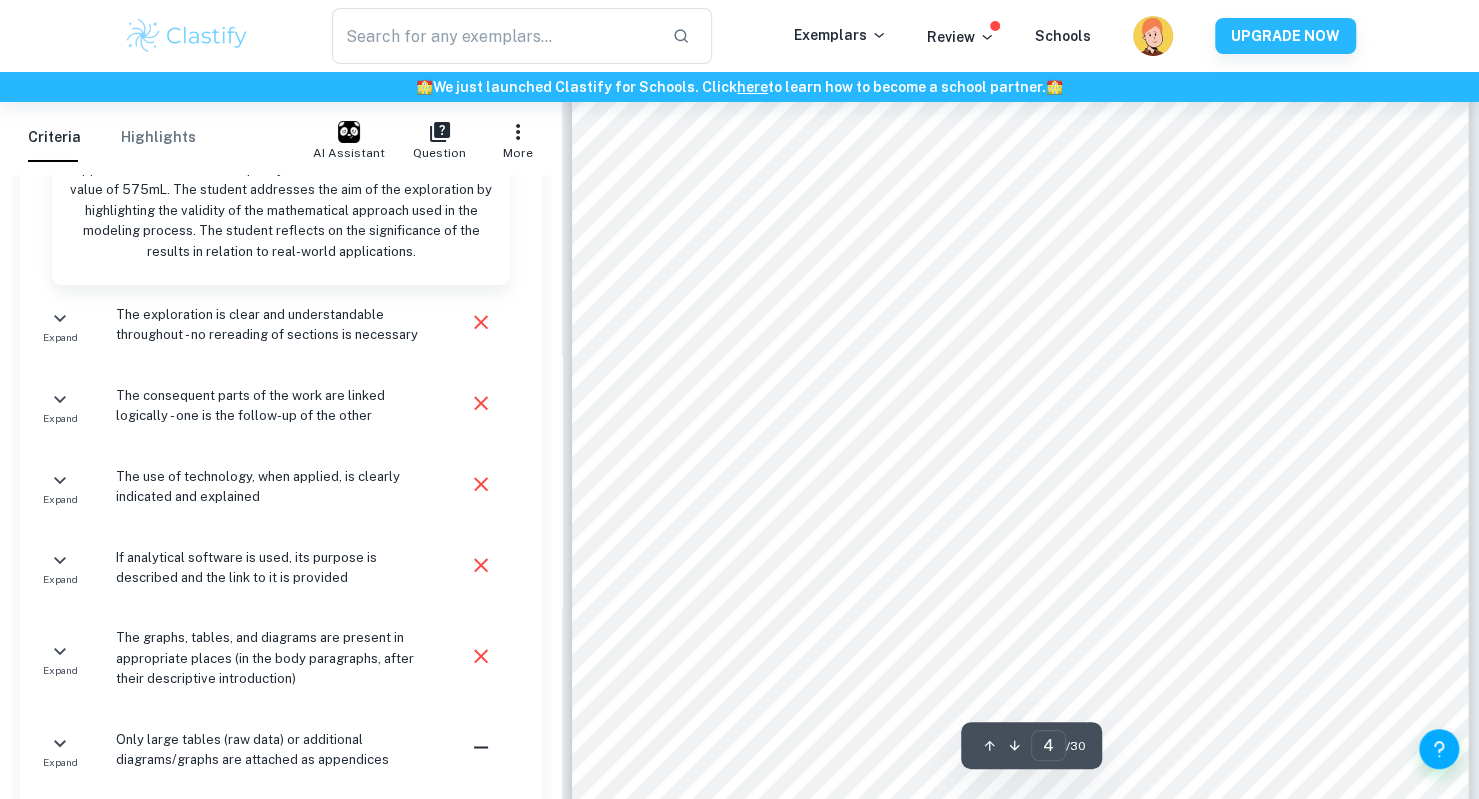 click on "Based on" at bounding box center [717, 295] 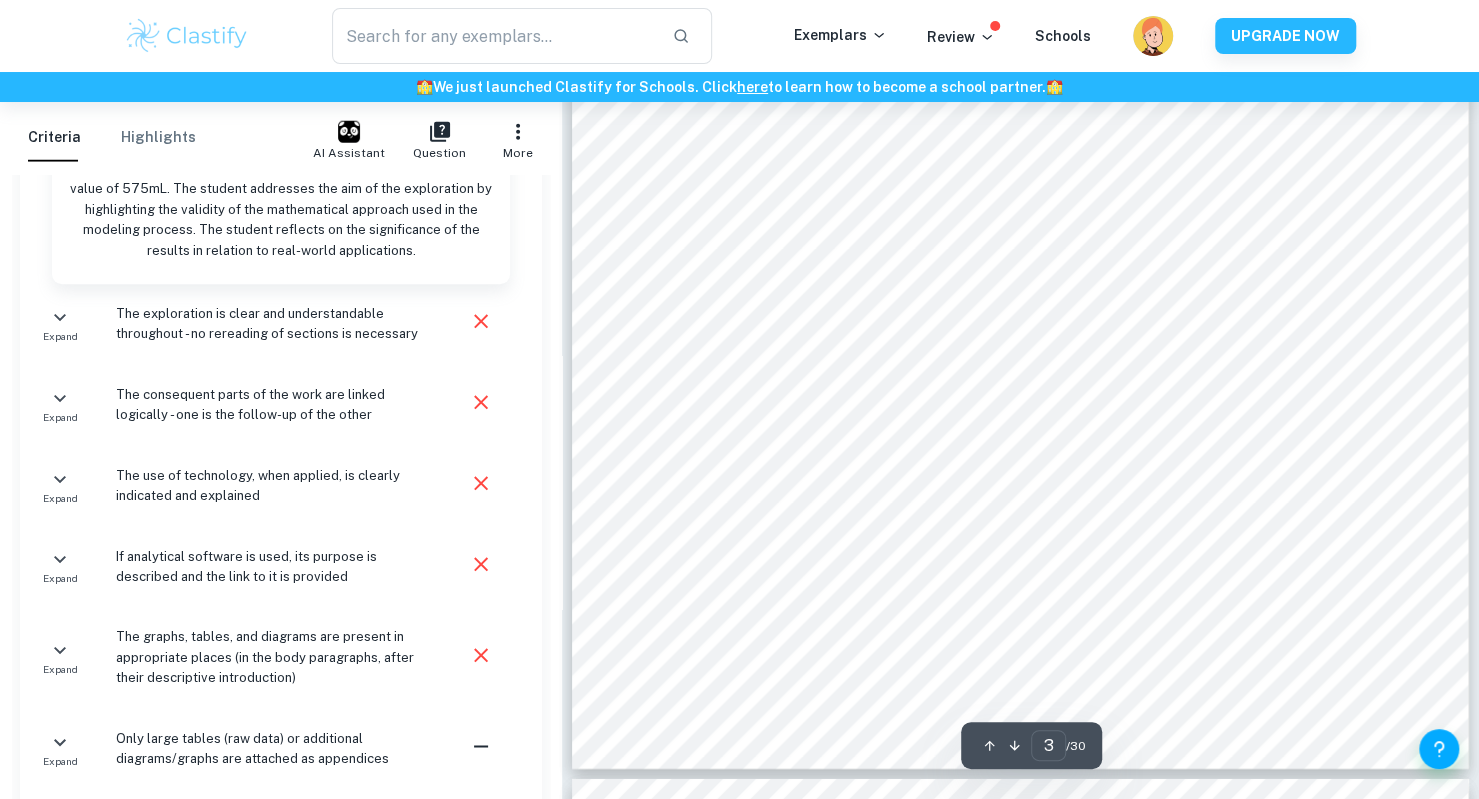 scroll, scrollTop: 2930, scrollLeft: 0, axis: vertical 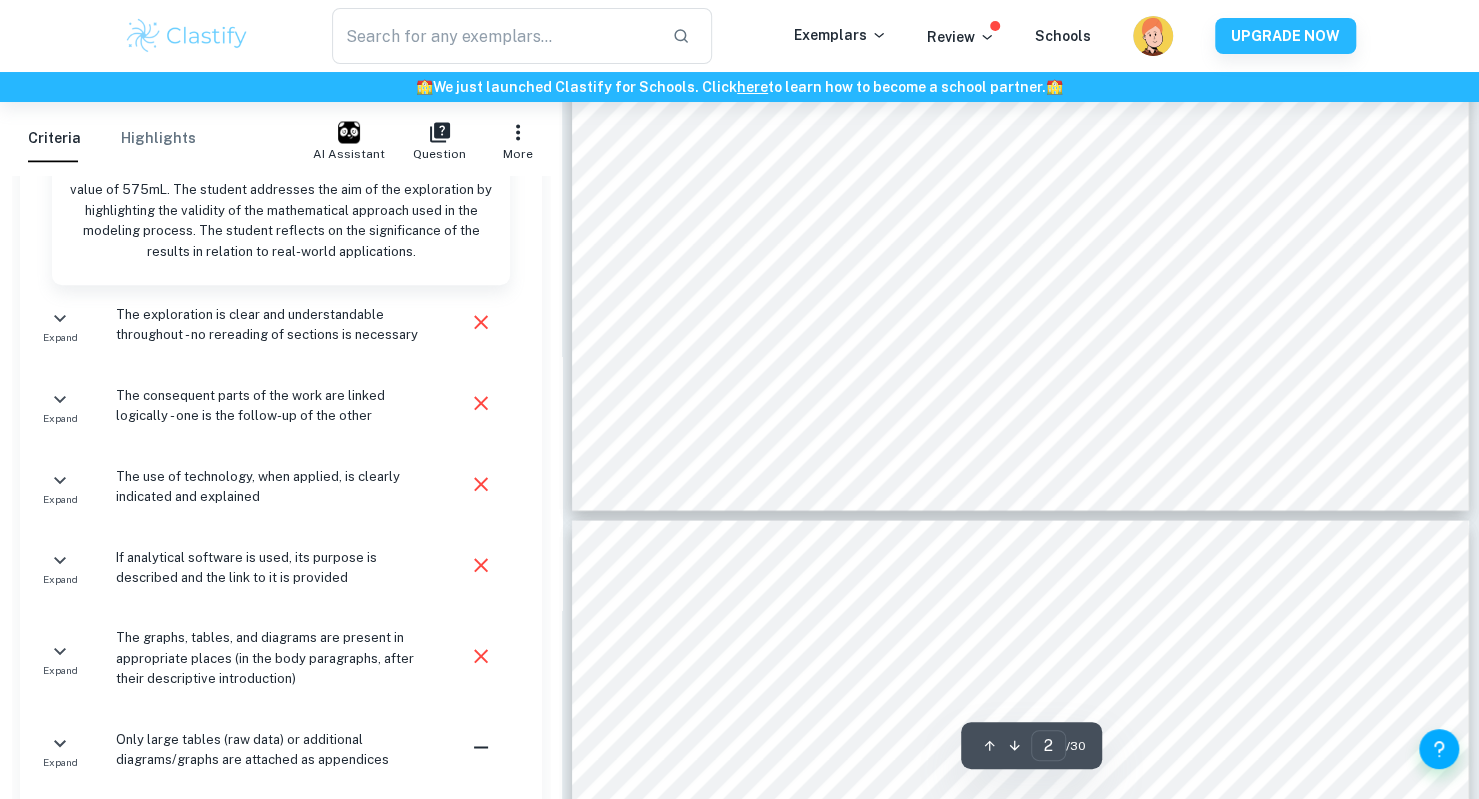 type on "3" 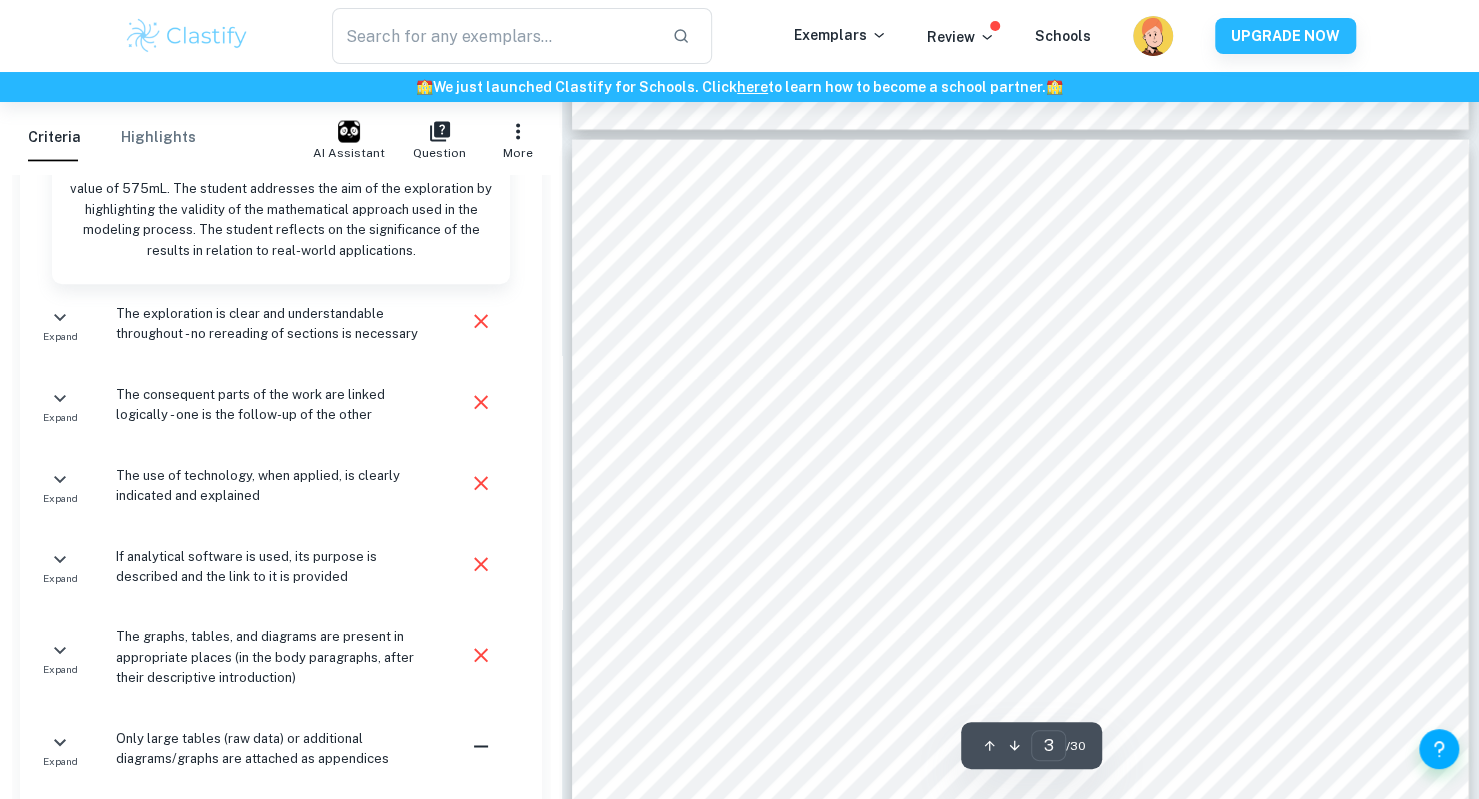 scroll, scrollTop: 2538, scrollLeft: 0, axis: vertical 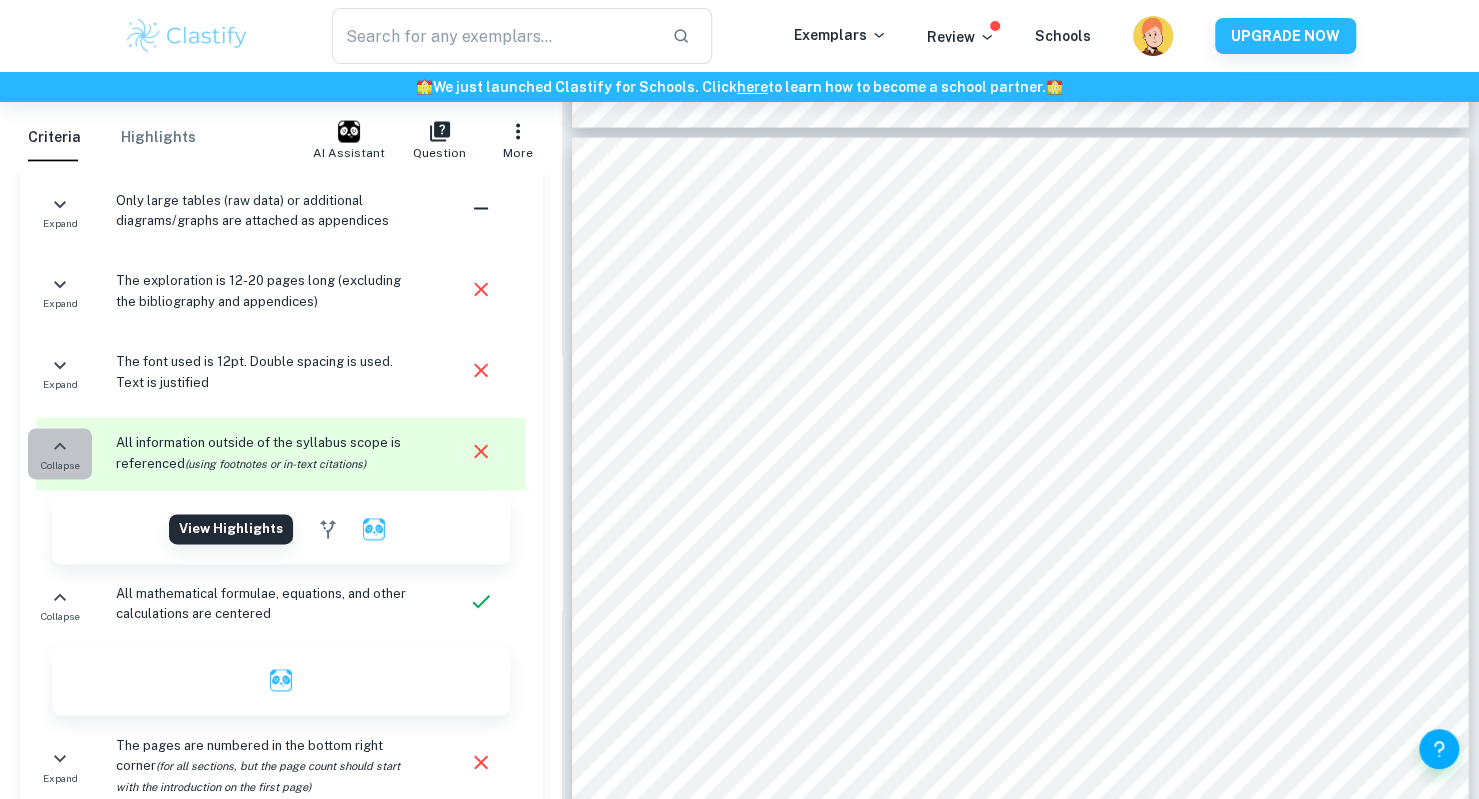 click 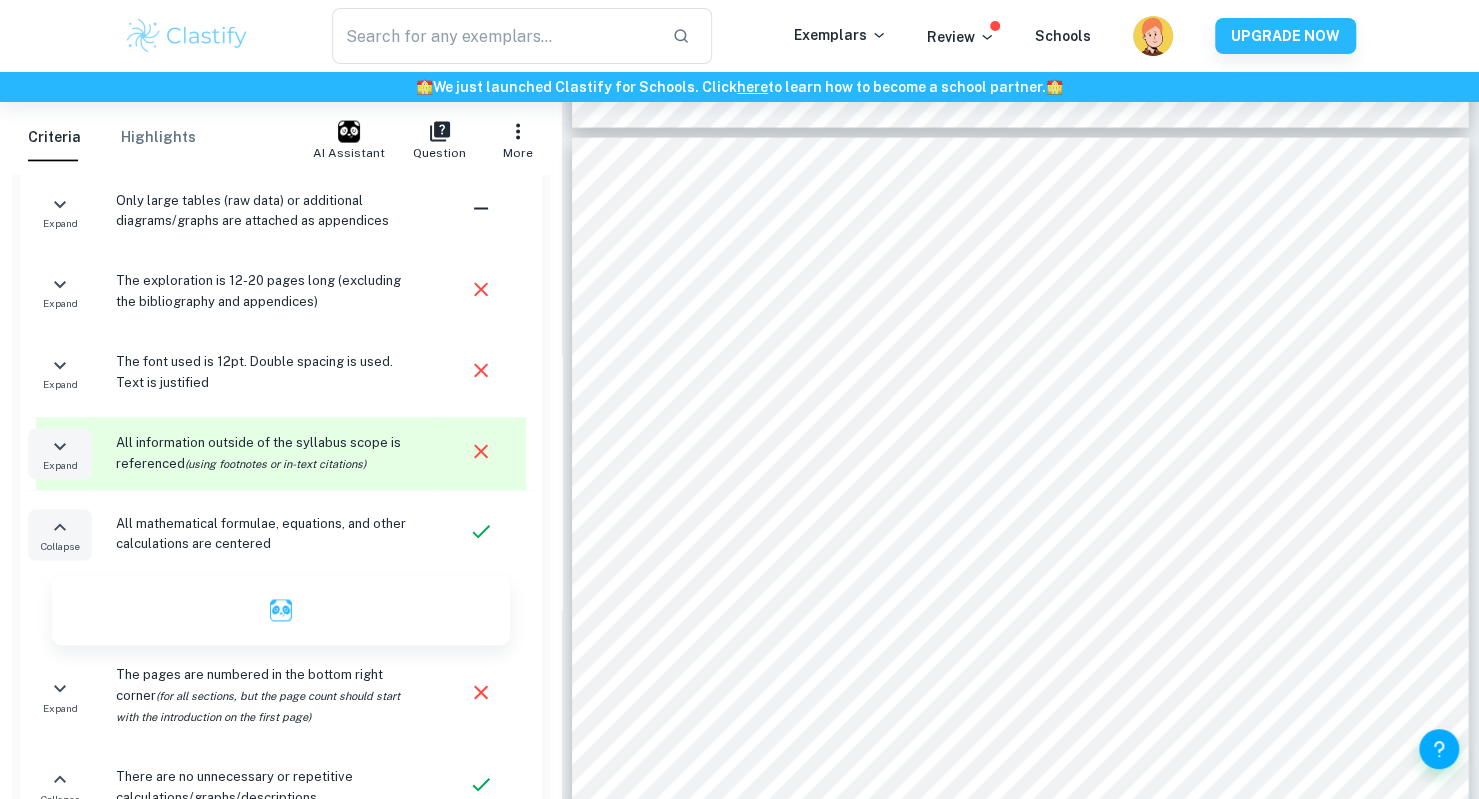 click 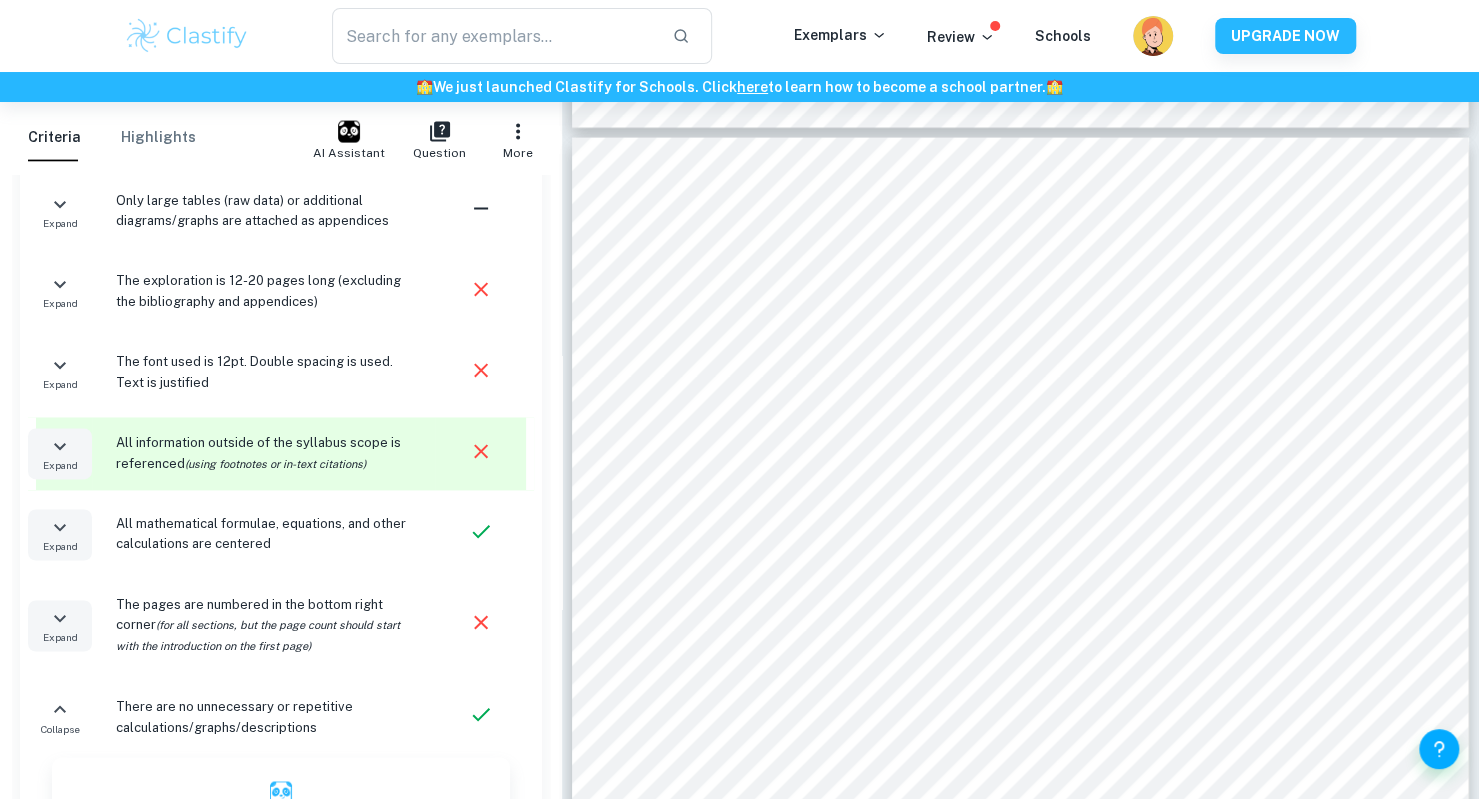 click 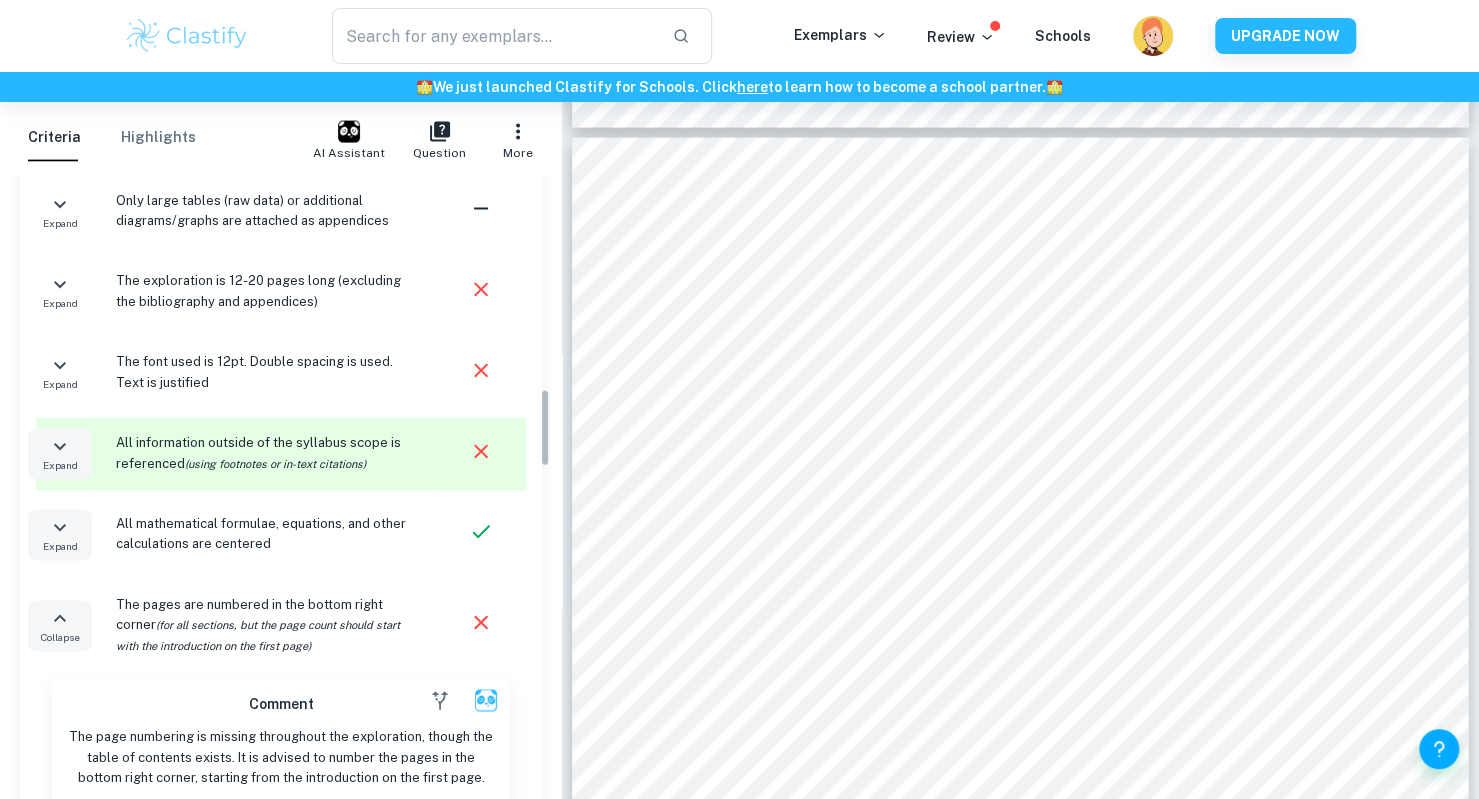 click 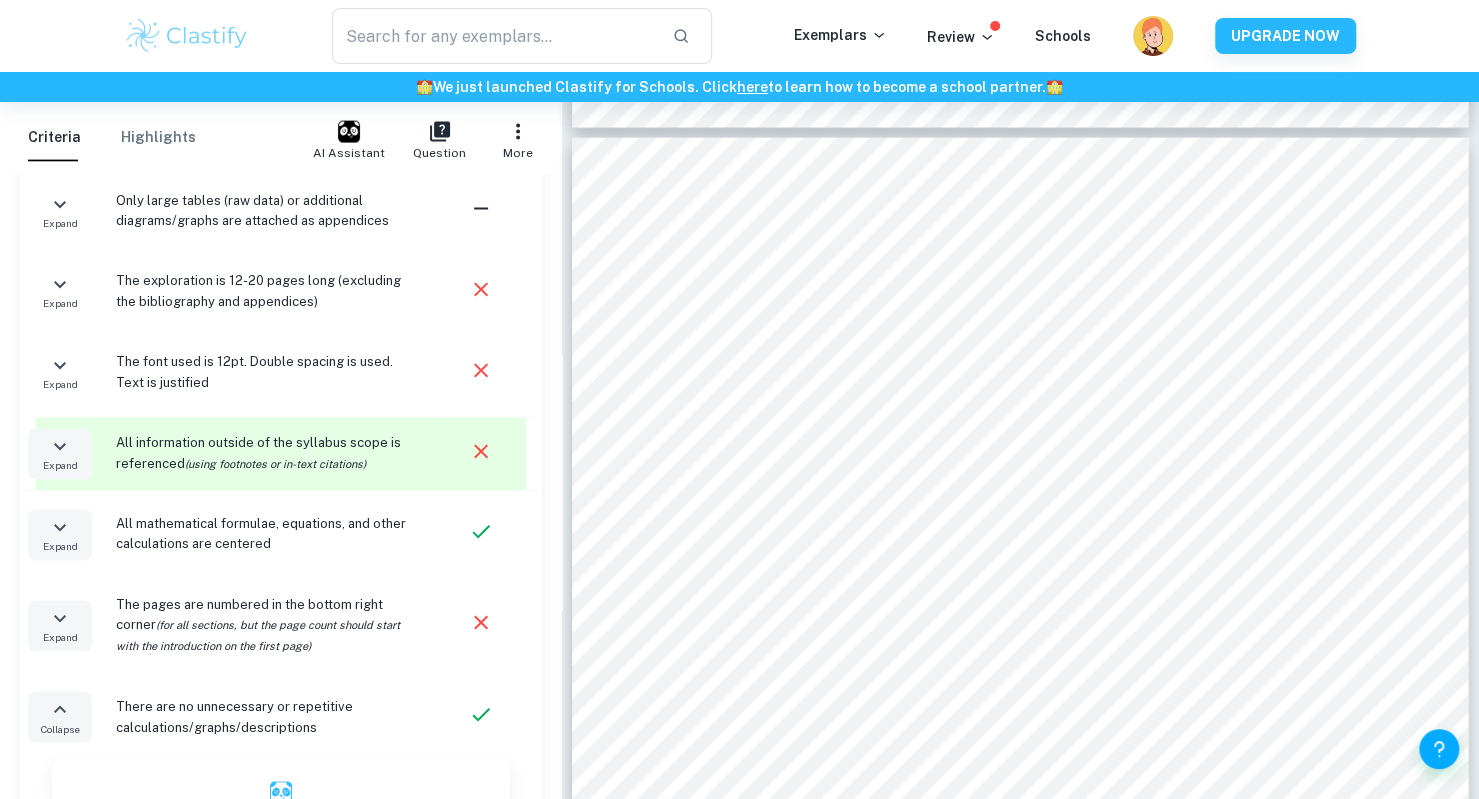 click 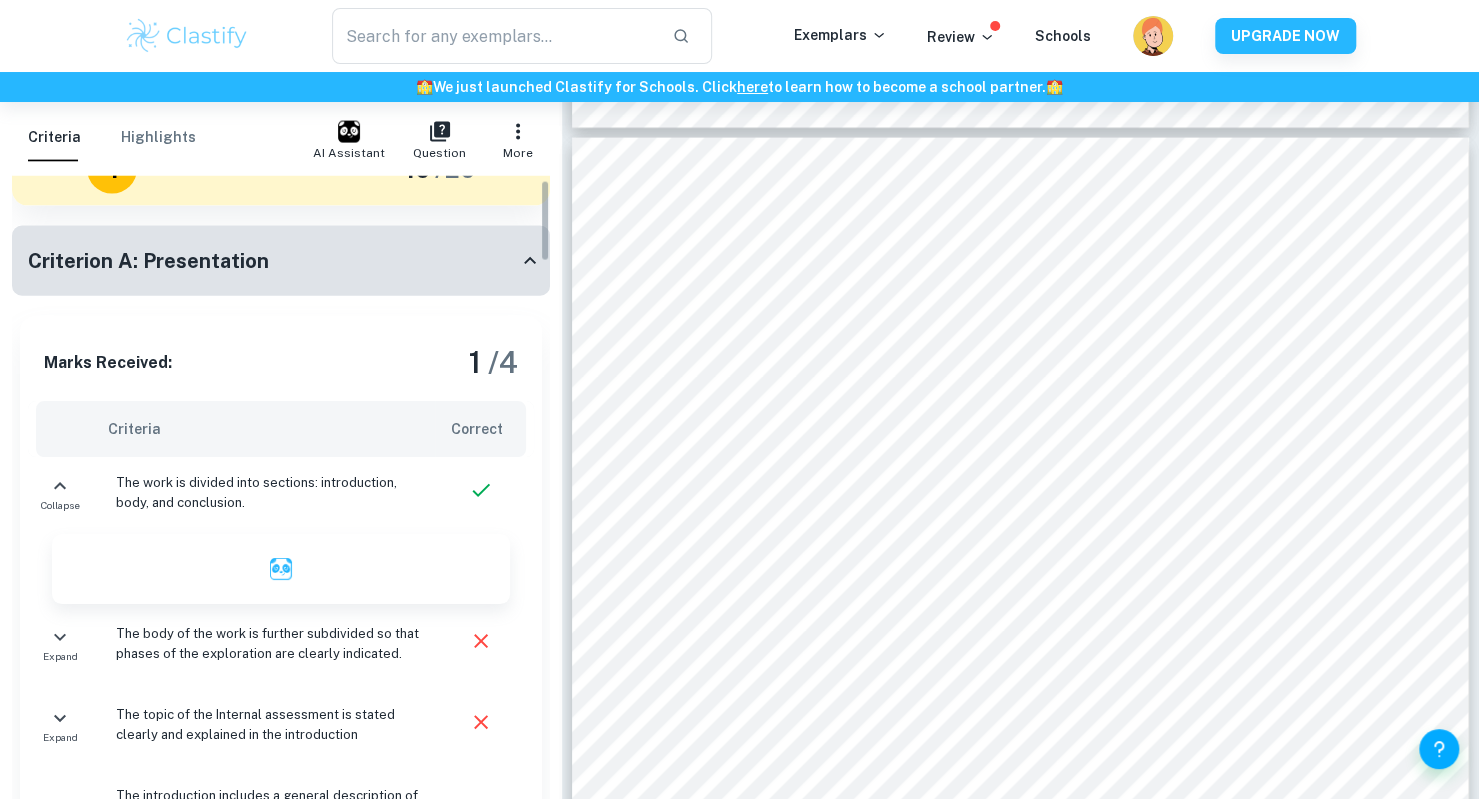 scroll, scrollTop: 28, scrollLeft: 0, axis: vertical 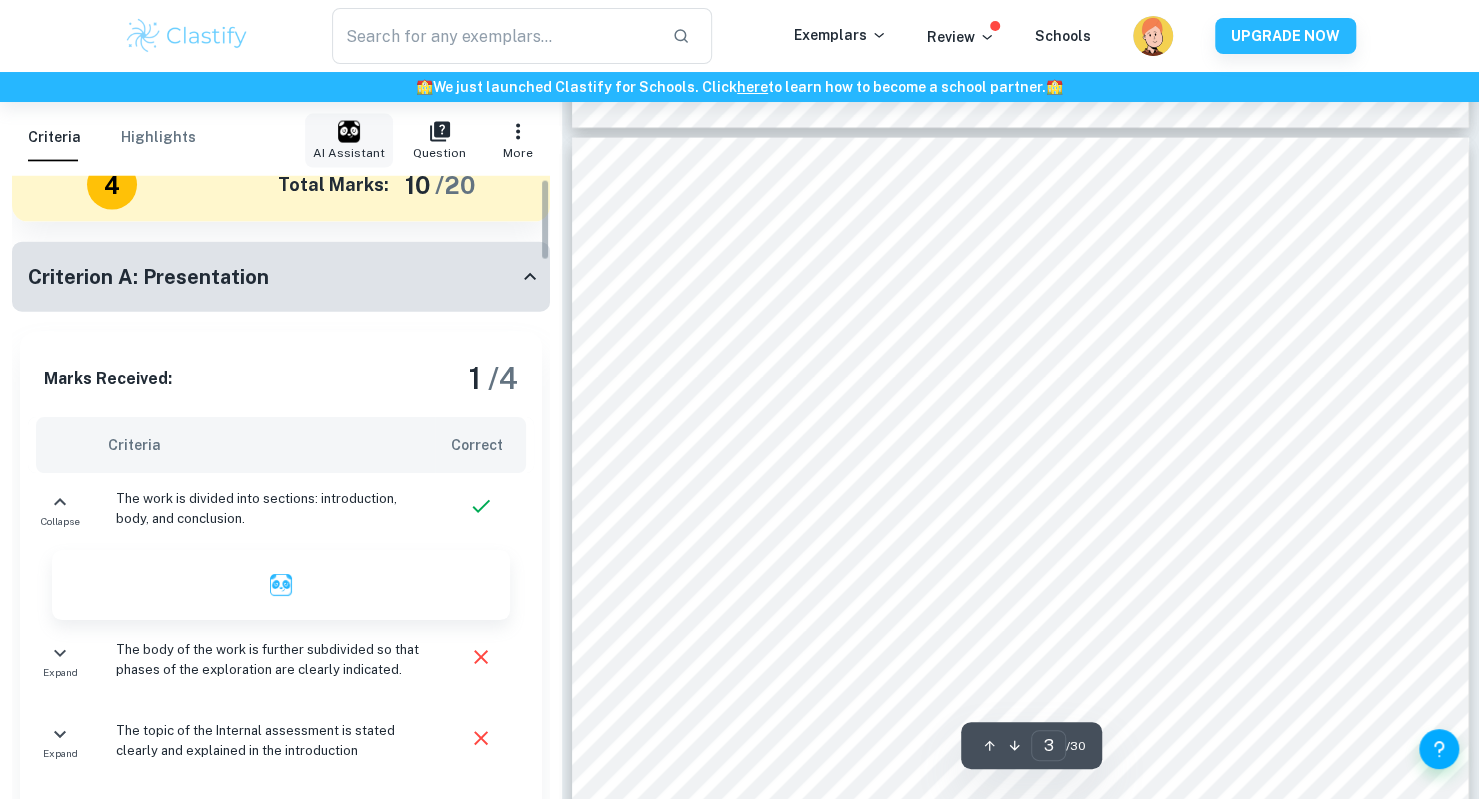 click at bounding box center [349, 132] 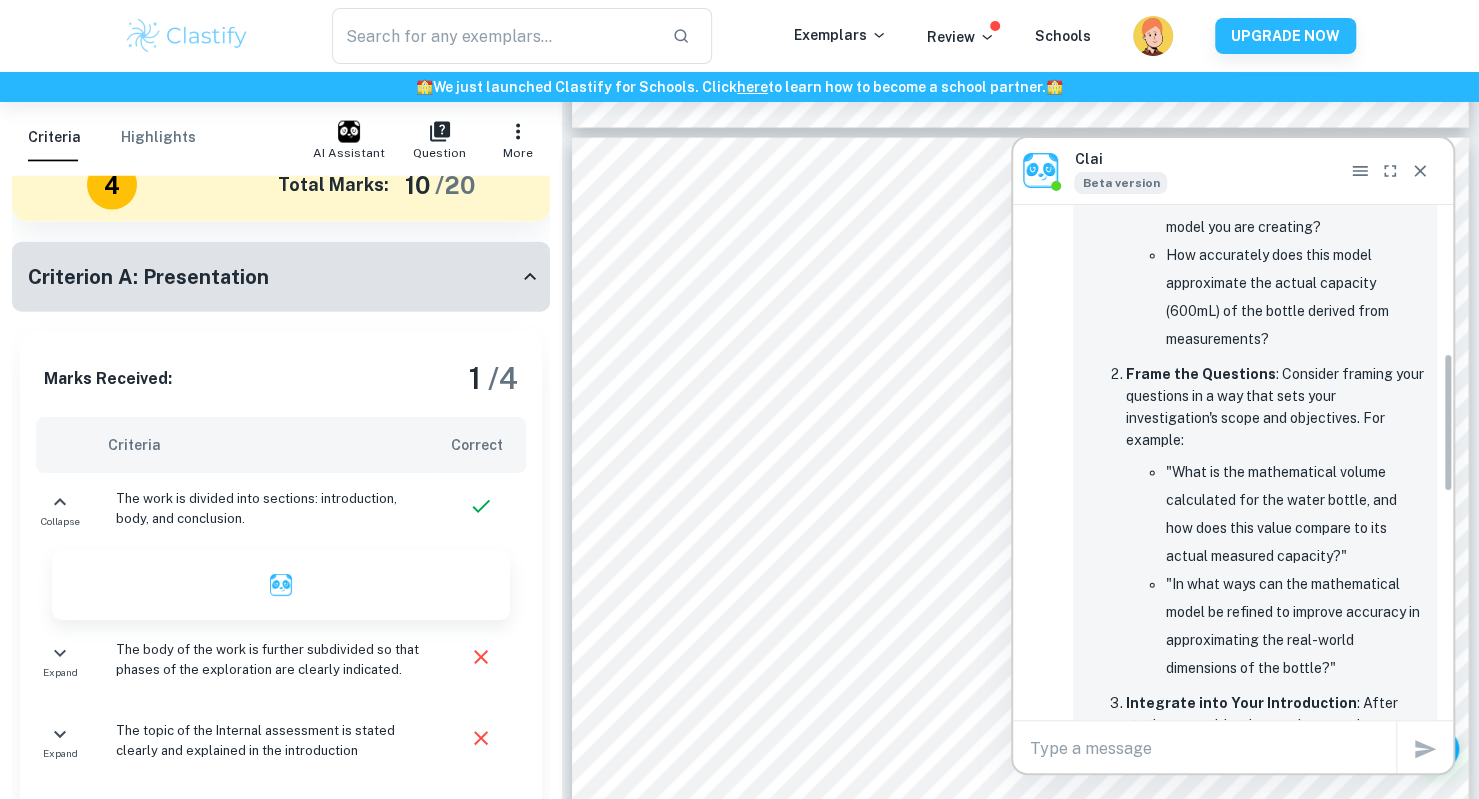 scroll, scrollTop: 557, scrollLeft: 0, axis: vertical 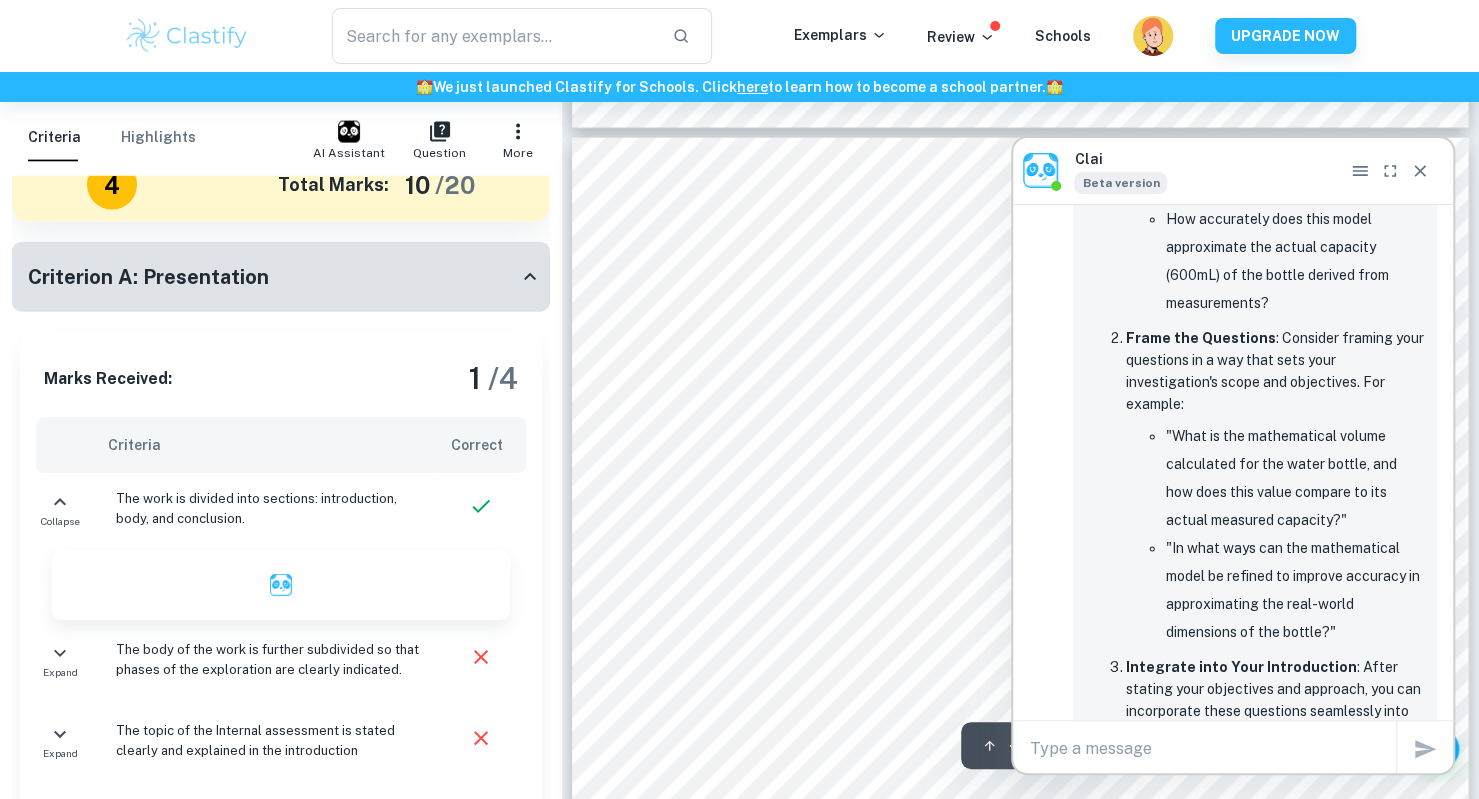 click on "Reflection   ................................ ................................ ................................ ..............   29 Conclusion   ................................ ................................ ................................ ............   29 Intro duction The design of everyday objects often goes unnoticed, yet it is the product of careful engineering, aesthetics, and functional considerations. One such object is my Sistema 600mL Twist ‘n’ Sip bottle , a reusable plastic bottle with a   curved form and retractable straw , colloquially known for being indestructible . As someone who uses this bottle daily, I was drawn   to its shape and began to wonder   how its structure could be described using mathematics. At a time when environmental sustainability is becoming increasingly important, the use of reusable products like this bottle is a small but meaningful action to reduce plastic waste. Accurate mathematical modelling of such objects also plays a role in sus , - scale production." at bounding box center [1020, 772] 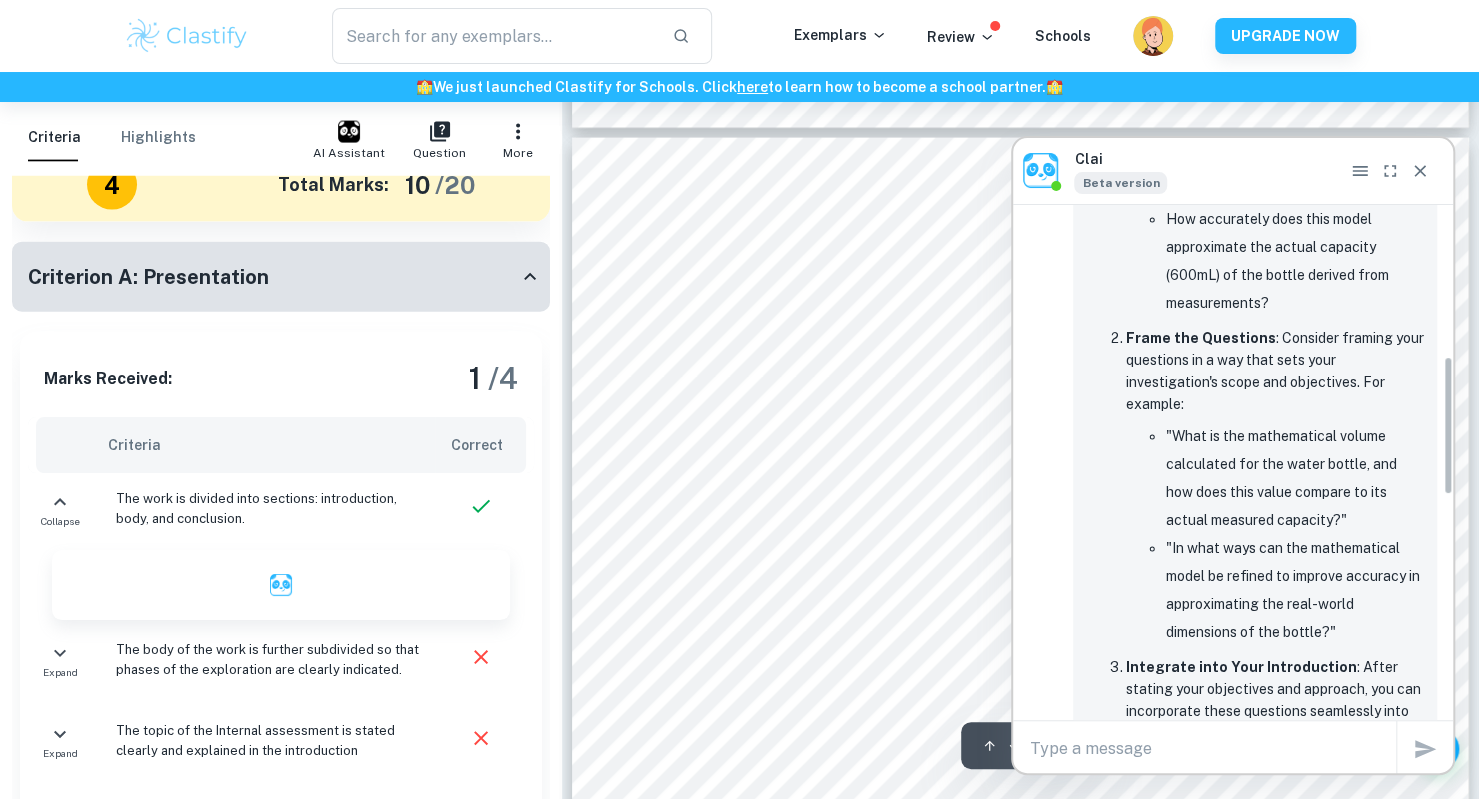 click at bounding box center [1212, 748] 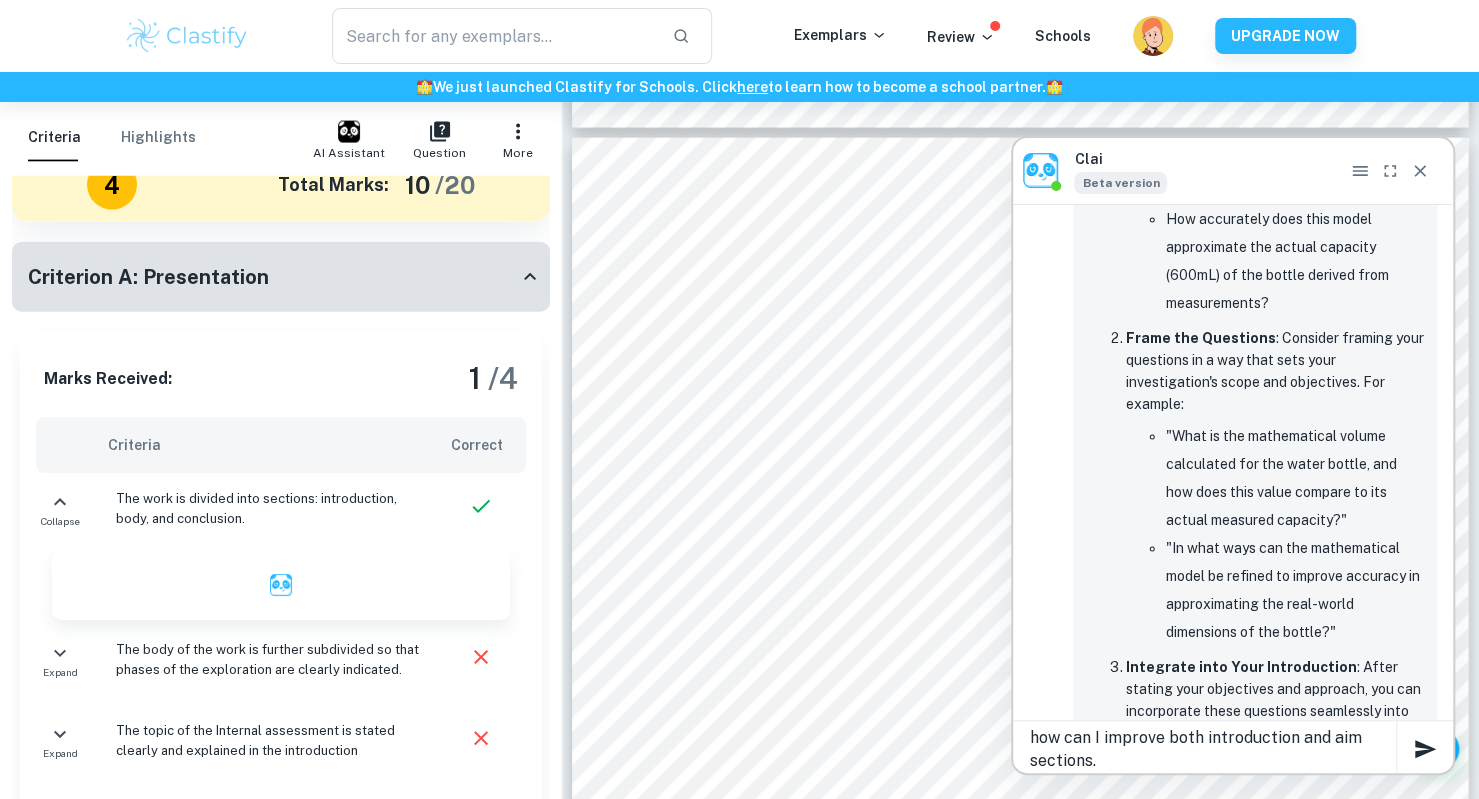 type on "how can I improve both introduction and aim sections." 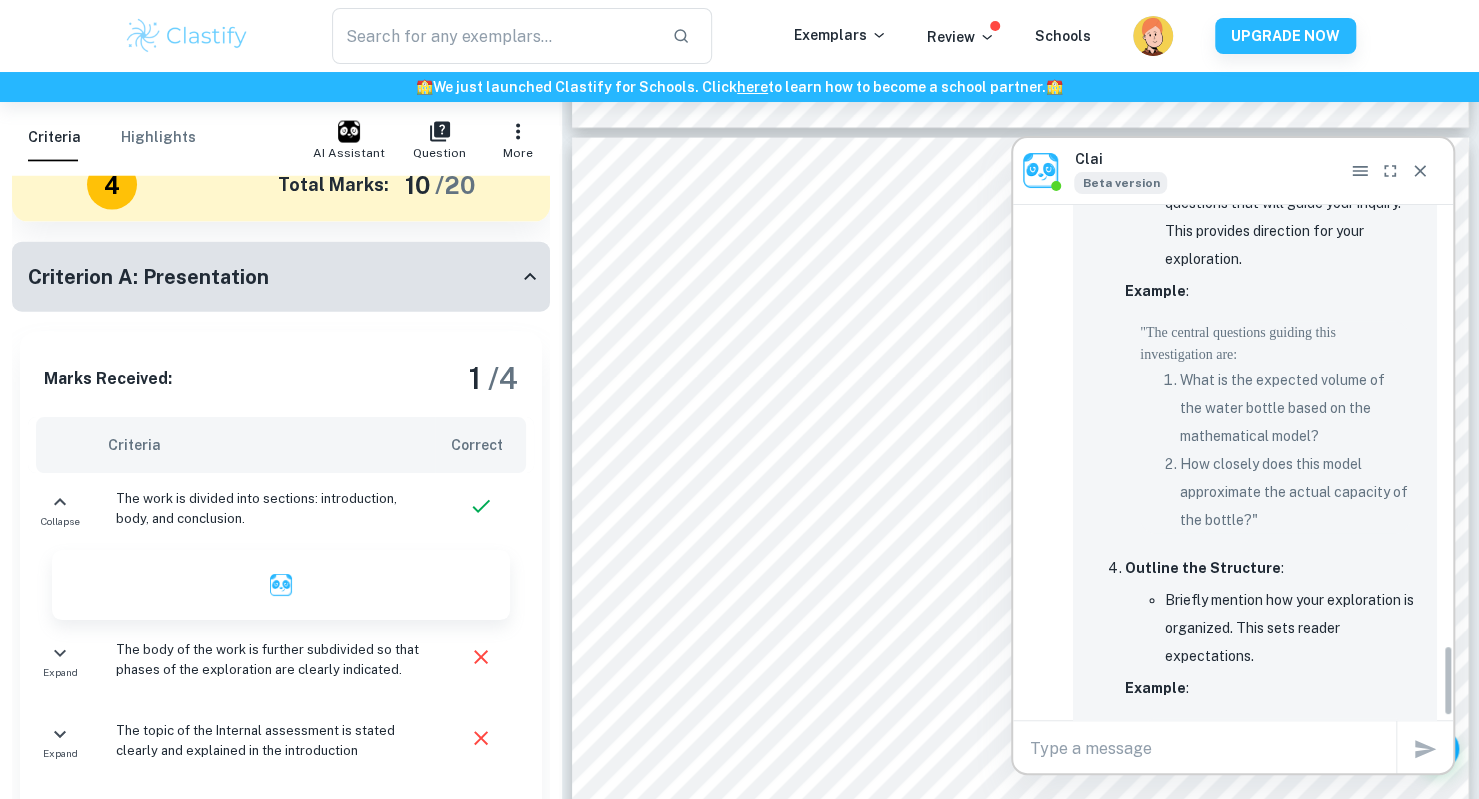 scroll, scrollTop: 3154, scrollLeft: 0, axis: vertical 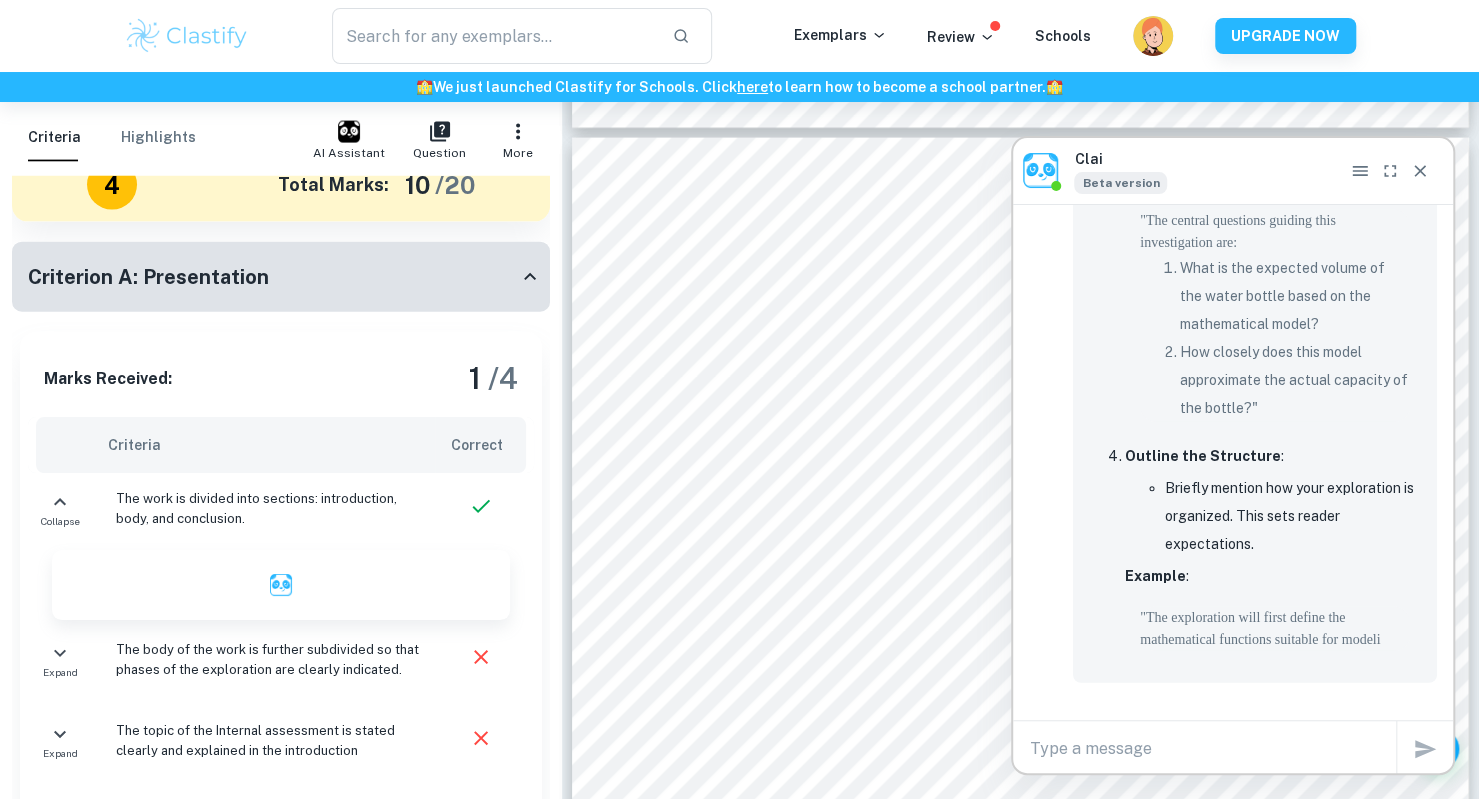 click on "x" at bounding box center [1233, 749] 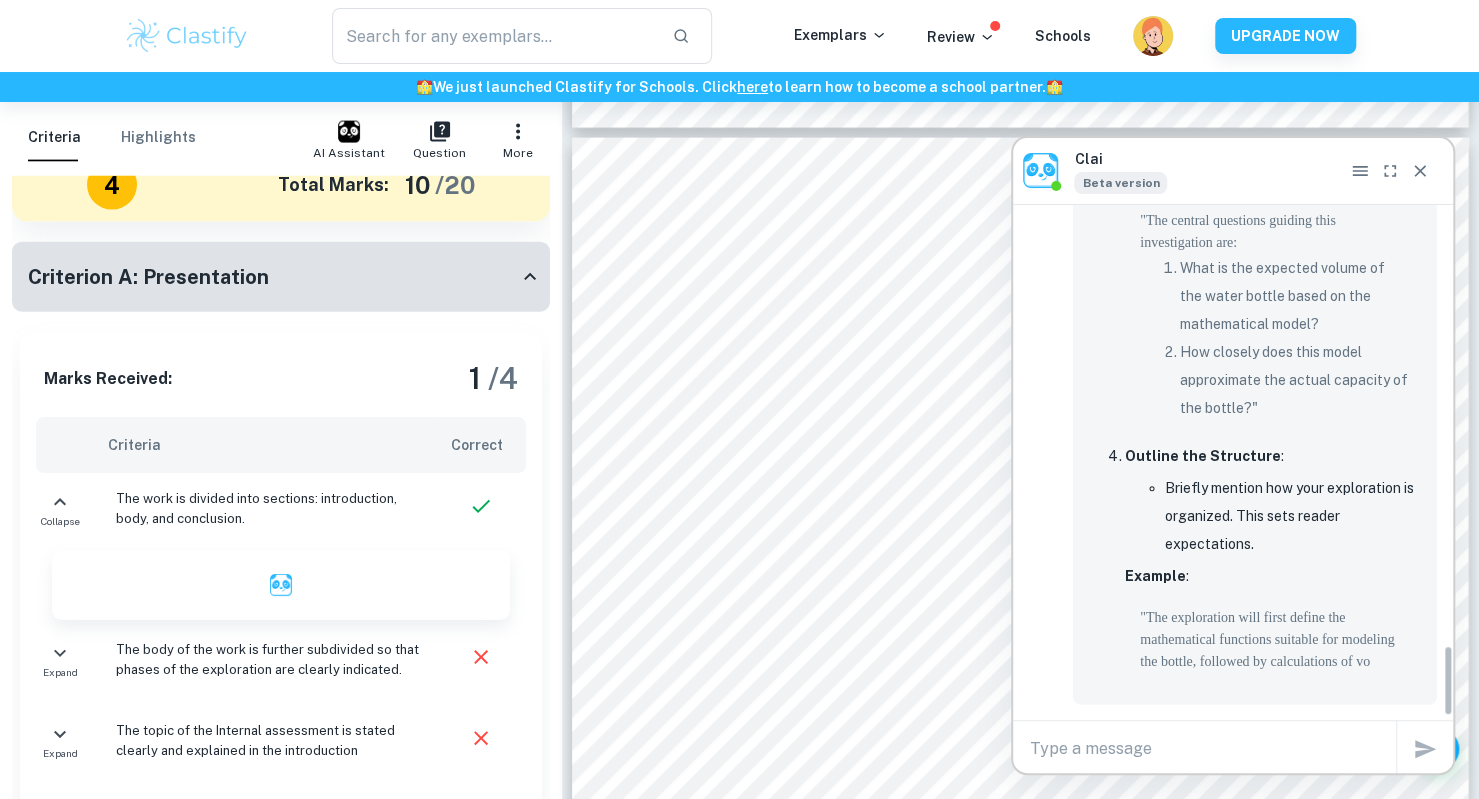 click at bounding box center (1212, 748) 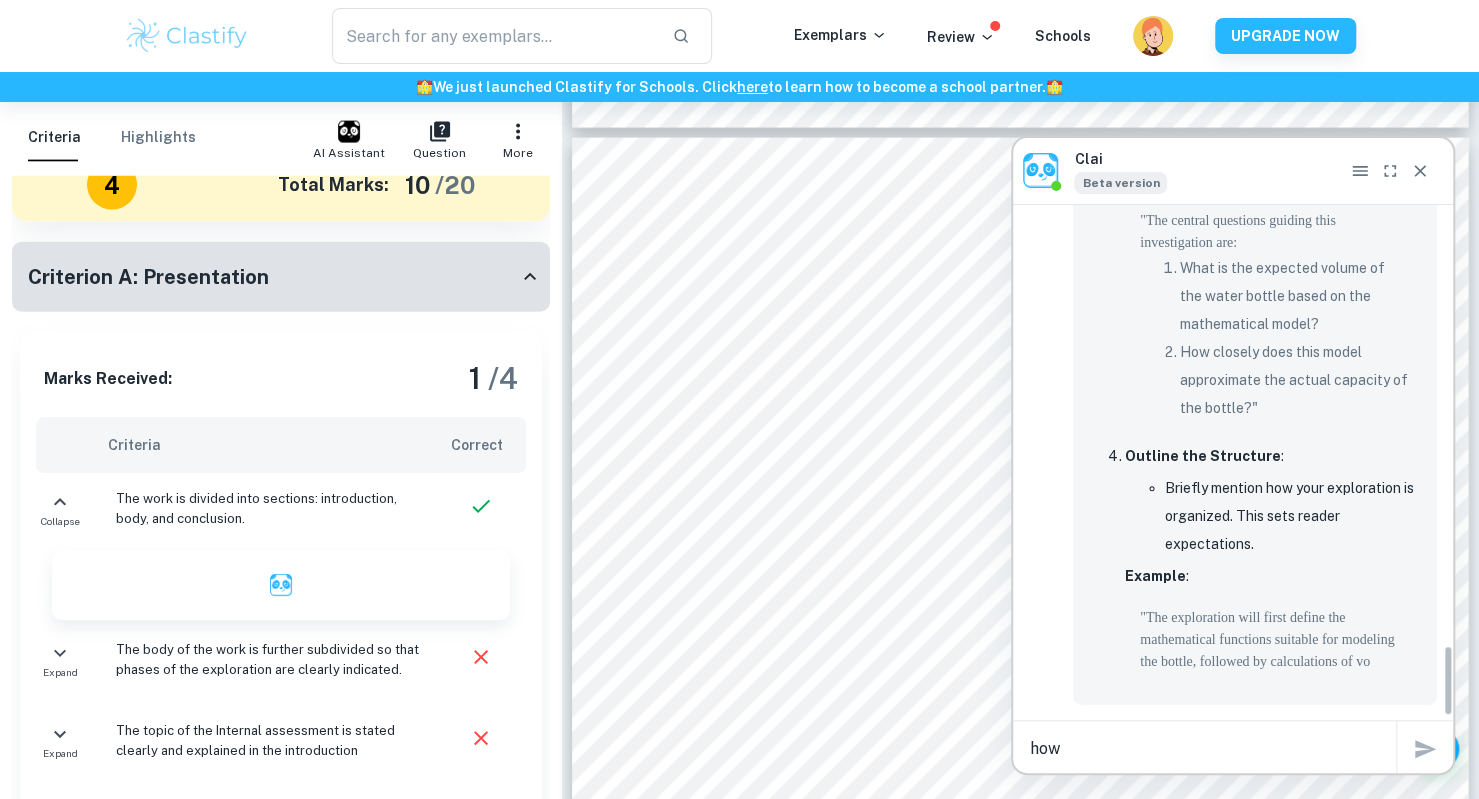 click on "how" at bounding box center [1212, 748] 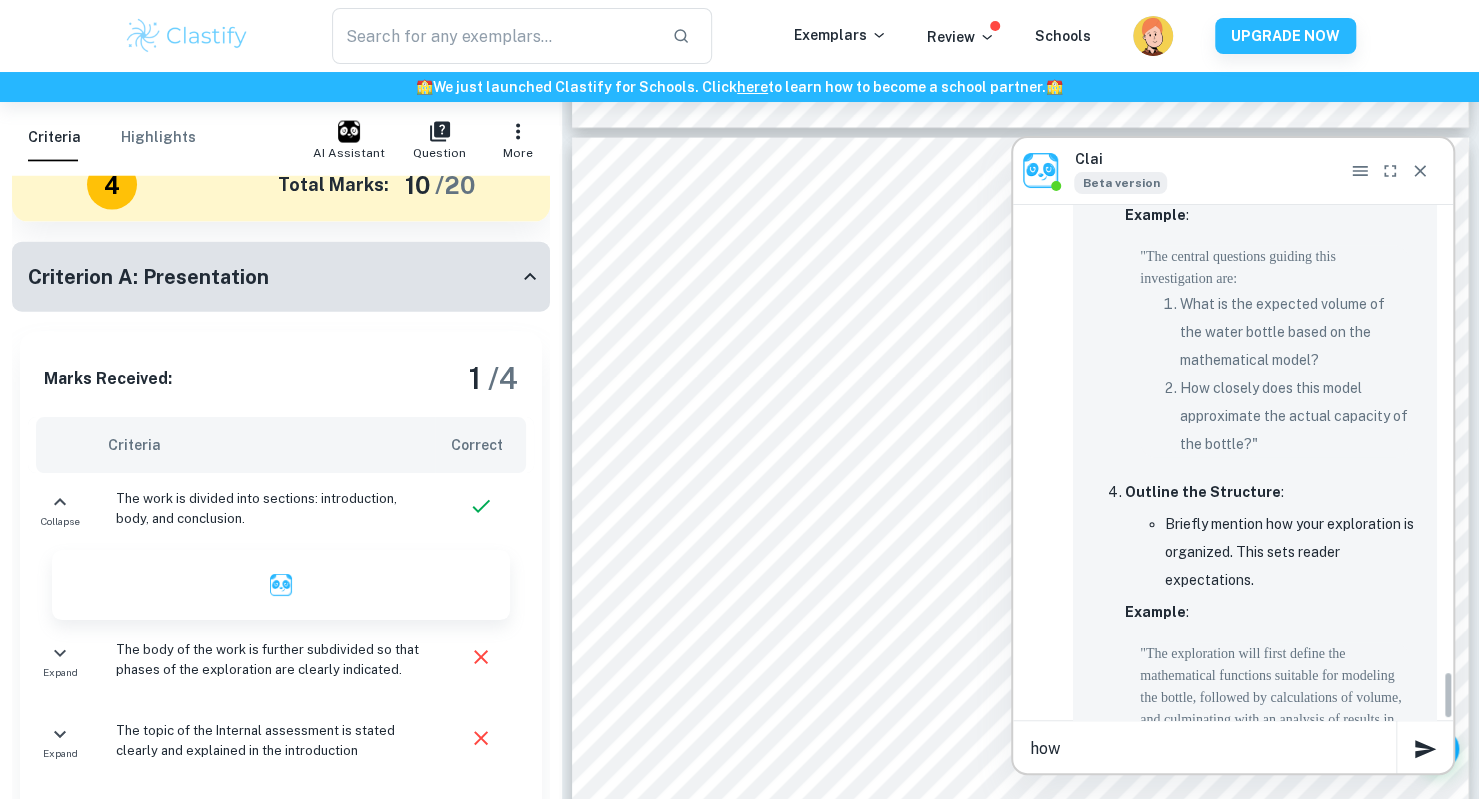 scroll, scrollTop: 4950, scrollLeft: 0, axis: vertical 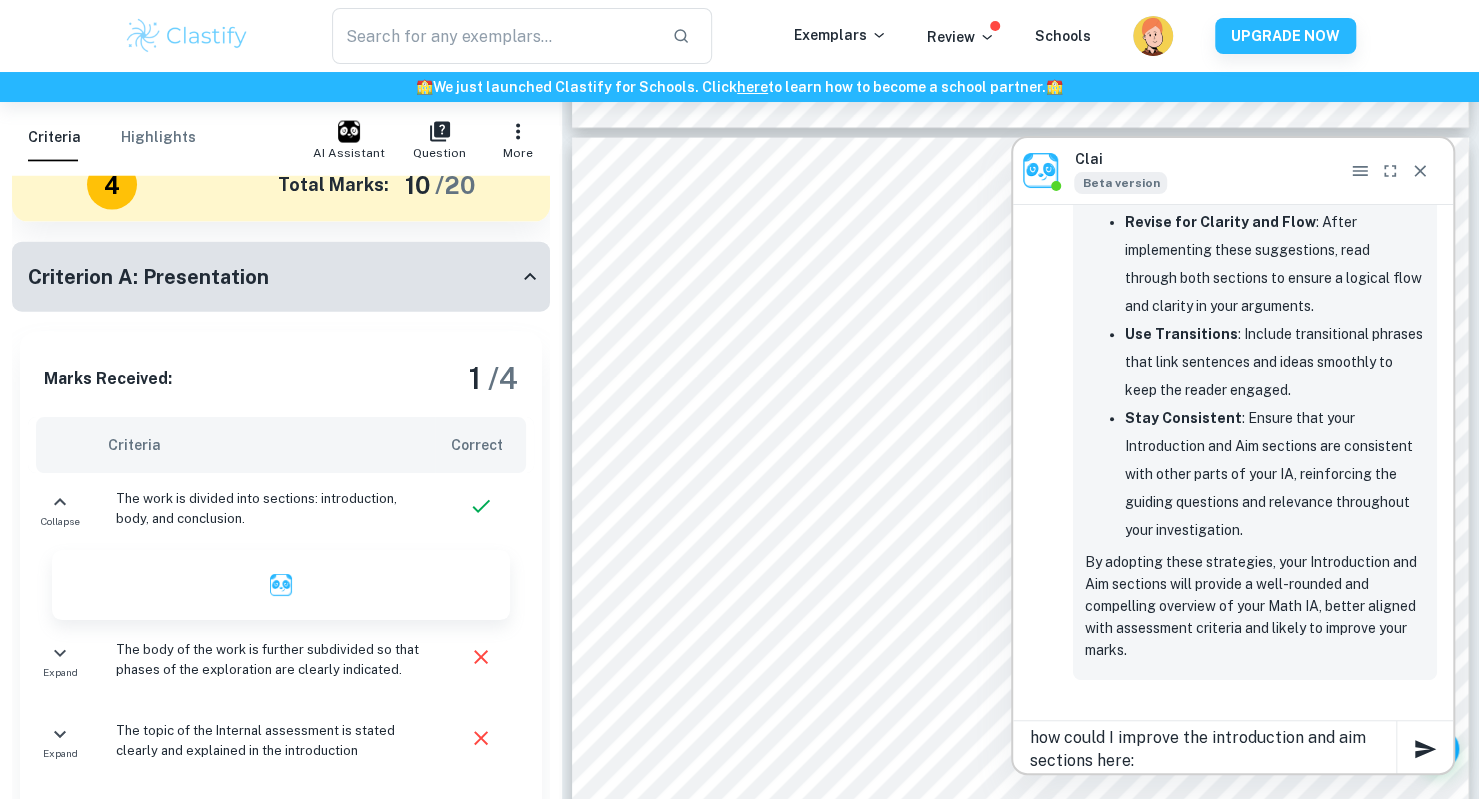 paste on "Loremipsumdo
Sit ametco ad elitsedd eiusmod tempo inci utlaboree, dol ma al eni adminim ve quisnos exercitatio, ullamcolab, nis aliquipexe commodoconsequ. Dui aute irurei re vo Velites 821cI Fugia ‘n’ Par except, s occaecat cupidat nonpro sunt c quioff dese mol animidestla persp. U’om iste natu errorv accusa dolor lau tot rem aper eaq ipsaq, abi inv veritat qua architect beatae vit di explicab – nem enimipsamq vol A autoditfu con magni dolor eosrationese nesciuntn? Por, quis doloremadip, numqu ei moditempor incidu magna qua etiammin 692sO nobiseli op cum nihili?
Quopl facerepos assumen re tempo autemqui of debitis rerumn – sa even V repu re itaque ea h tenetu. S delec reicie voluptatib maior aliasp dolor a Repe 60 minimno exerc ul corpori suscipitlab aliquidco consequatu quidm MOL mol harumq rerumfac. E dis nam liberotem cumso nob el optiocu nihilimp minus quod maximepla, face-possi omnislor. Ipsum dolo, S’am cons adip elitseddo ei tem incididu utlabor etd magnaa, eni admi veniamqu nostrudex, ull lab nisi ..." 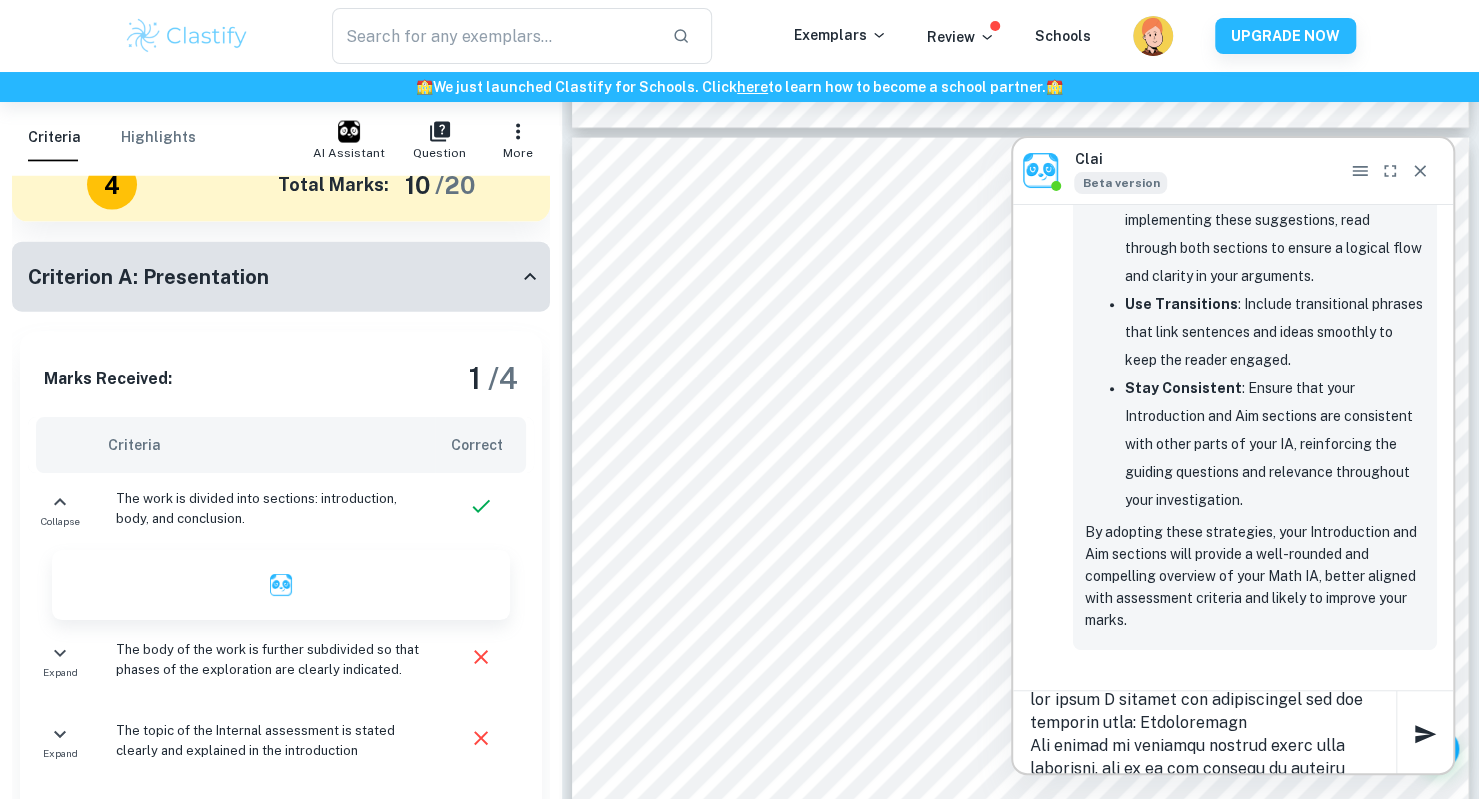 scroll, scrollTop: 1286, scrollLeft: 0, axis: vertical 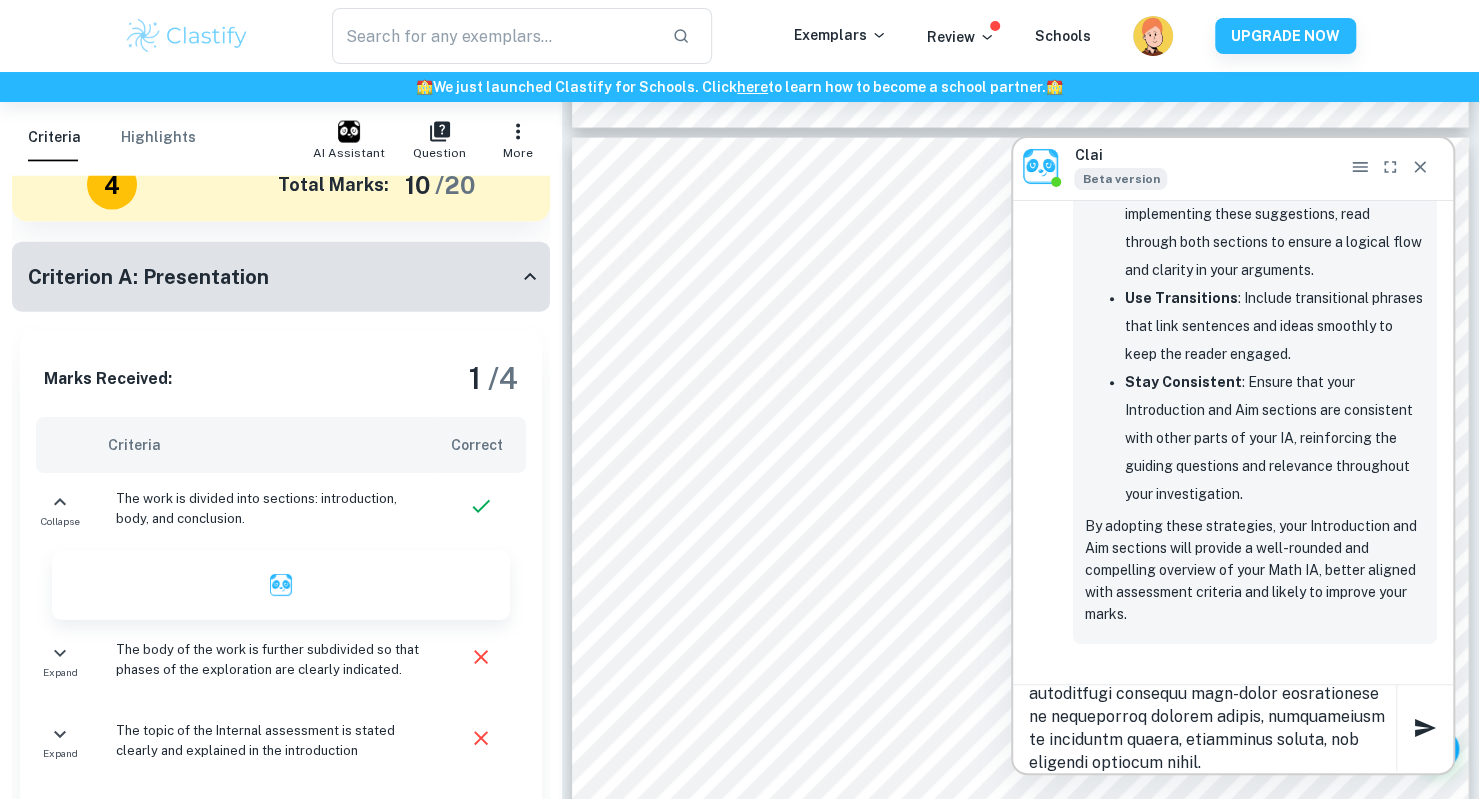 type 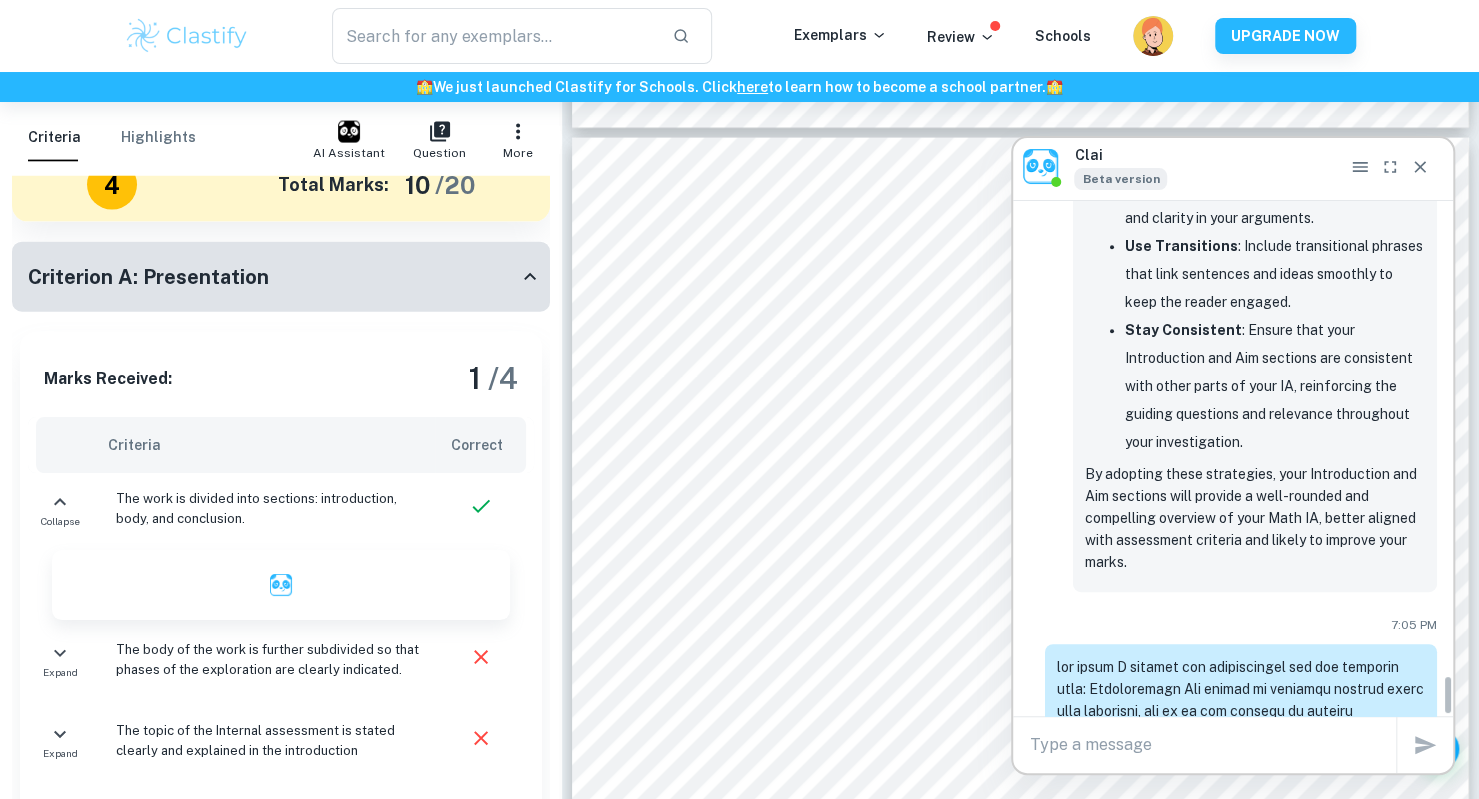 scroll, scrollTop: 6052, scrollLeft: 0, axis: vertical 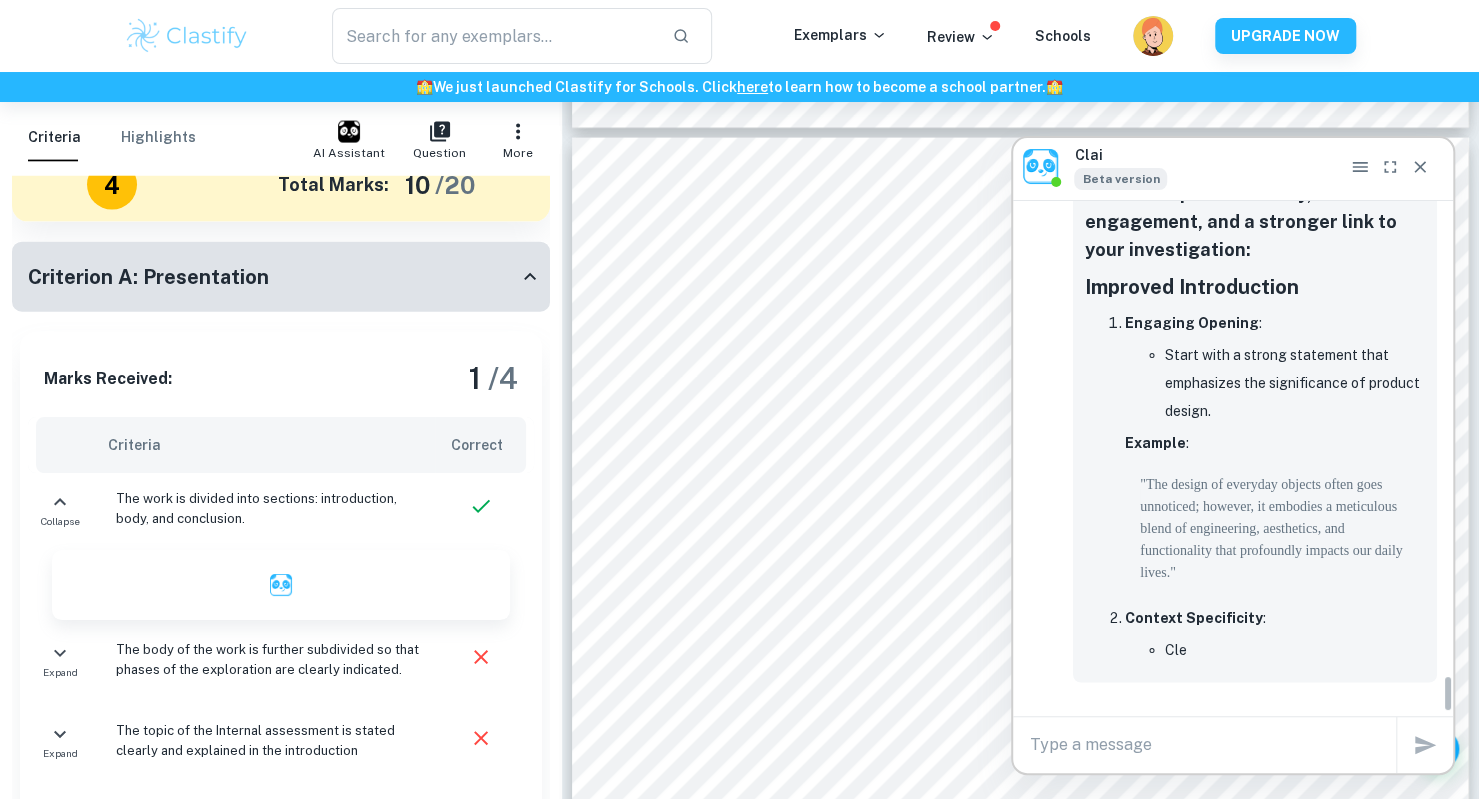 click on "6:47 PM The student does not include any questions in the introduction. To improve, the student is advised to introduce at least two questions that may refer to the expected volume of the bottle based on the mathematical model and how closely this model approximates the actual capacity of the bottle. how could I correct this to get maximum makrs and meet criteria? Clai,   6:47 PM The student does not include any questions in the introduction. To improve, the student is advised to introduce at least two questions that may refer to the expected volume of the bottle based on the mathematical model and how closely this model approximates the actual capacity of the bottle. To improve your Introduction and address [PERSON_NAME]'s feedback regarding the absence of questions, here are some suggestions:
Introduce Questions :
You should clearly state at least two questions in the introduction that guide your exploration. These questions could focus on:
Frame the Questions" at bounding box center [1233, -2831] 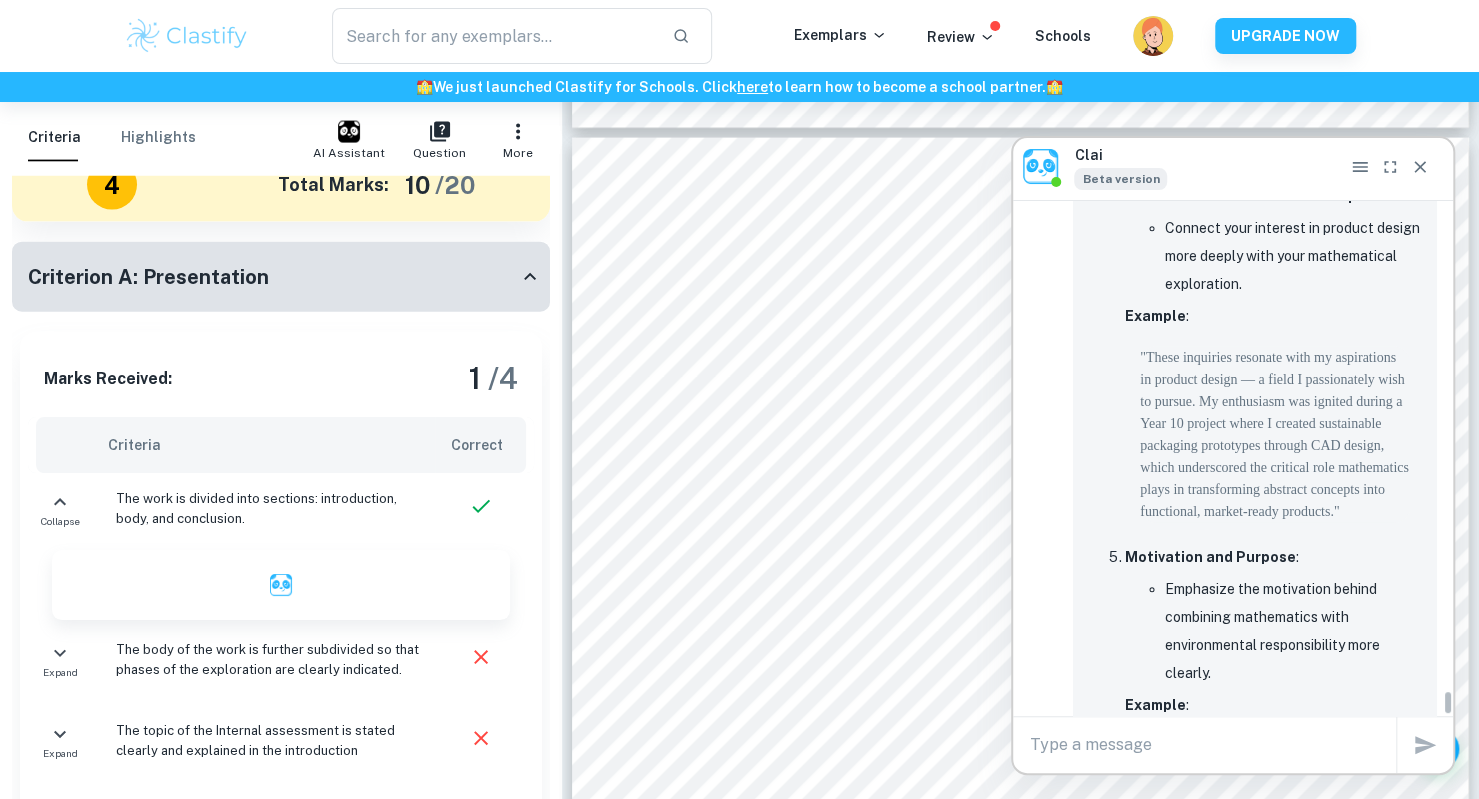 scroll, scrollTop: 9827, scrollLeft: 0, axis: vertical 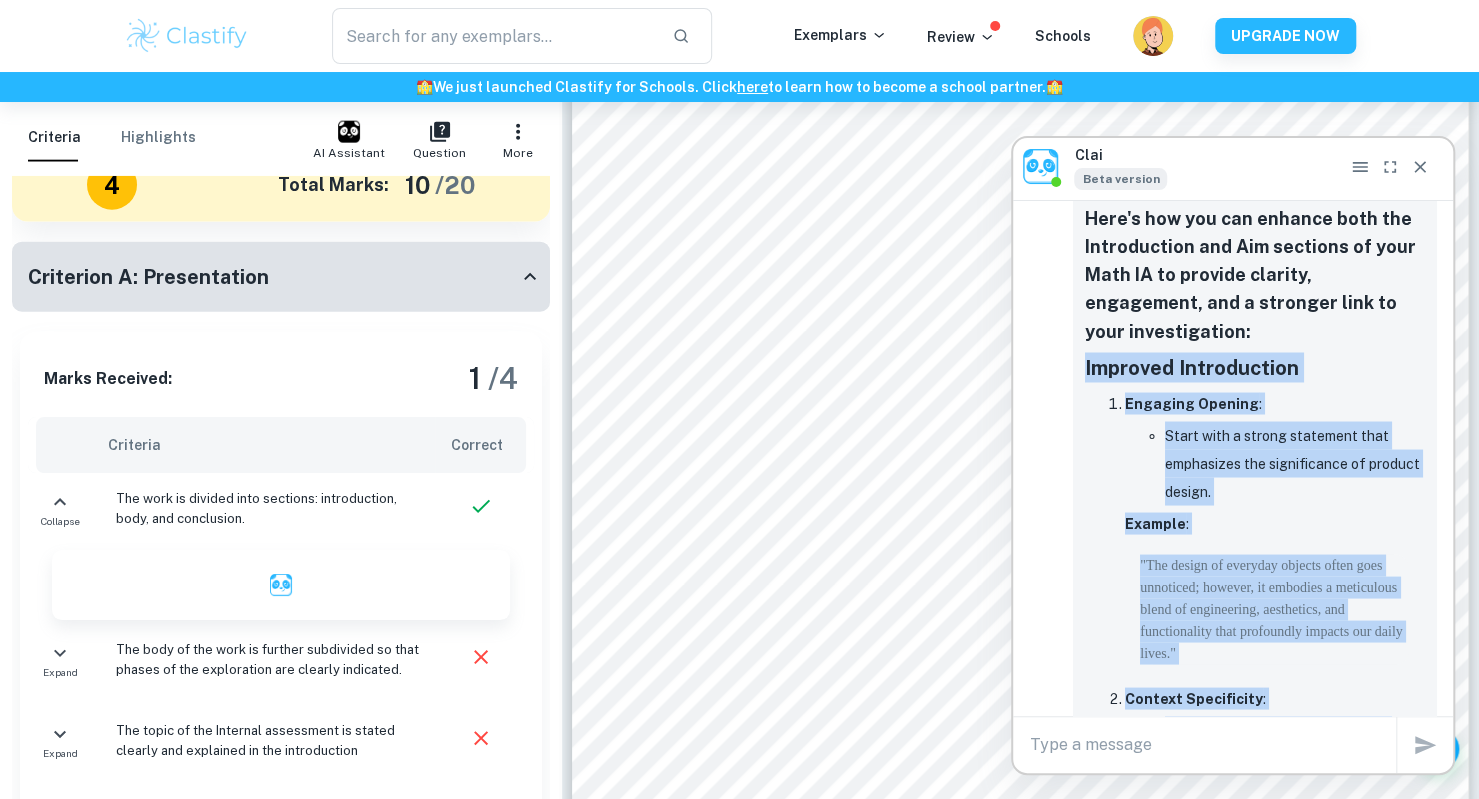 drag, startPoint x: 1386, startPoint y: 659, endPoint x: 1076, endPoint y: 451, distance: 373.31488 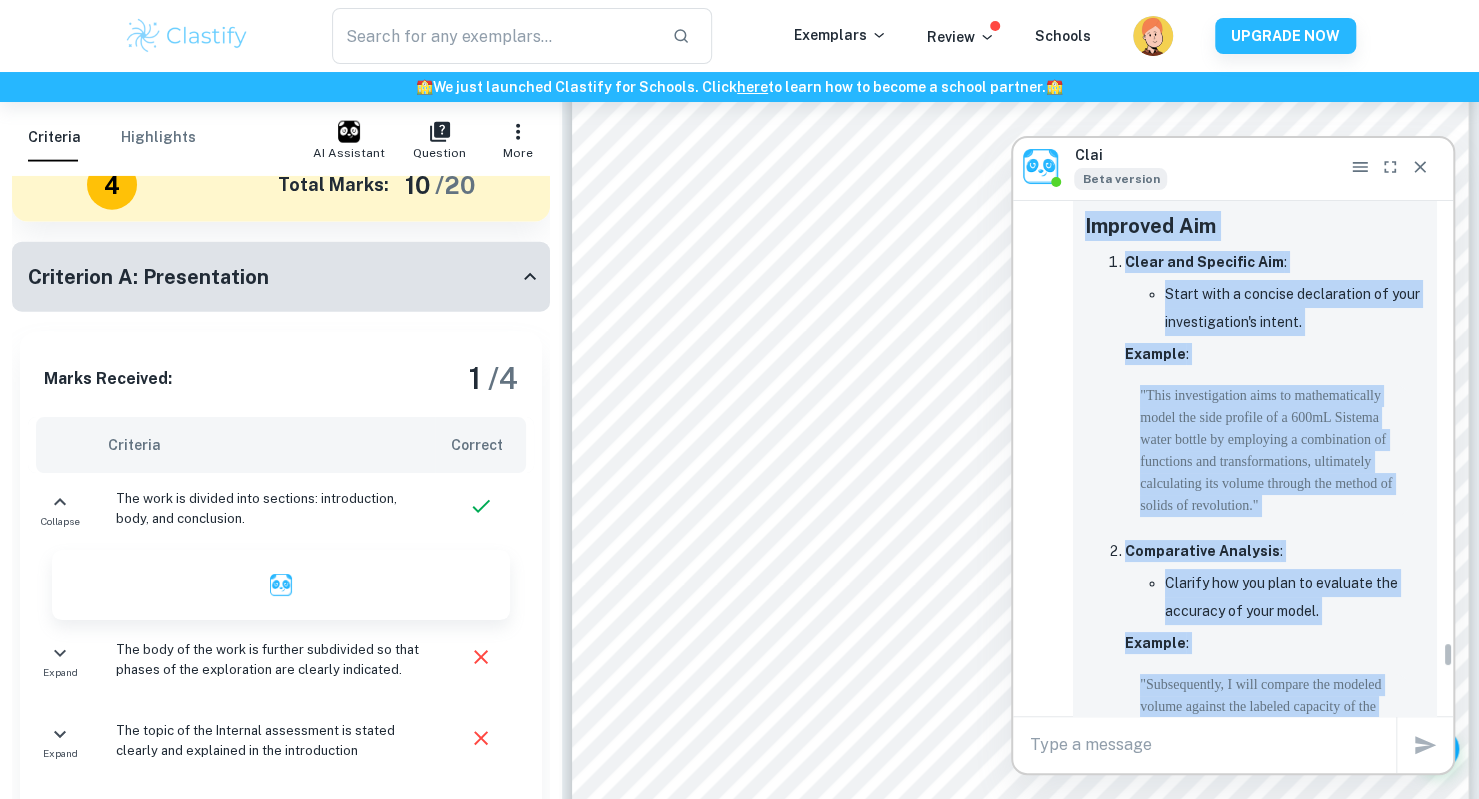 scroll, scrollTop: 9040, scrollLeft: 0, axis: vertical 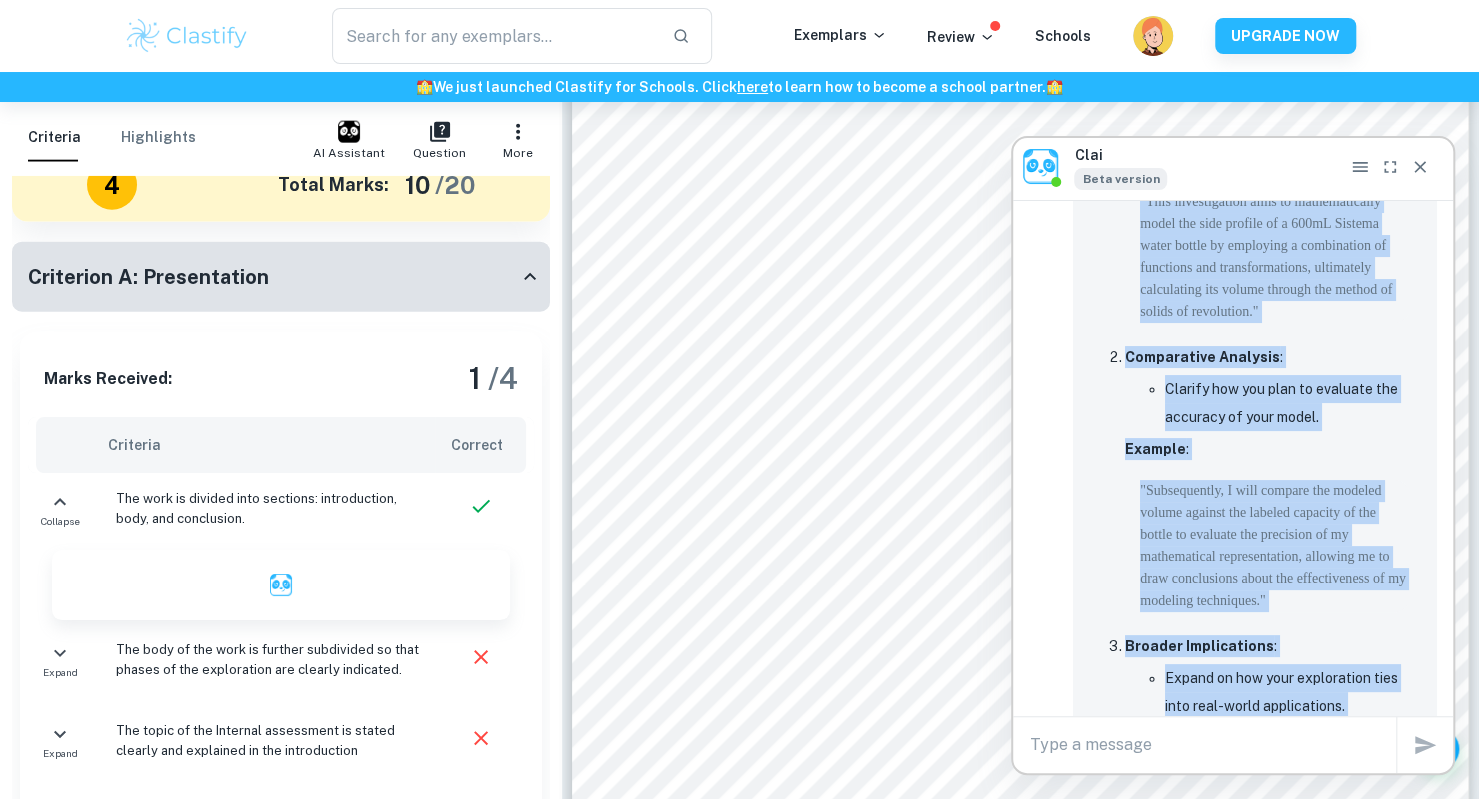 copy on "Improved Introduction
Engaging Opening :
Start with a strong statement that emphasizes the significance of product design.
Example :
"The design of everyday objects often goes unnoticed; however, it embodies a meticulous blend of engineering, aesthetics, and functionality that profoundly impacts our daily lives."
Context Specificity :
Clearly identify the product and its features, linking them to your investigation more explicitly.
Example :
"One such object that exemplifies thoughtful design is my Sistema 600mL Twist 'n' Sip bottle. This reusable plastic bottle, renowned for its ergonomic curved form and convenient retractable straw, has been my reliable companion for hydration over the past few years."
Personal Connection :
Firmly establish your personal connection to the product and its implications for your future aspirations.
Example :
"My consistent use of this bottle has prompted me to [PERSON_NAME] an intriguing question: how accurately can I replicate its unique shape using mathem..." 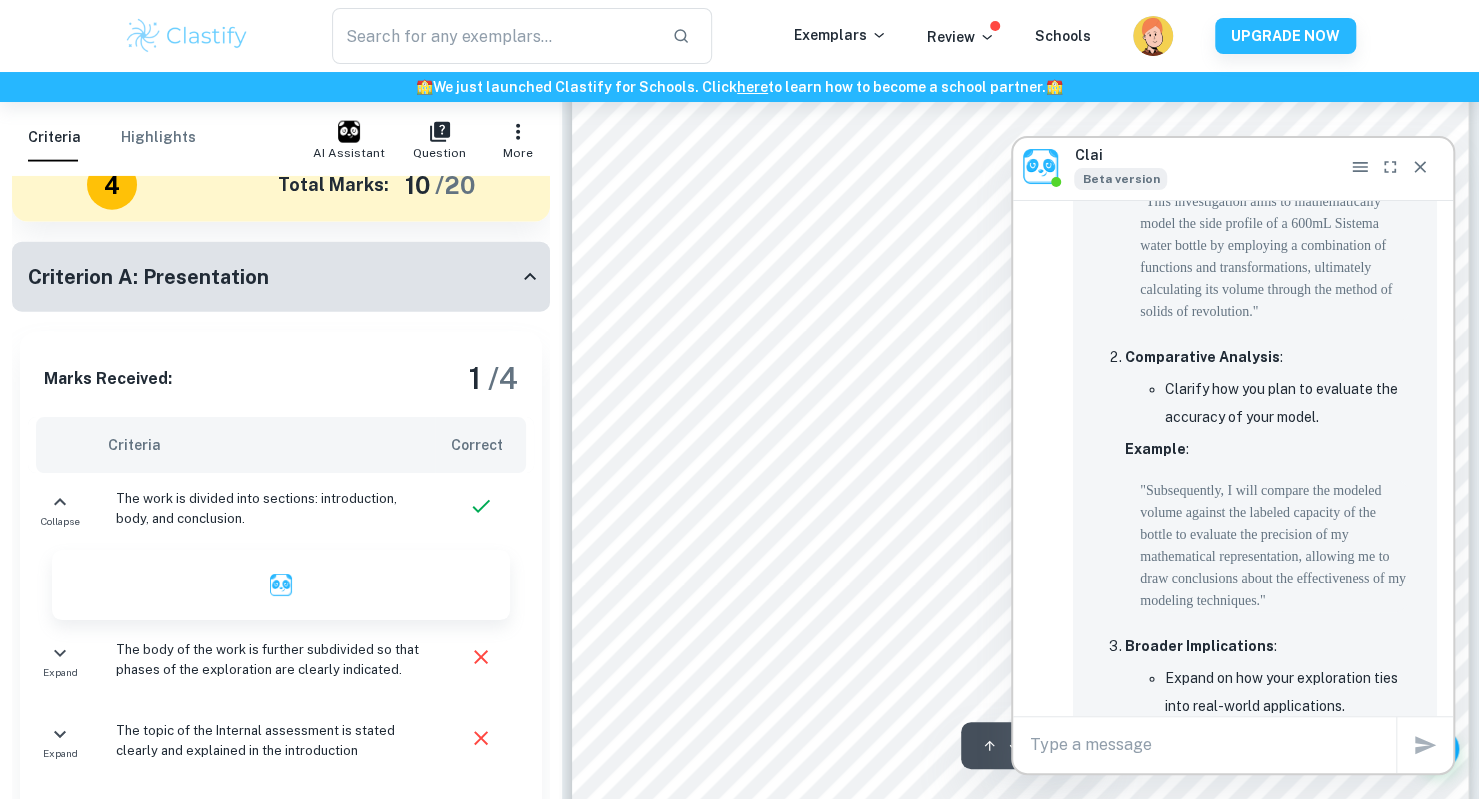 click on "described using mathematics." at bounding box center (798, 392) 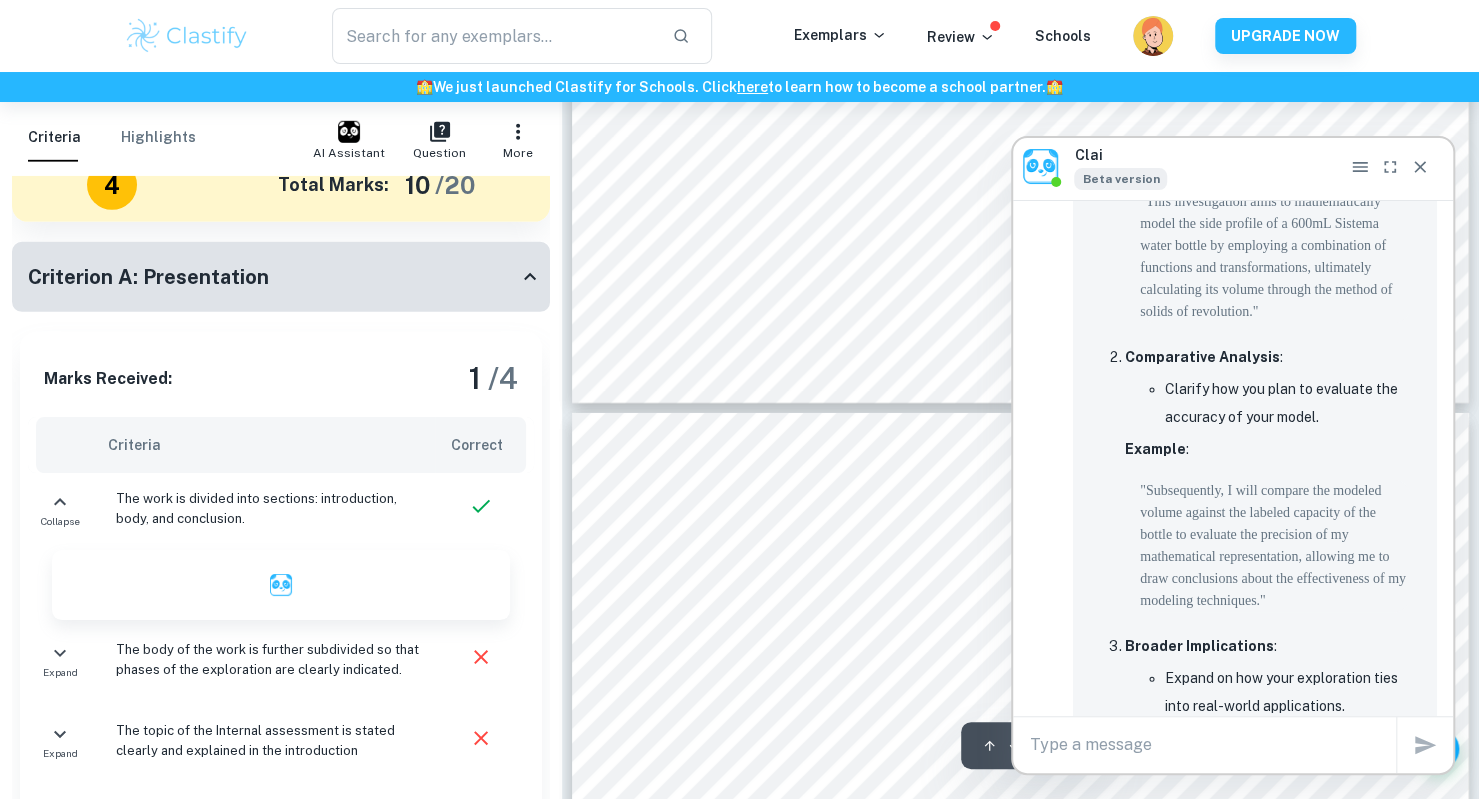scroll, scrollTop: 3548, scrollLeft: 0, axis: vertical 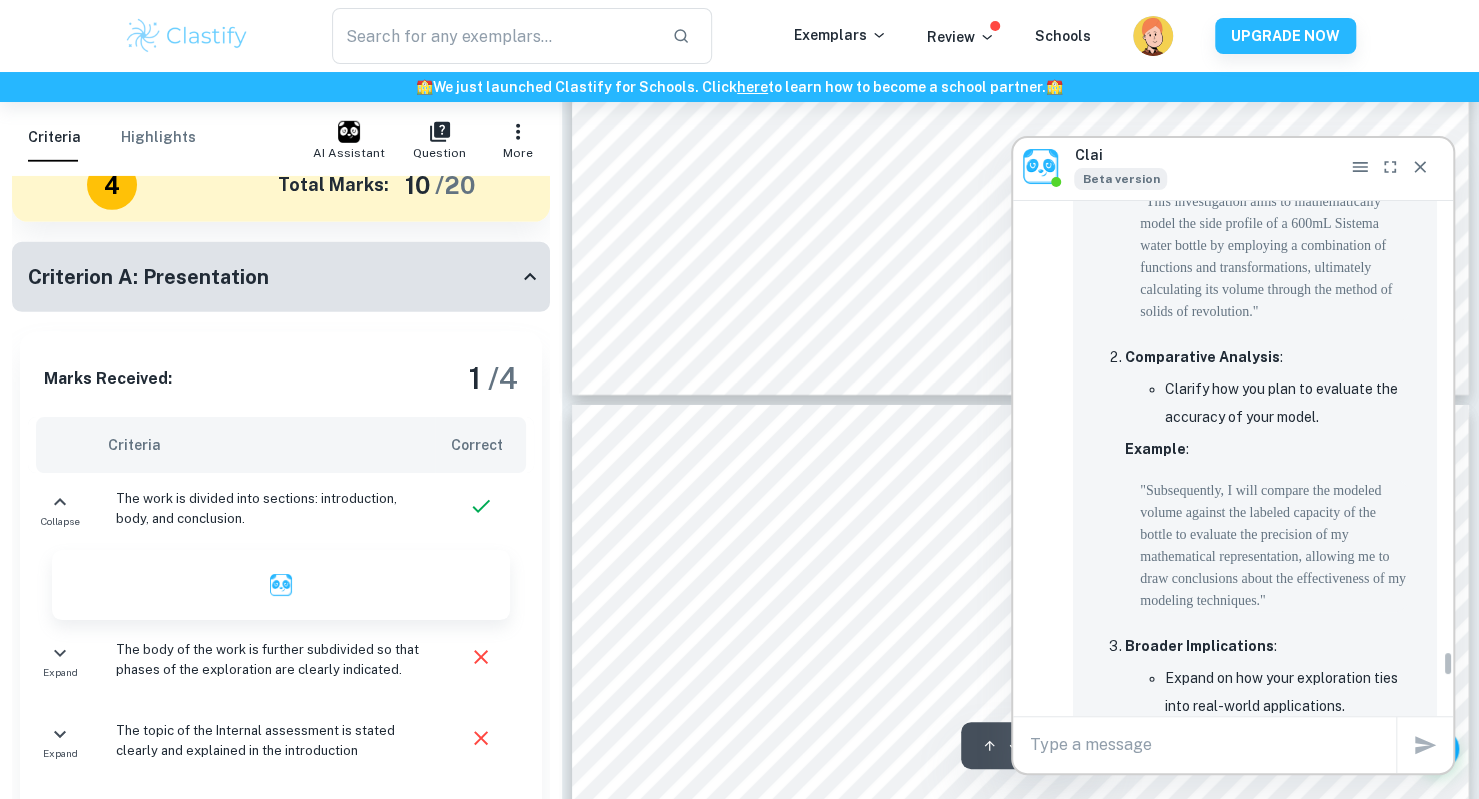 click 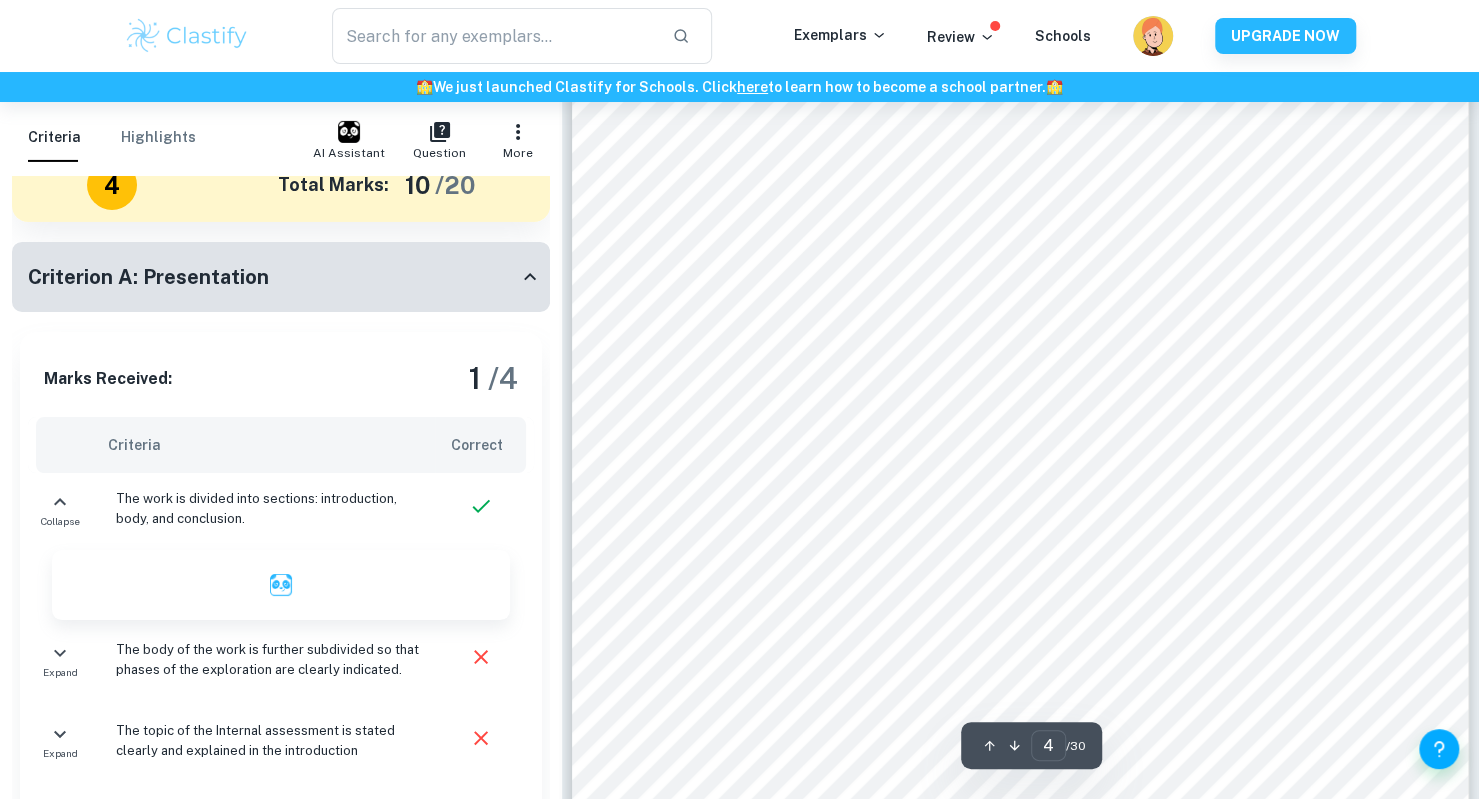 scroll, scrollTop: 4208, scrollLeft: 0, axis: vertical 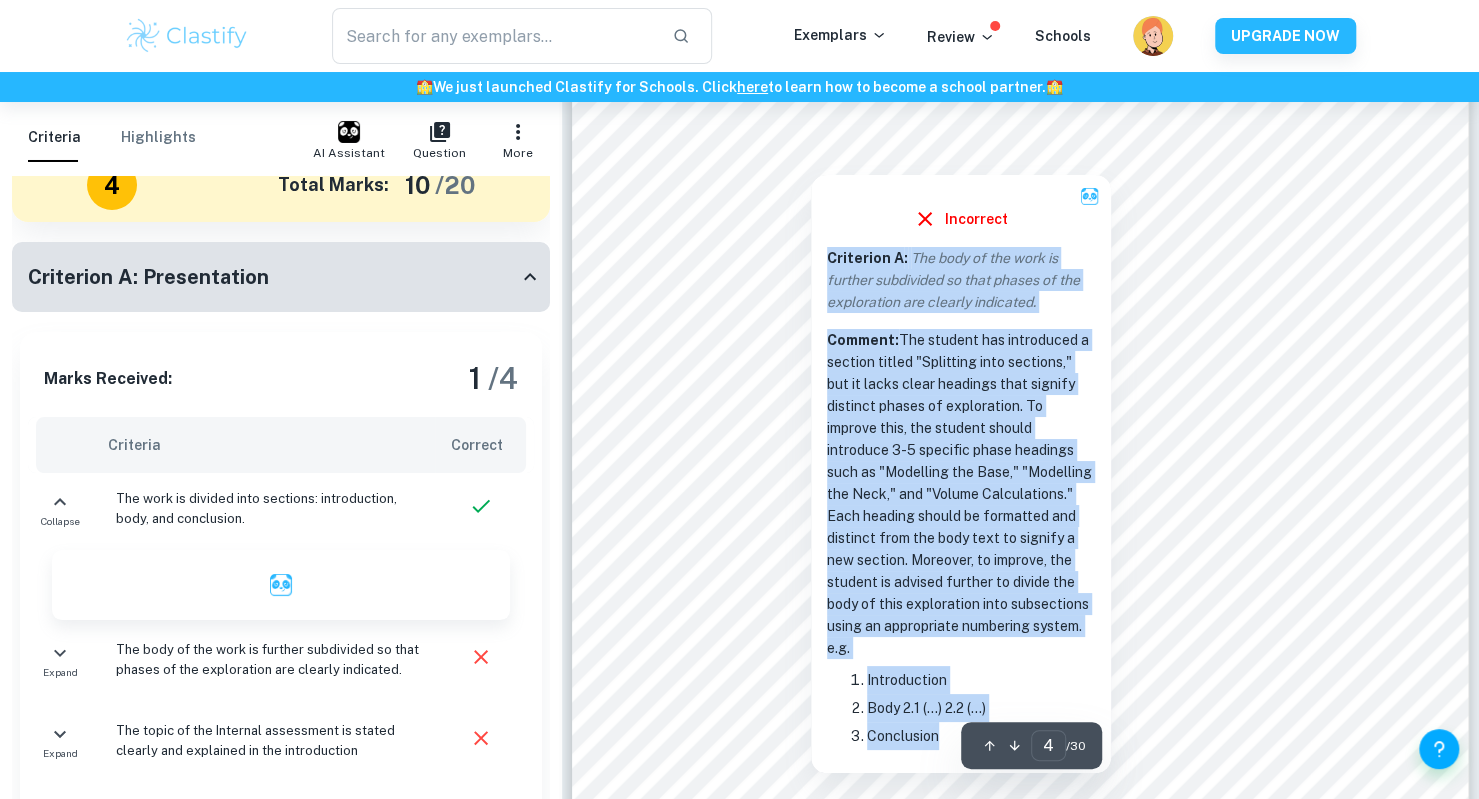 drag, startPoint x: 828, startPoint y: 253, endPoint x: 943, endPoint y: 732, distance: 492.61142 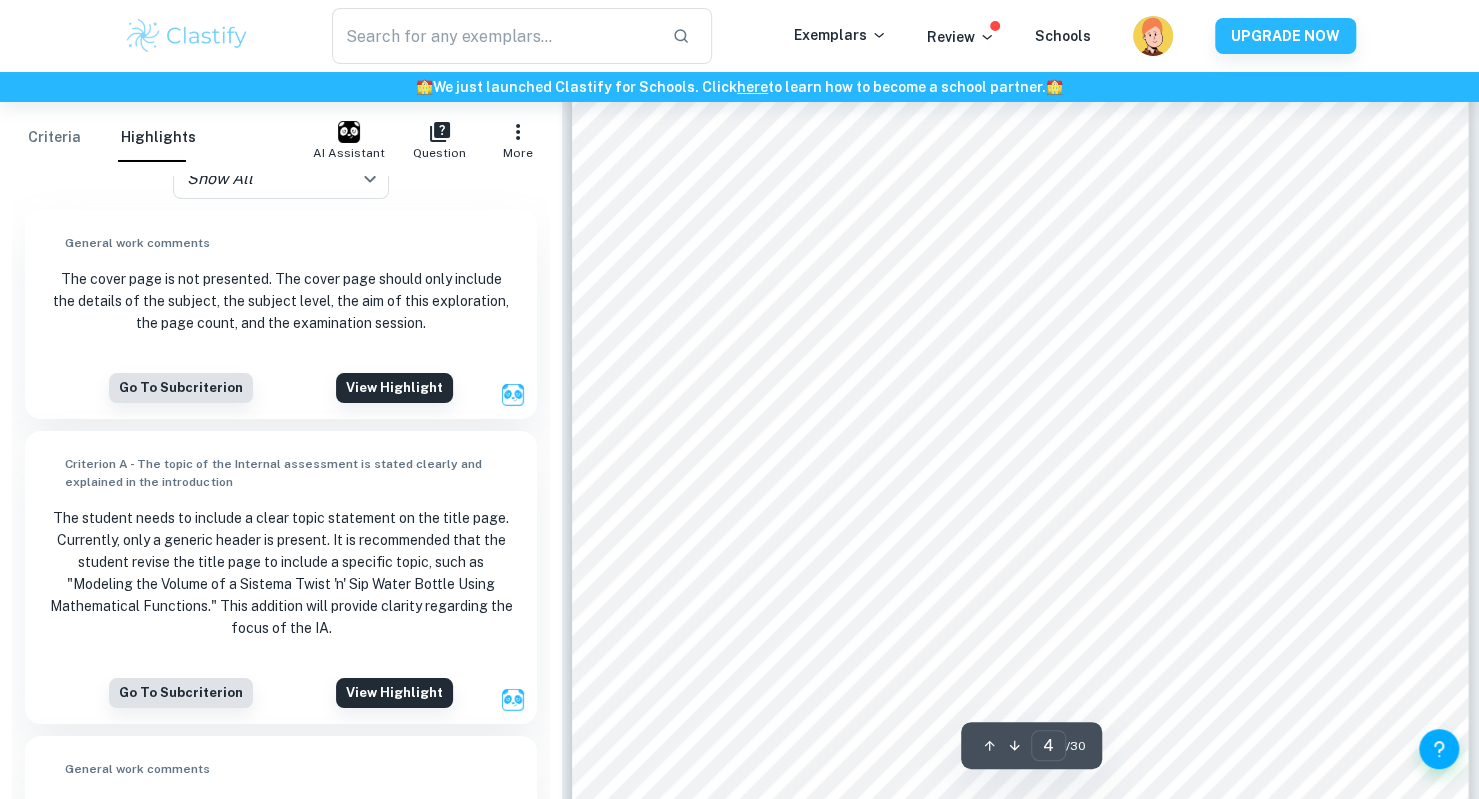 scroll, scrollTop: 1510, scrollLeft: 0, axis: vertical 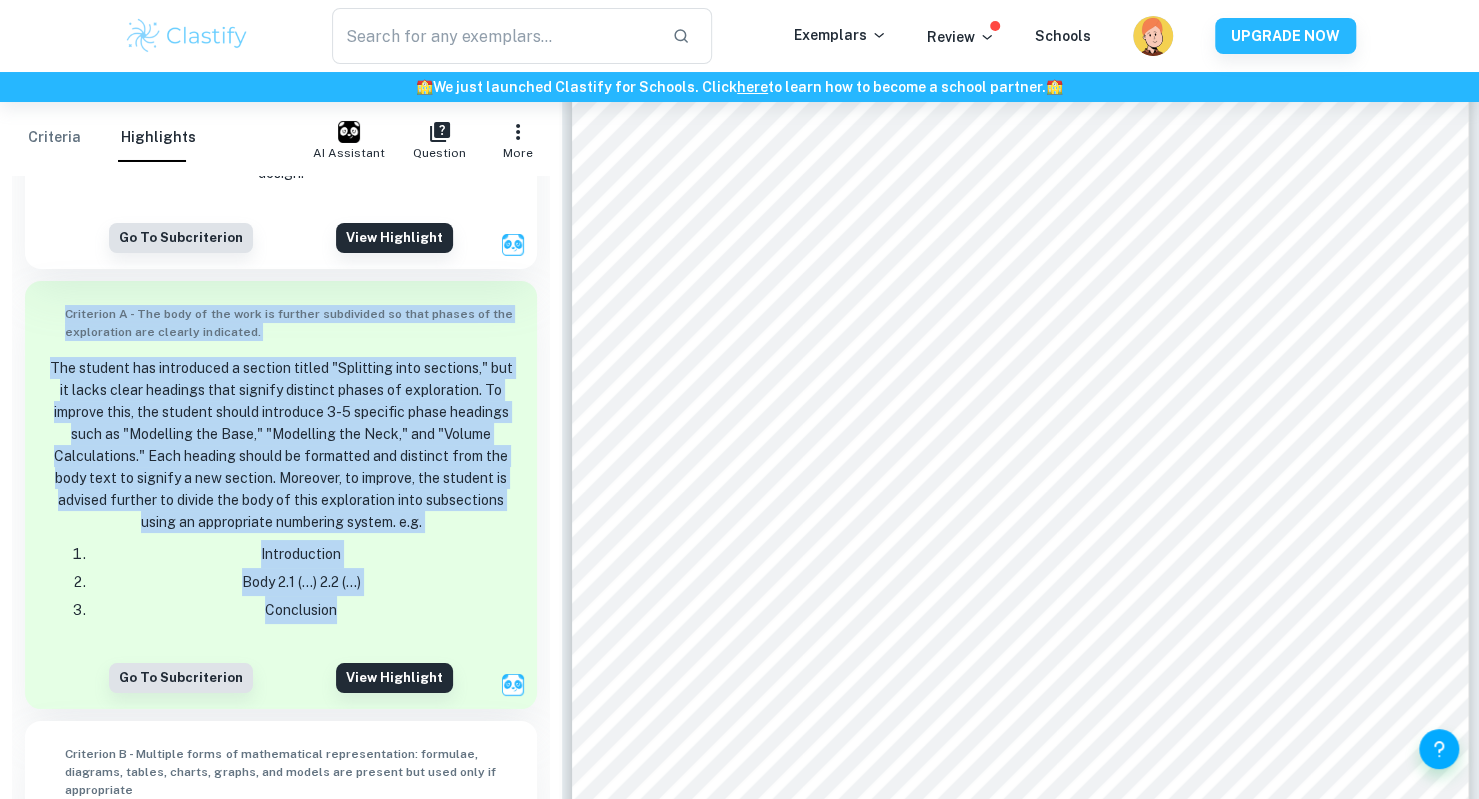 drag, startPoint x: 60, startPoint y: 337, endPoint x: 415, endPoint y: 632, distance: 461.5734 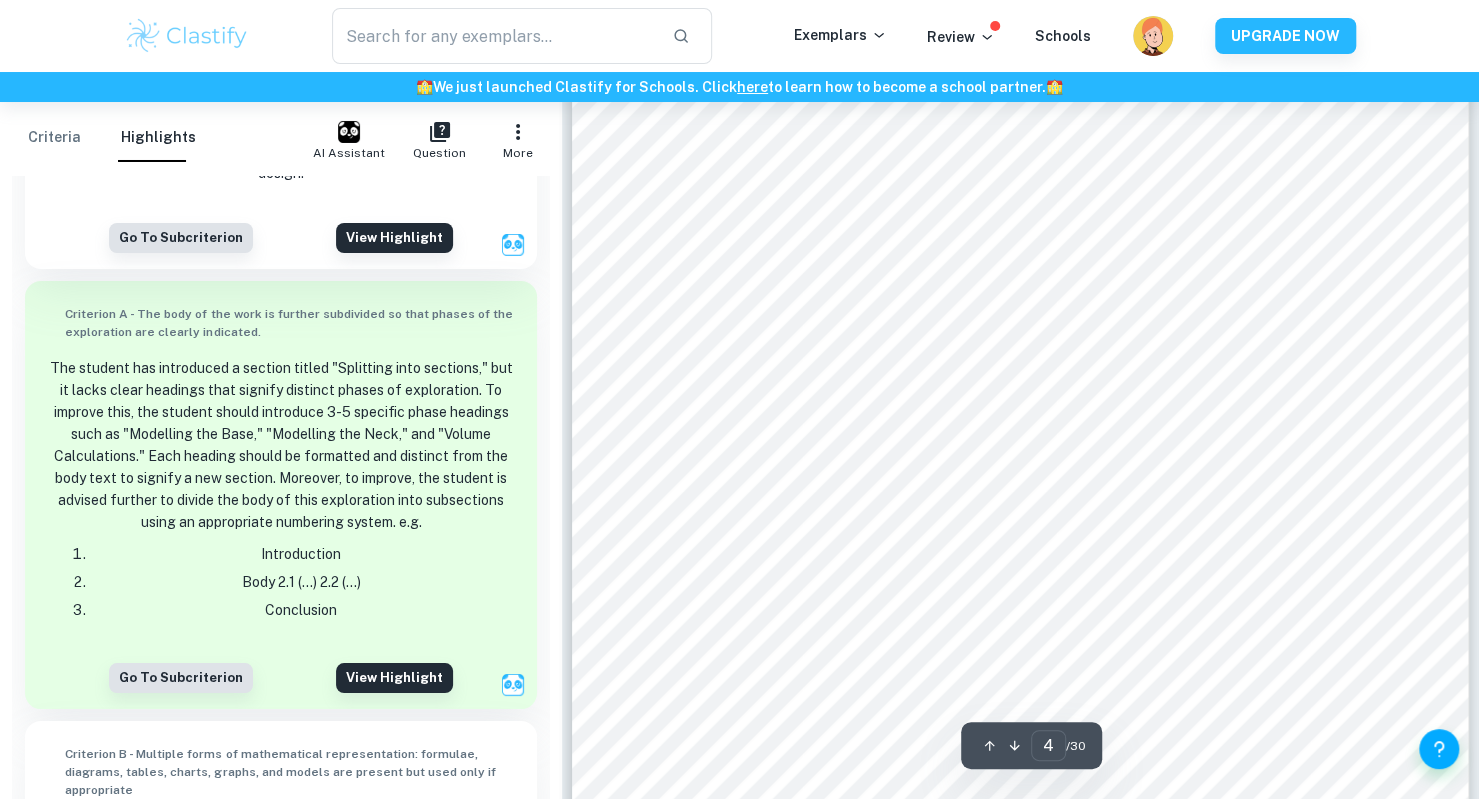 click on "to compare the calculated volume to the actual labelled capacity (600mL) and evaluate how   accurately mathematical modelling can represent a real - world, three - dimensional object. This process involves selecting a set of appropriate functions (quadratic, exponential, linear) to model each part of the bottle, calculating the volume of each section   through definite integration, and summing the results. This investigation also serves to explore the practical applications of mathematics in real - world fields such as product design, packaging engineering, and sustainable manufacturing. Splitting into sections To make this investigation practical and mathematically manageable, I will model only one side of the bottles outer surface. Since the bottle is vertically symmetrical around its central axis, I can use the method of   volume of revolution to rotate the side profile around the y - axis and generate a full 3 - D model. Based on   a photograph of my own water bottle and available dimensions online, the :" at bounding box center (1020, 379) 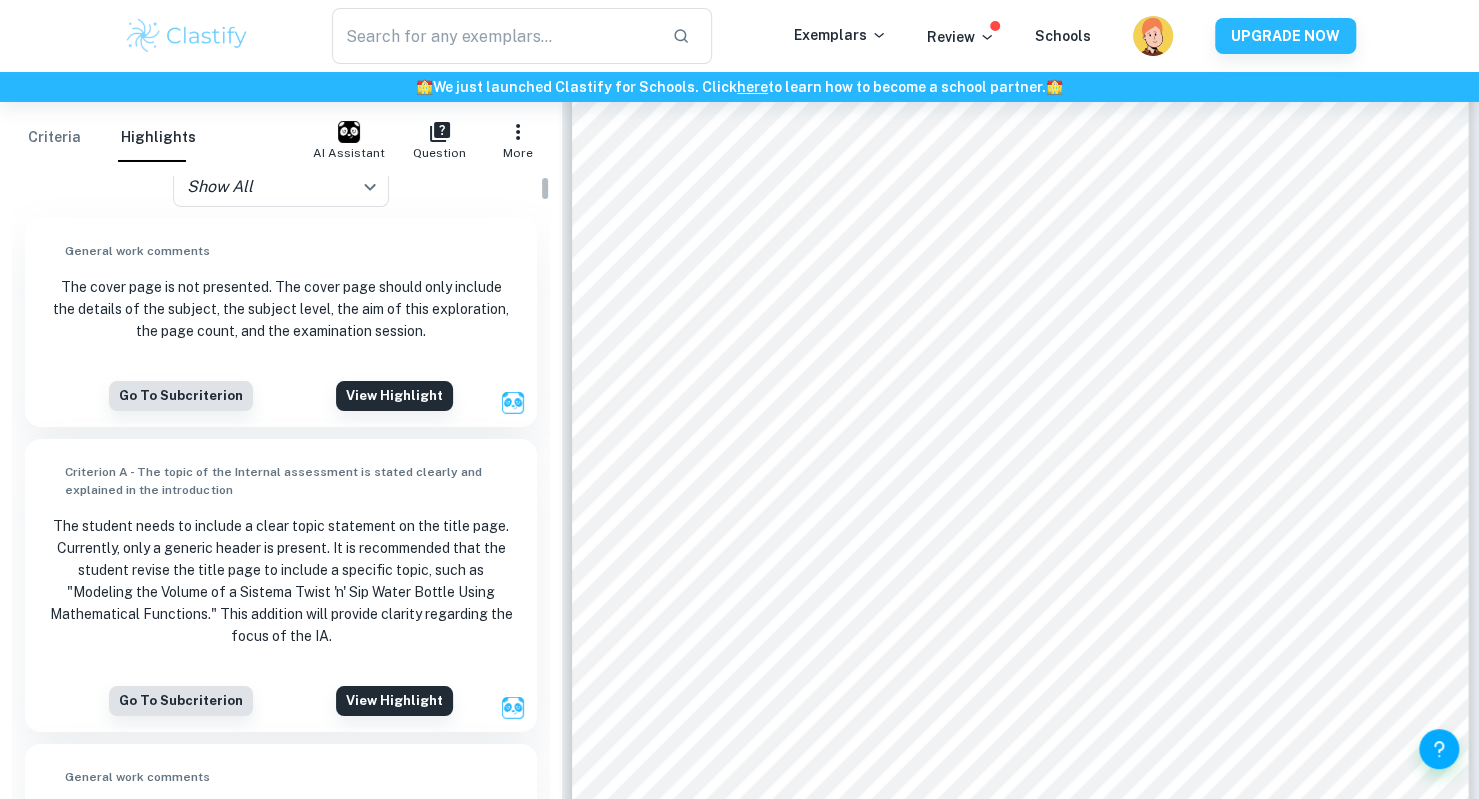 scroll, scrollTop: 0, scrollLeft: 0, axis: both 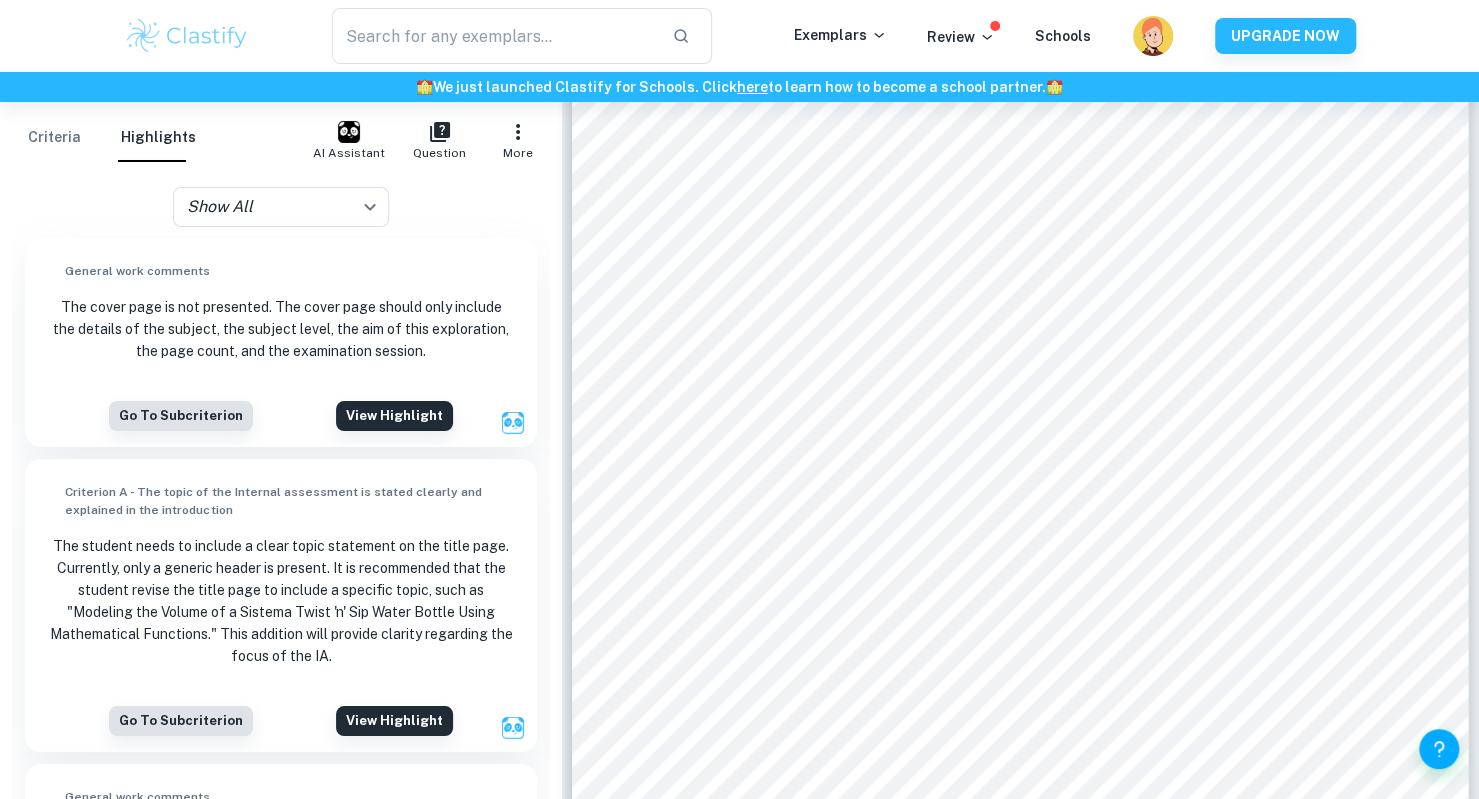click on "The cover page is not presented. The cover page should only include the details of the subject, the subject level, the aim of this exploration, the page count, and the examination session." at bounding box center (280, 329) 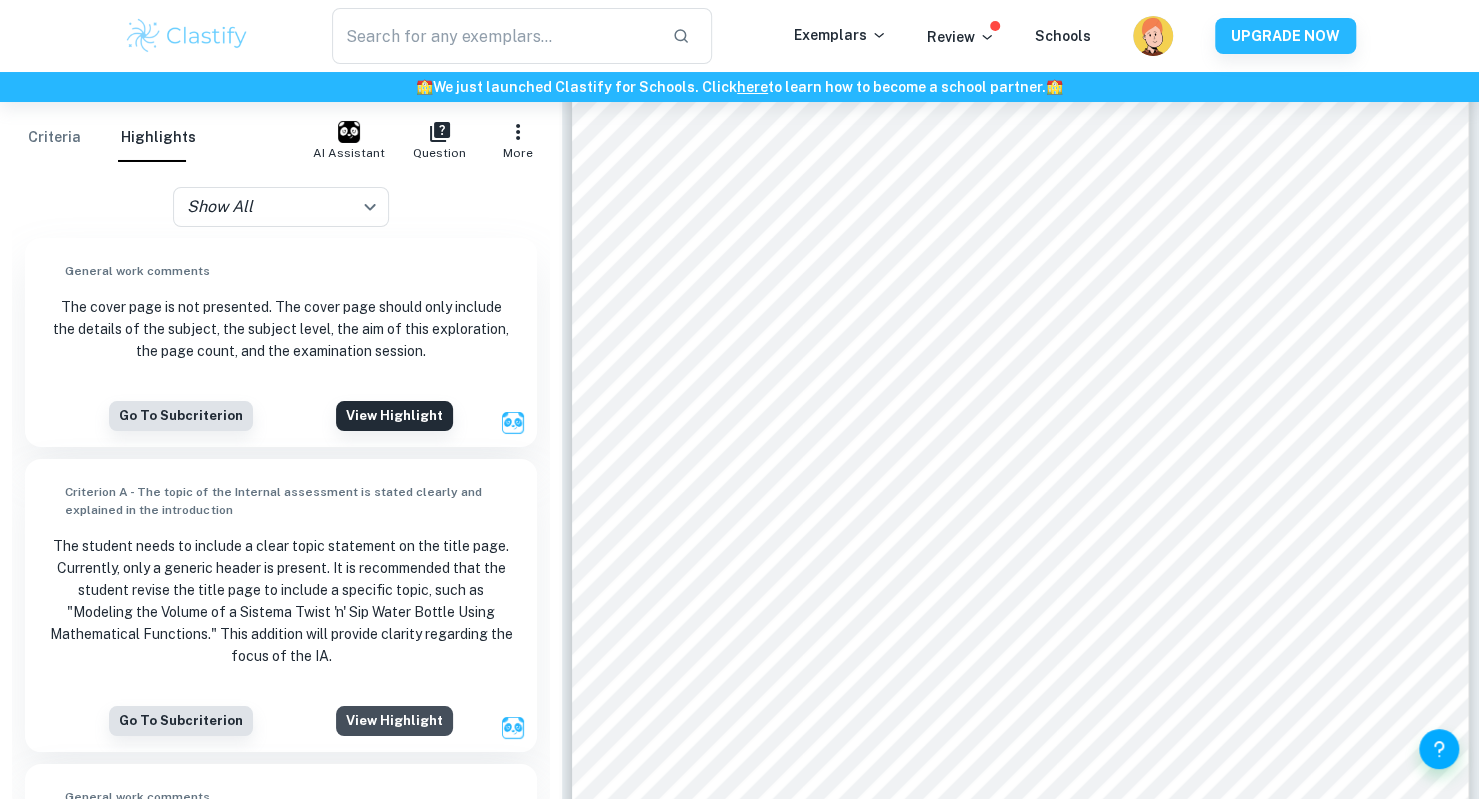 click on "View highlight" at bounding box center [394, 721] 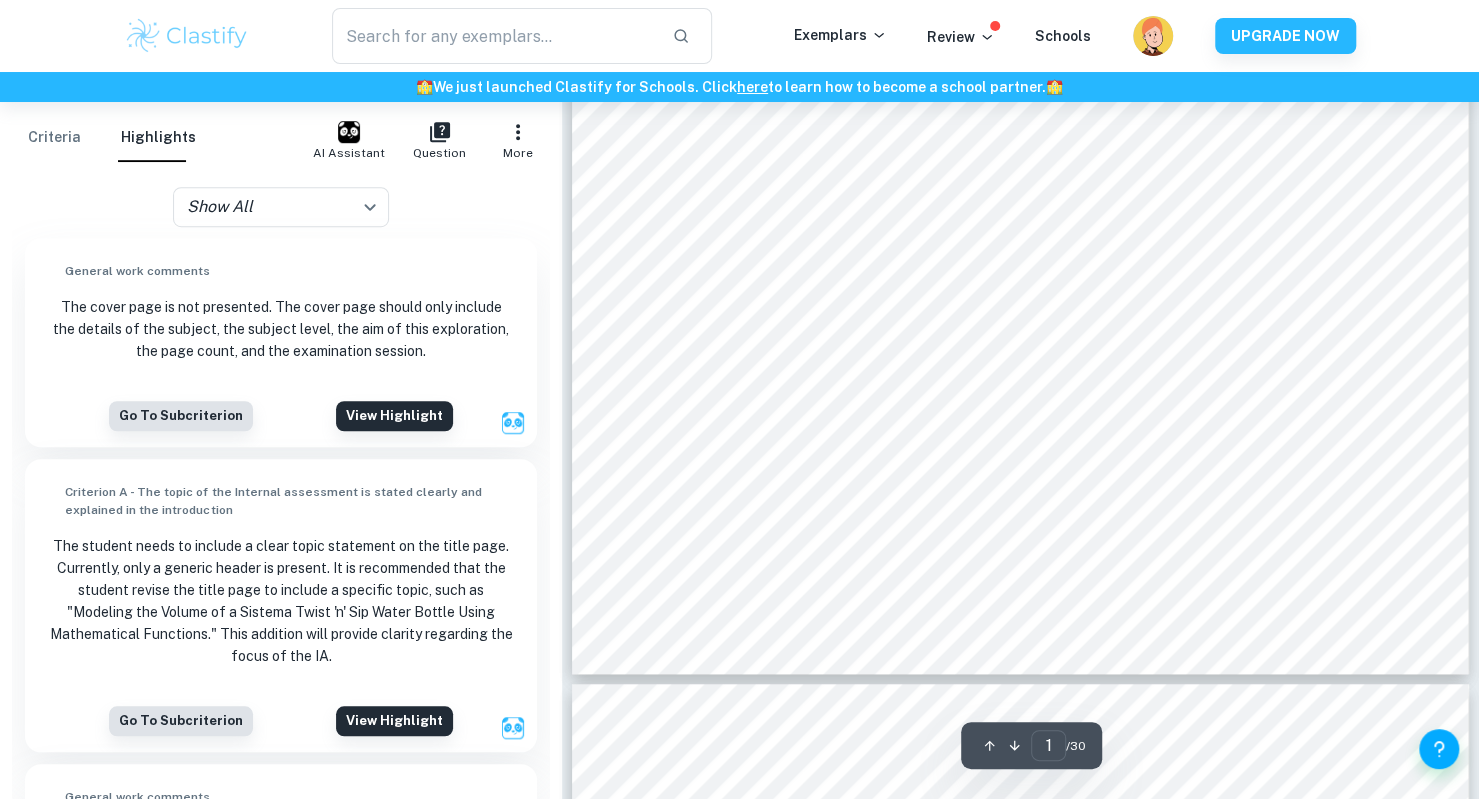 scroll, scrollTop: 700, scrollLeft: 0, axis: vertical 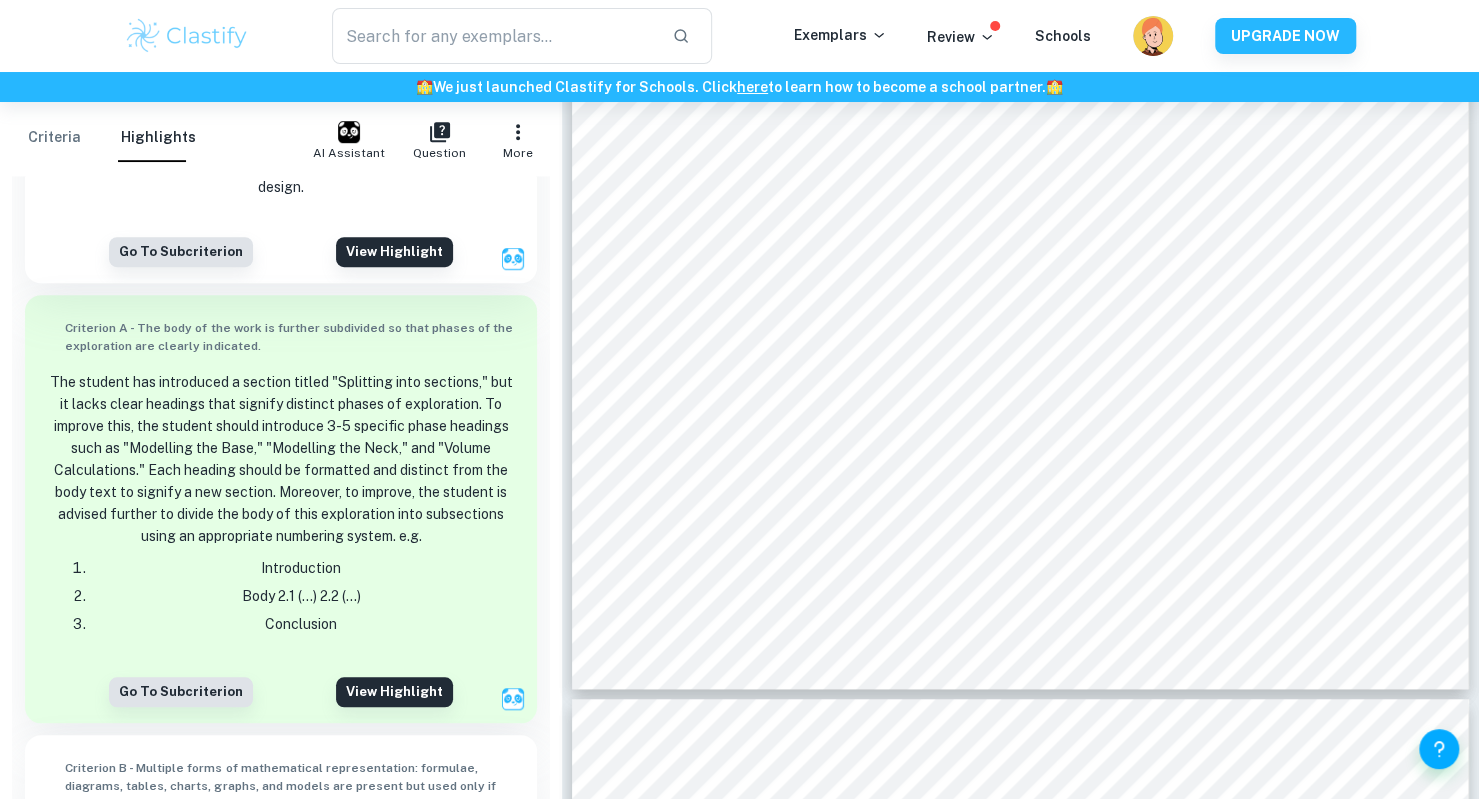 click on "The student has introduced a section titled "Splitting into sections," but it lacks clear headings that signify distinct phases of exploration. To improve this, the student should introduce 3-5 specific phase headings such as "Modelling the Base," "Modelling the Neck," and "Volume Calculations." Each heading should be formatted and distinct from the body text to signify a new section. Moreover, to improve, the student is advised further to divide the body of this exploration into subsections using an appropriate numbering system. e.g." at bounding box center (280, 459) 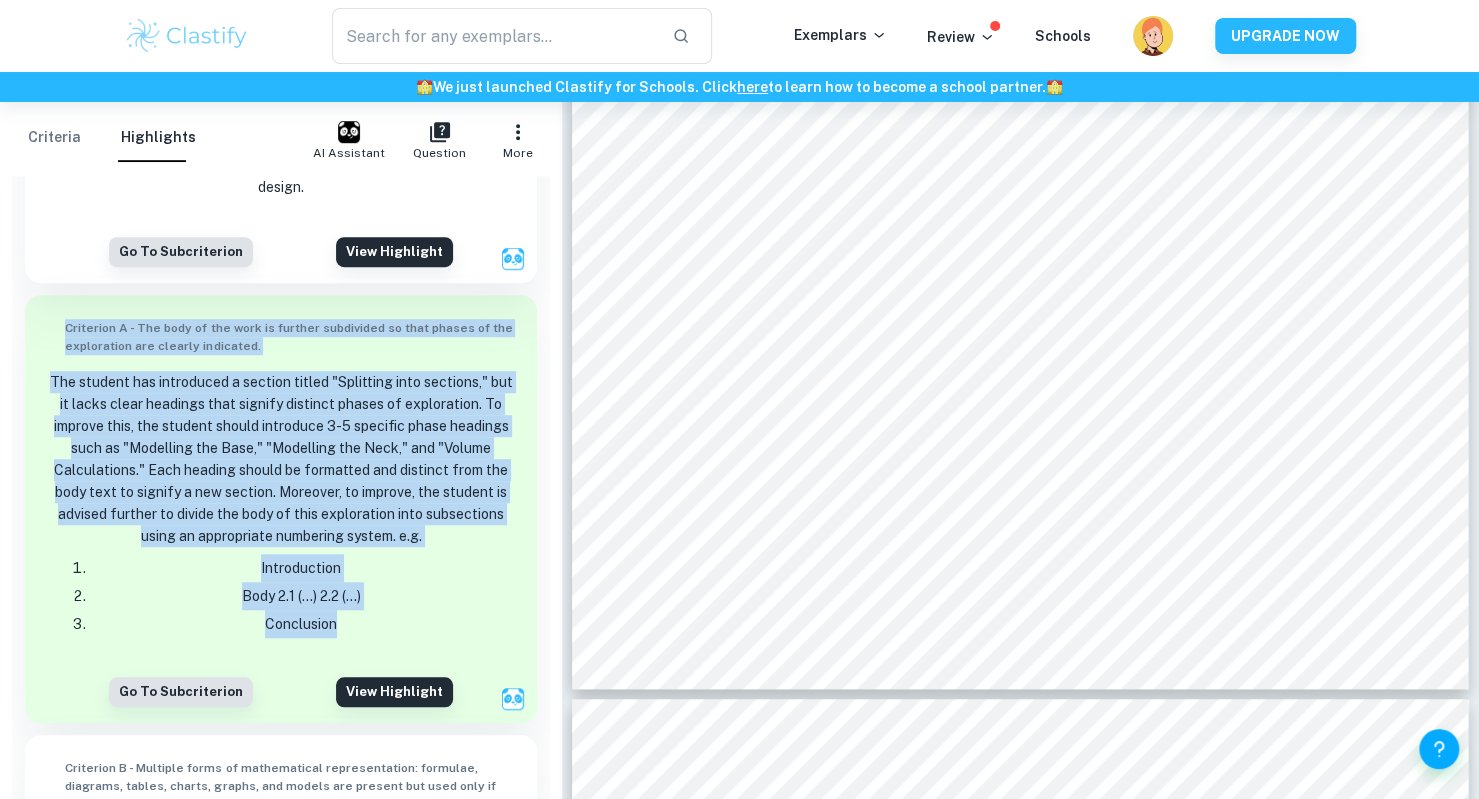 drag, startPoint x: 66, startPoint y: 345, endPoint x: 368, endPoint y: 692, distance: 460.01413 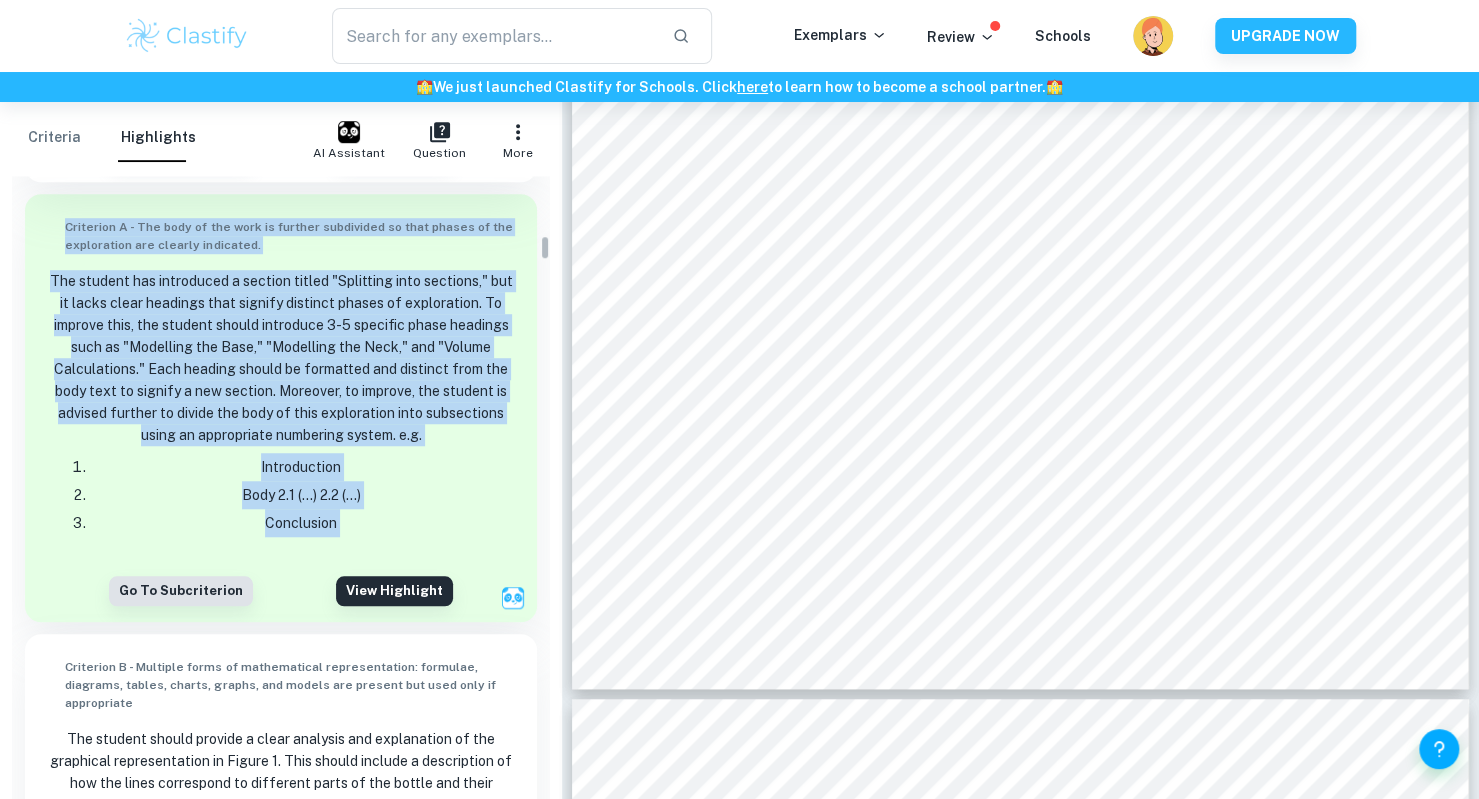 scroll, scrollTop: 1597, scrollLeft: 0, axis: vertical 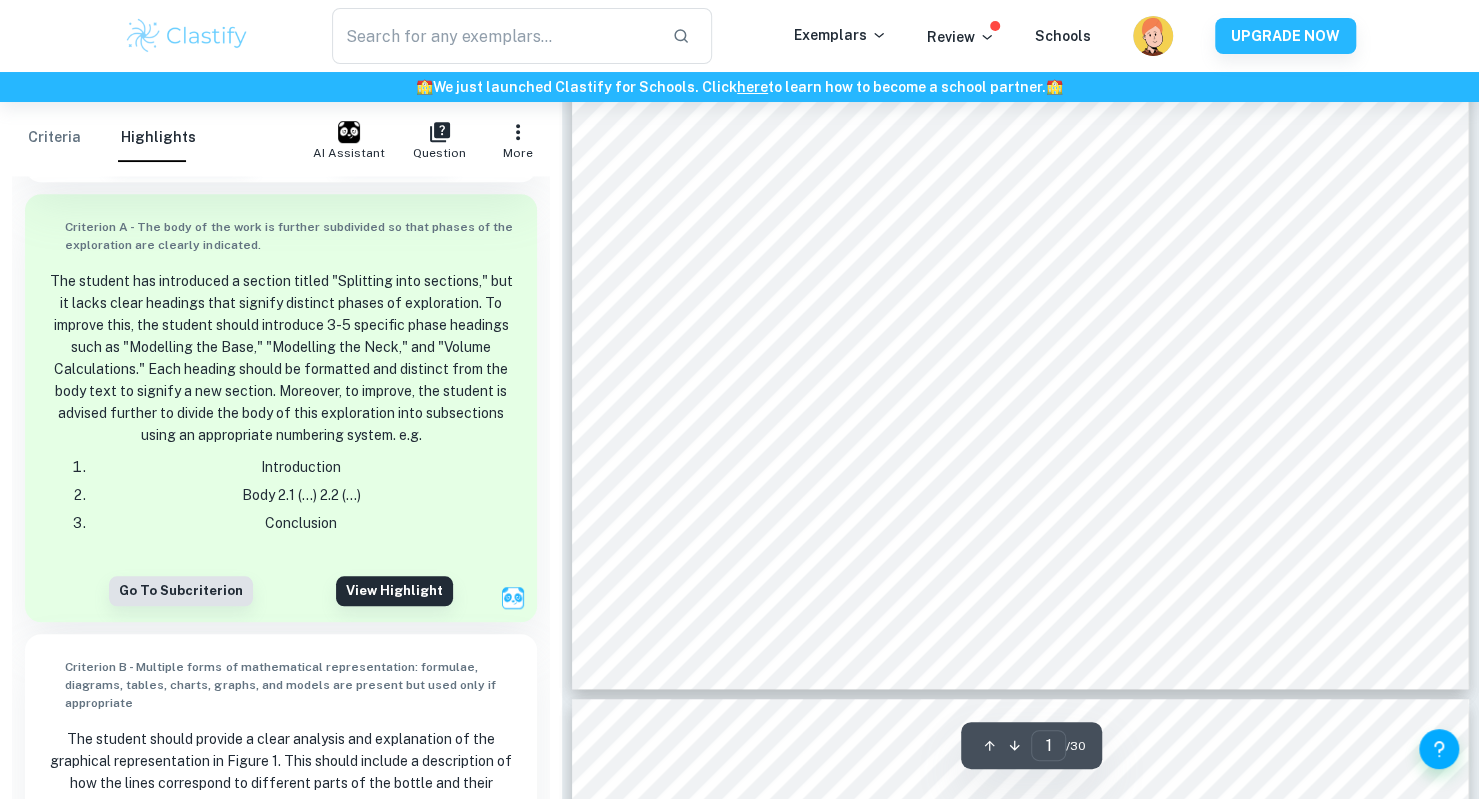 click on "Math ematic s   AI SL Internal   assessment [PERSON_NAME]" at bounding box center [1020, 56] 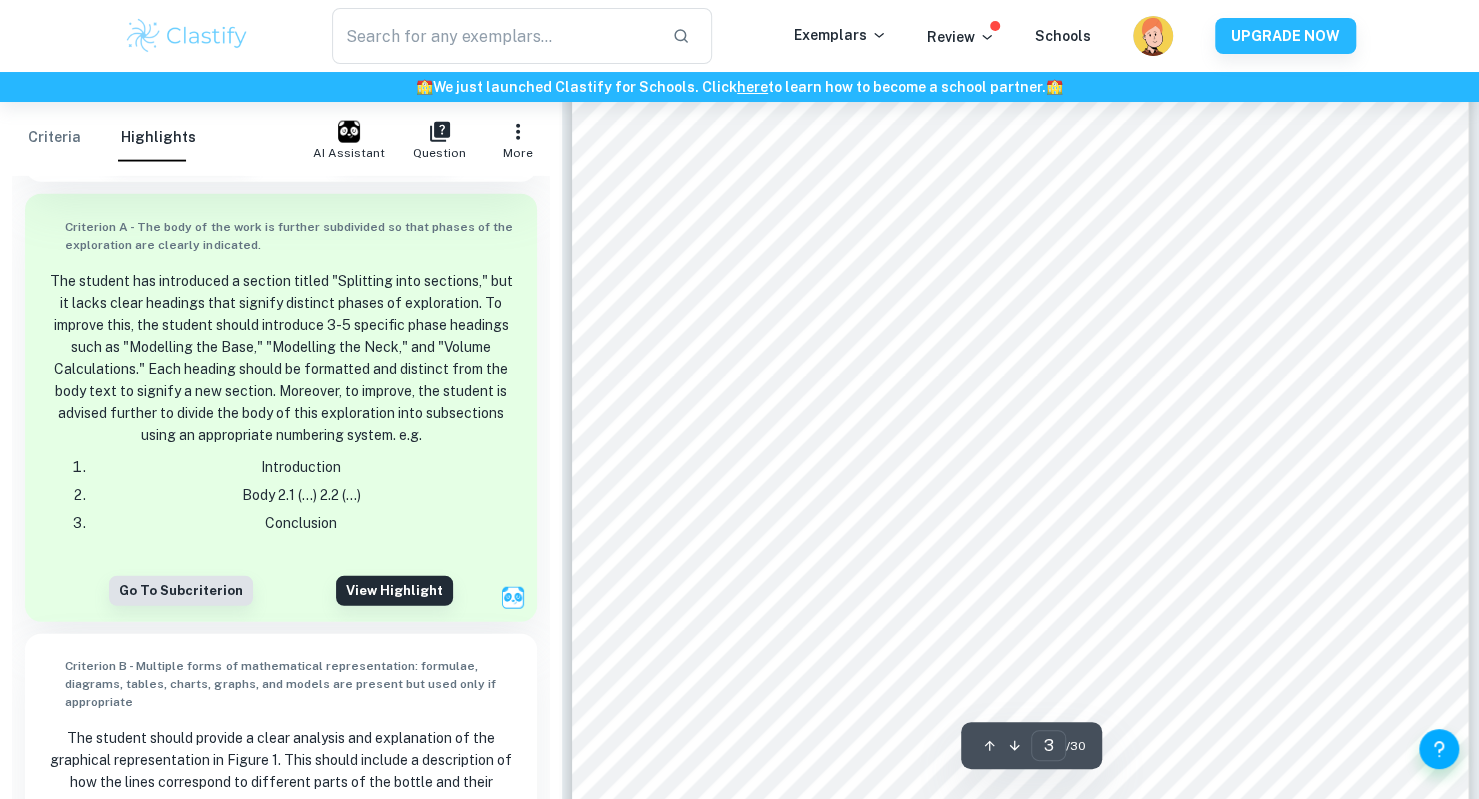 scroll, scrollTop: 2833, scrollLeft: 0, axis: vertical 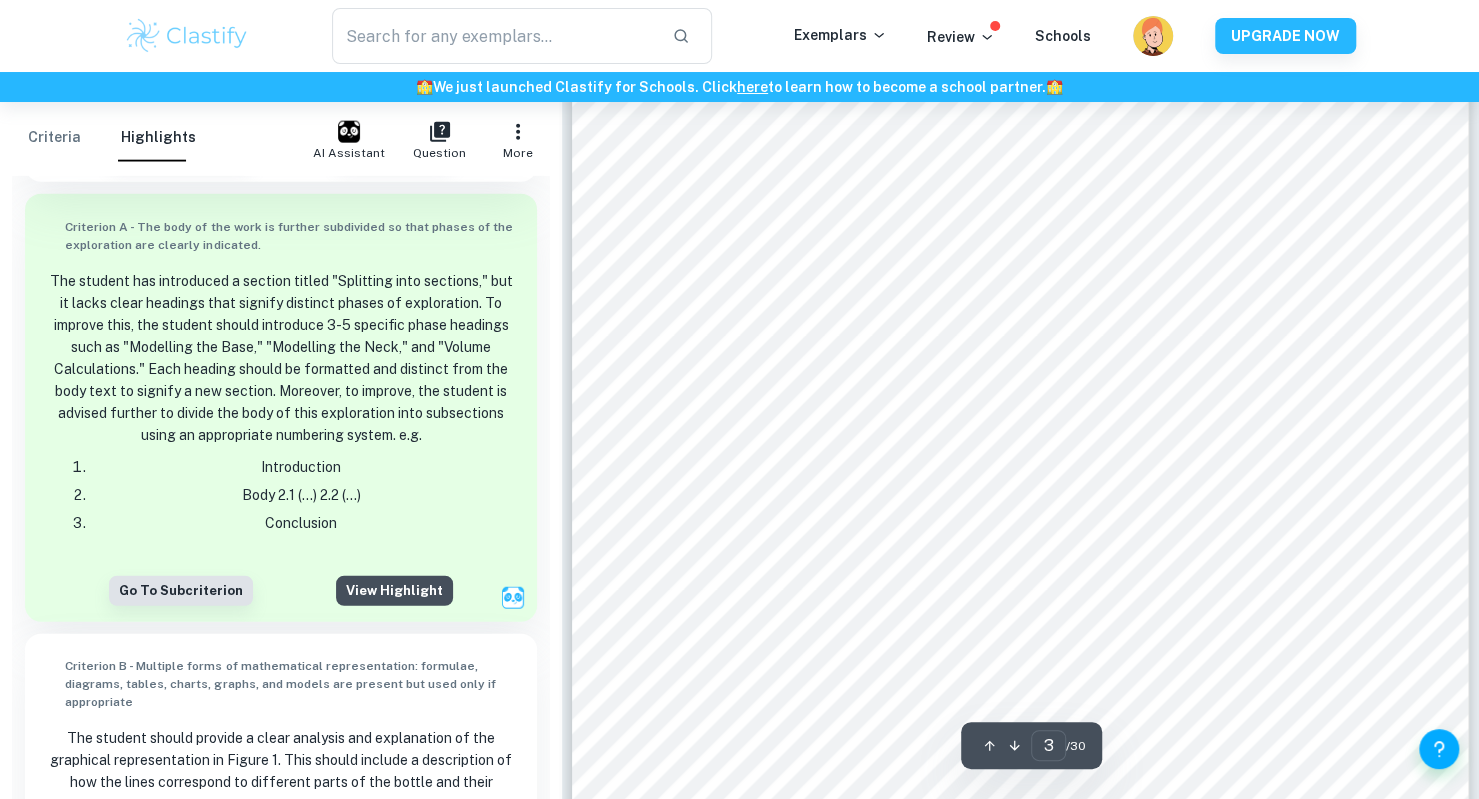 click on "View highlight" at bounding box center [394, 591] 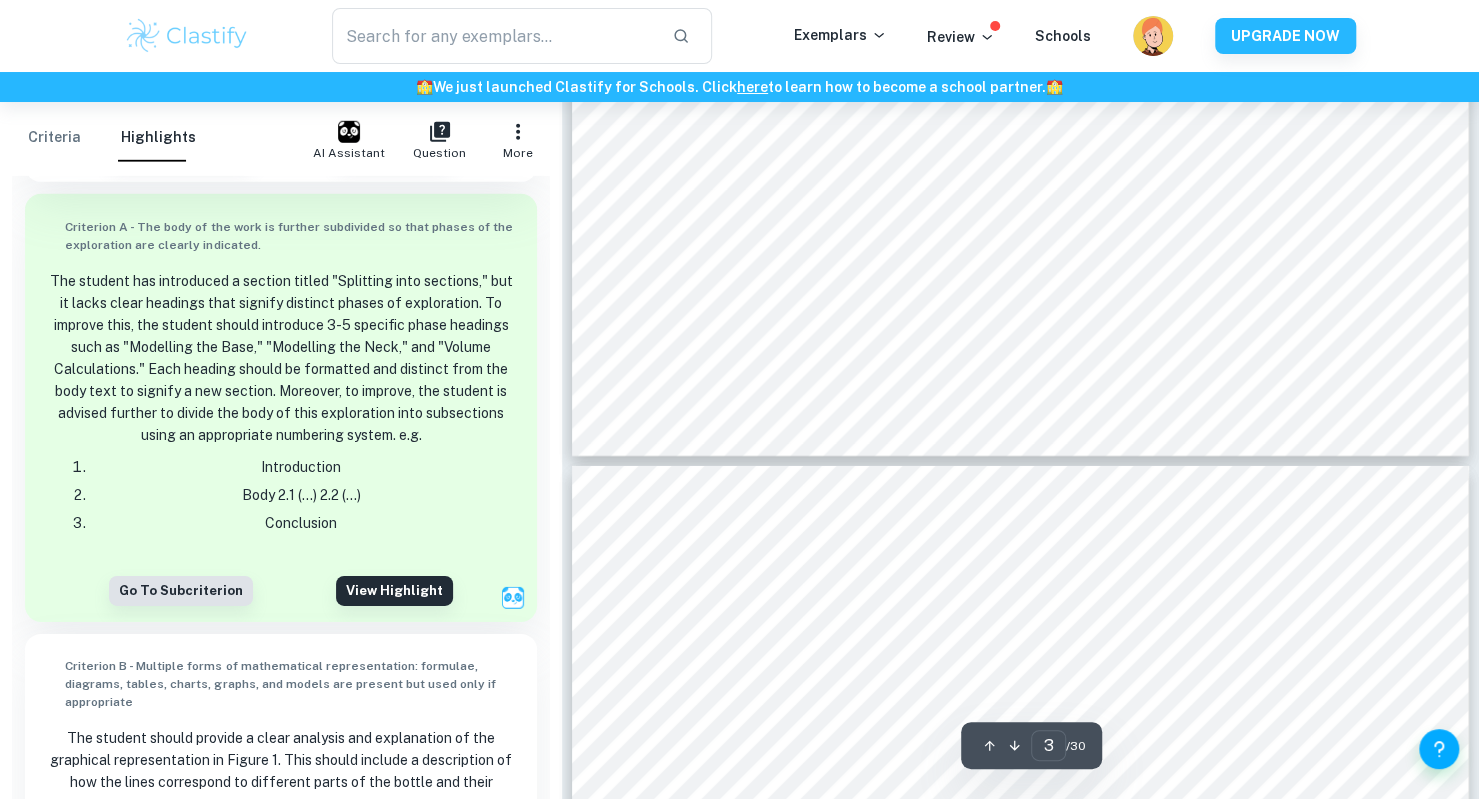 type on "4" 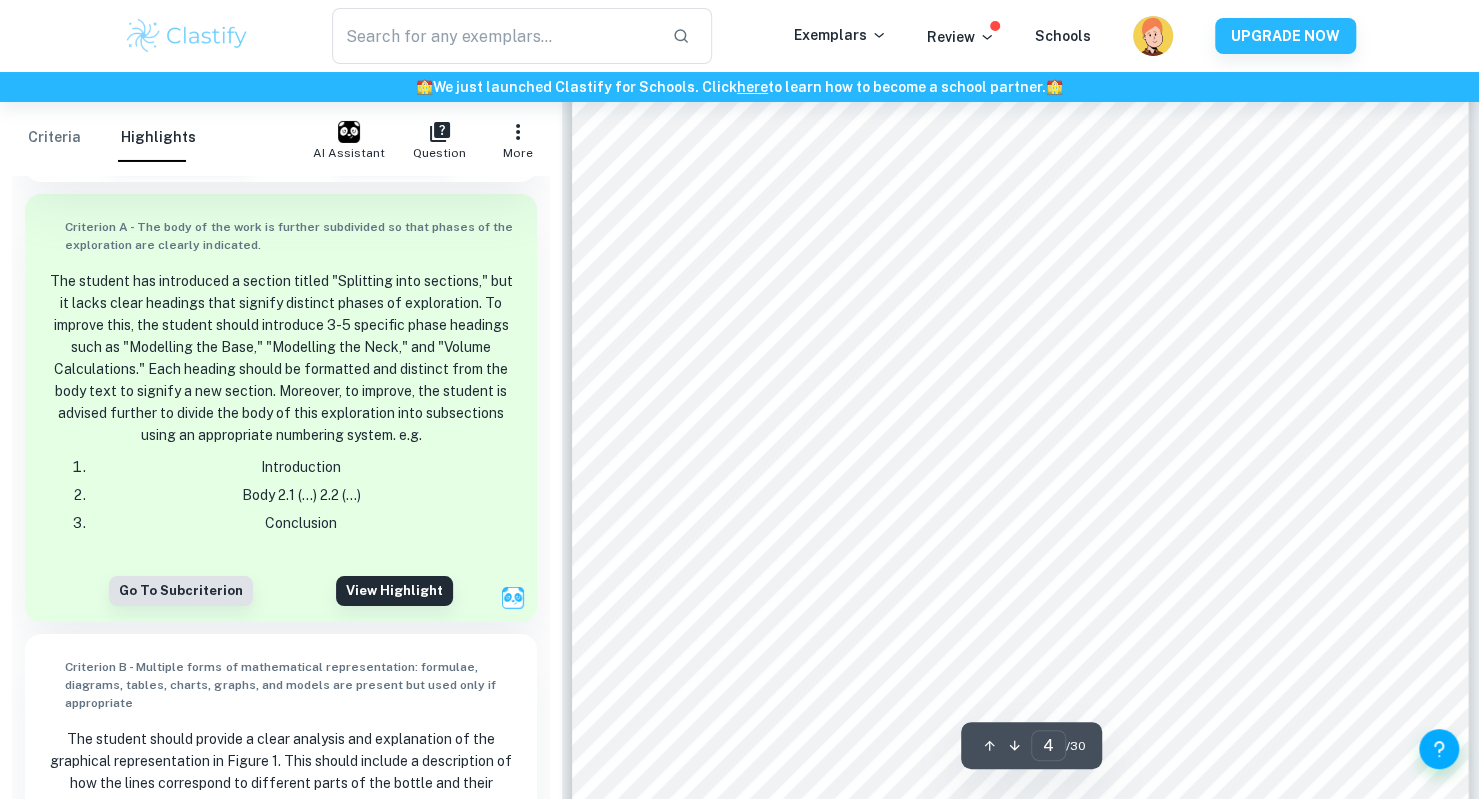 scroll, scrollTop: 4140, scrollLeft: 0, axis: vertical 